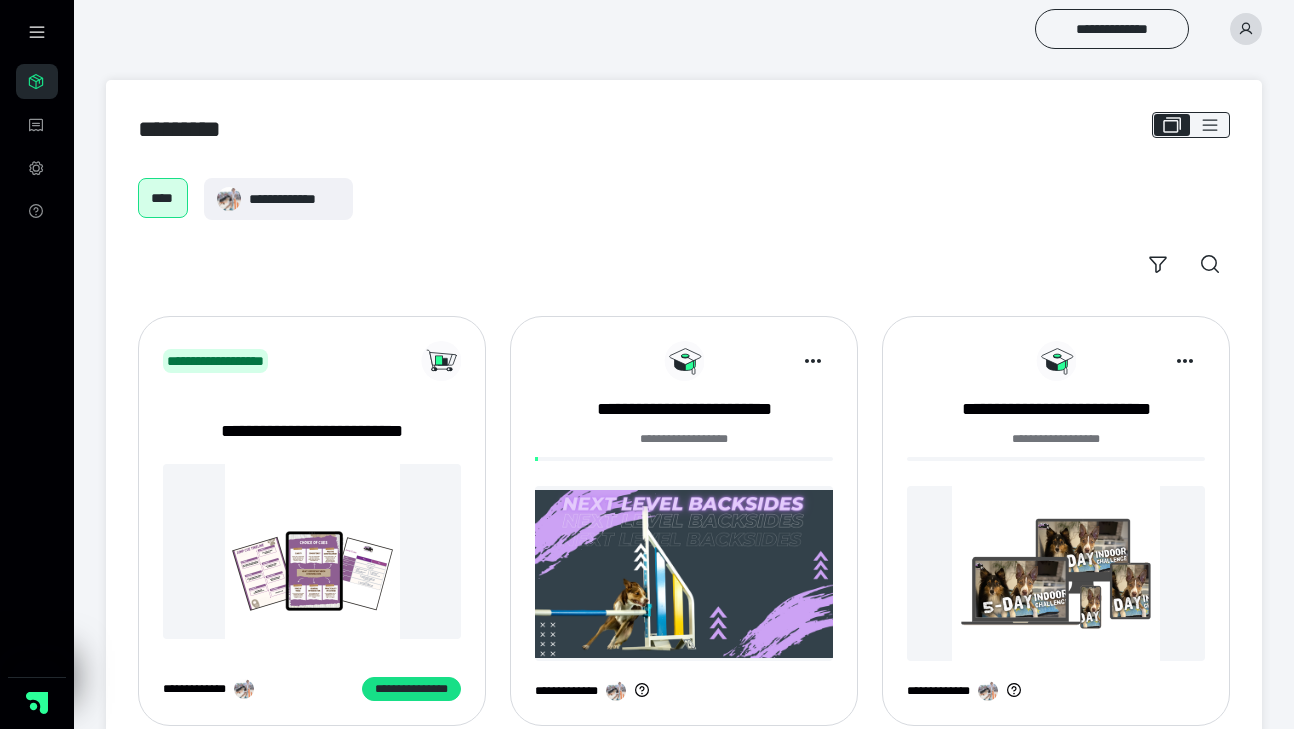 scroll, scrollTop: 0, scrollLeft: 0, axis: both 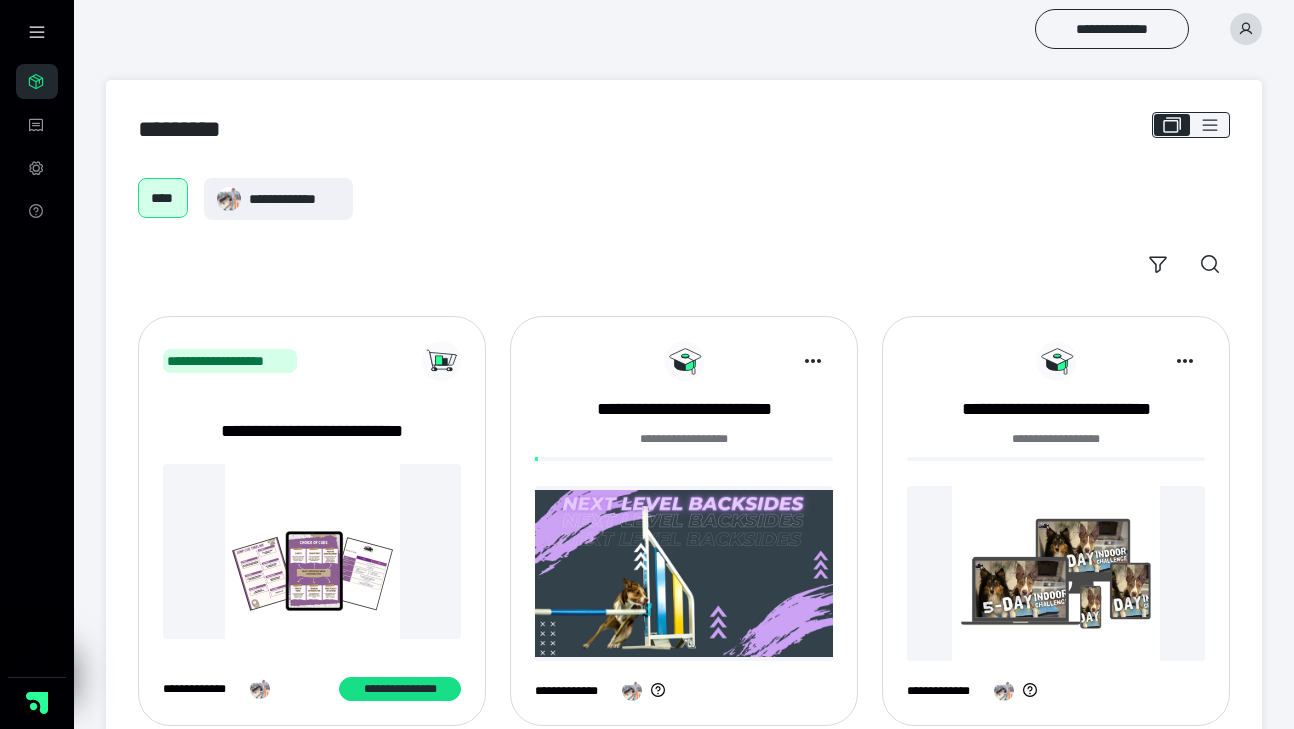 click on "**********" at bounding box center (684, 529) 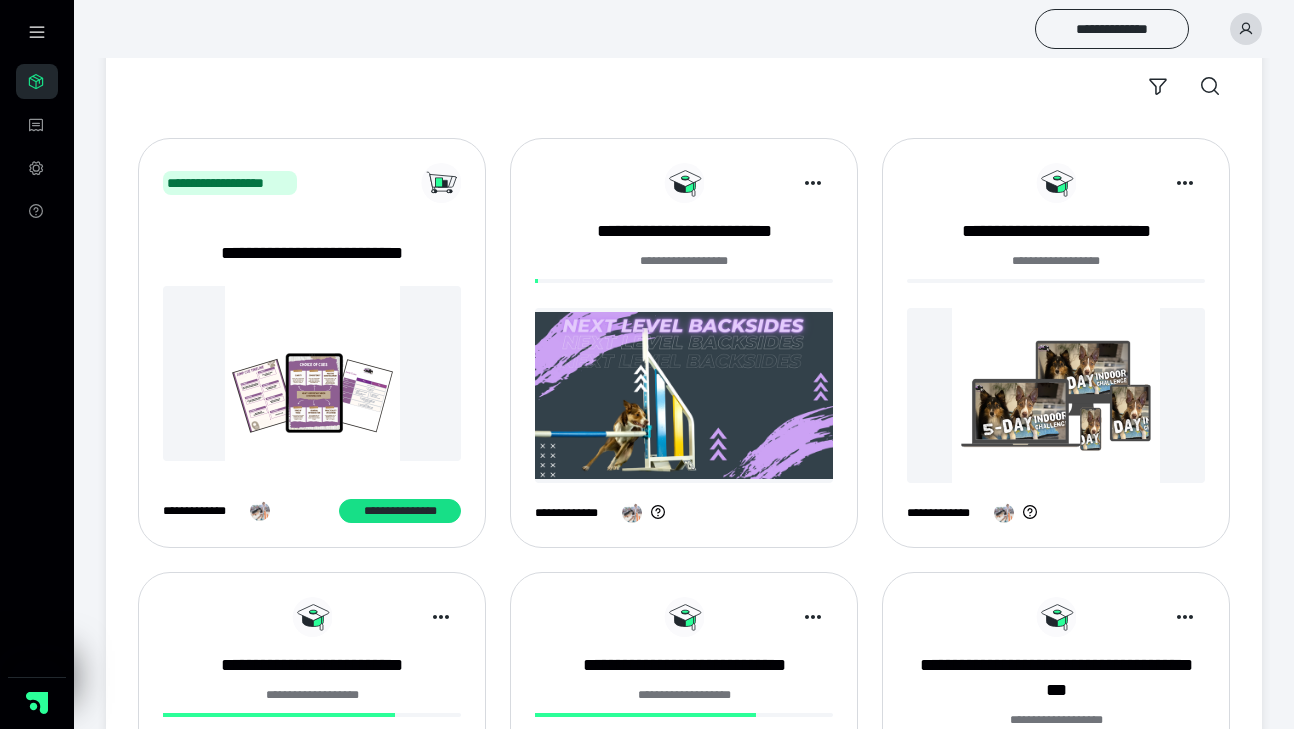 scroll, scrollTop: 179, scrollLeft: 0, axis: vertical 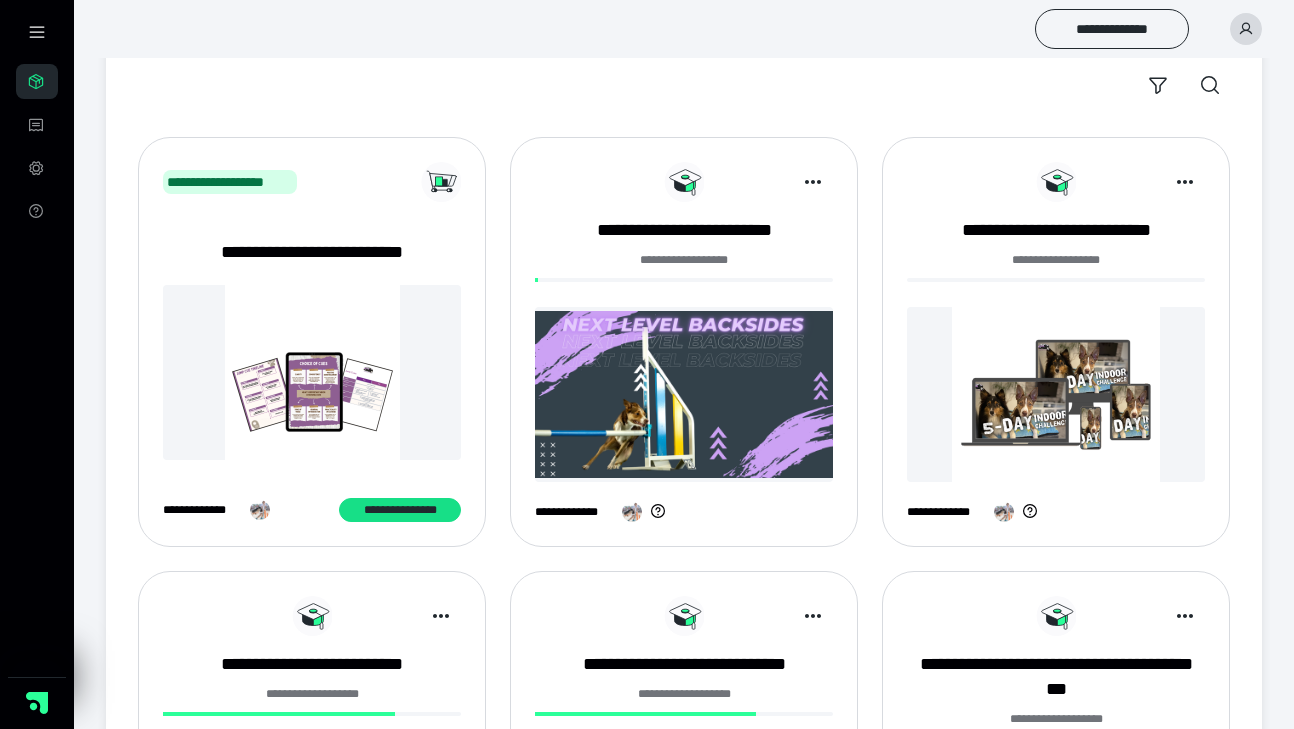 click at bounding box center (684, 394) 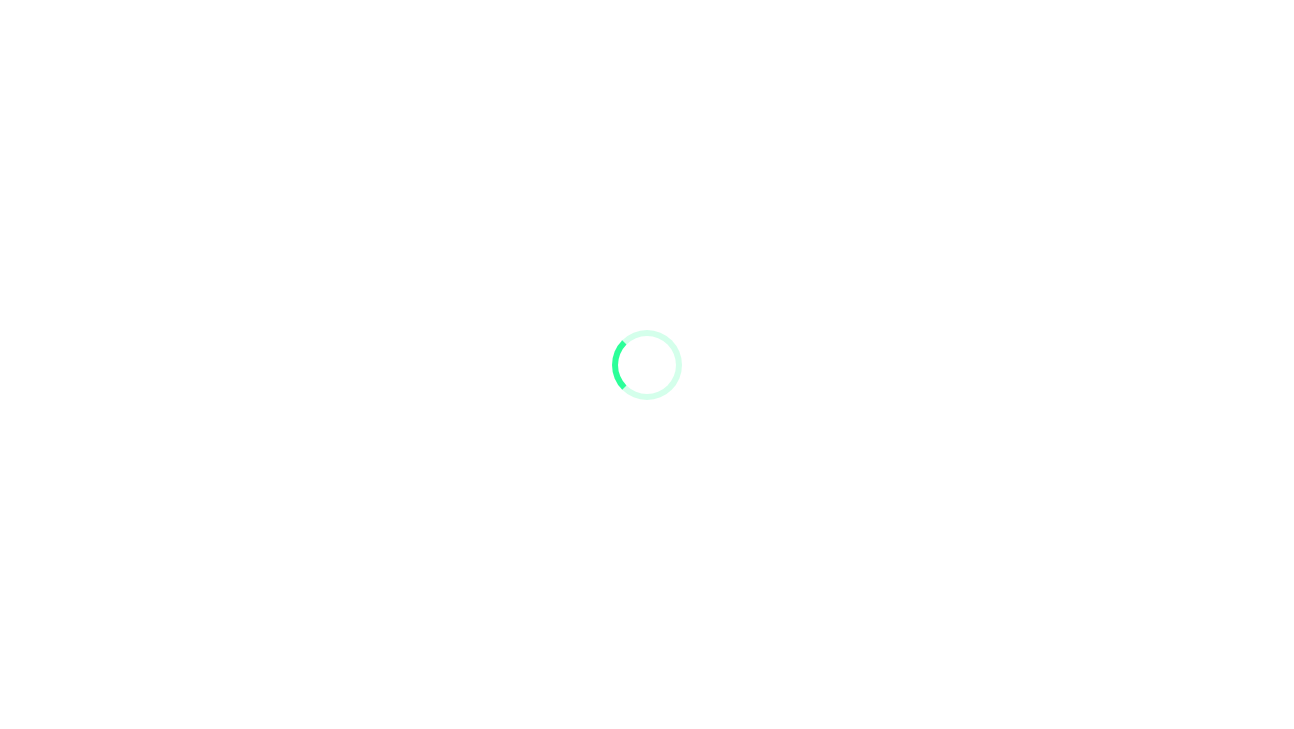 scroll, scrollTop: 0, scrollLeft: 0, axis: both 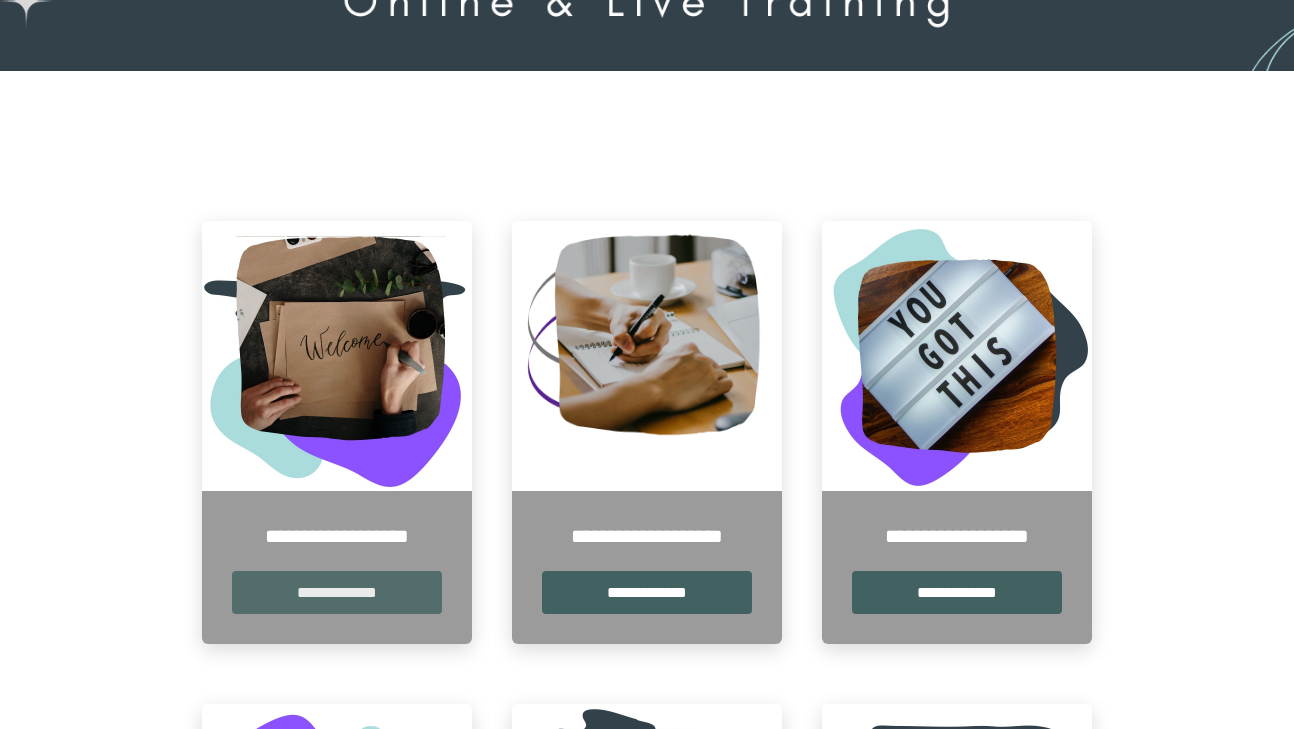 click on "**********" at bounding box center [337, 592] 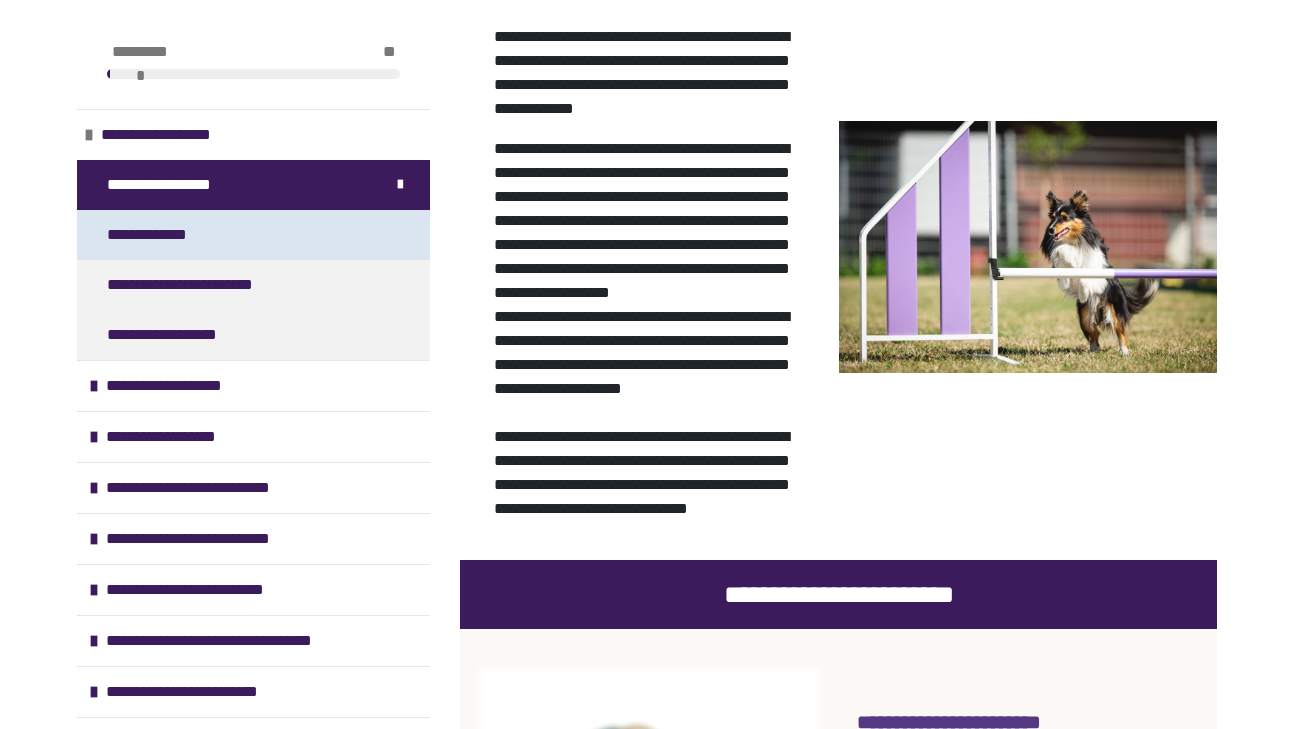click on "**********" at bounding box center (253, 235) 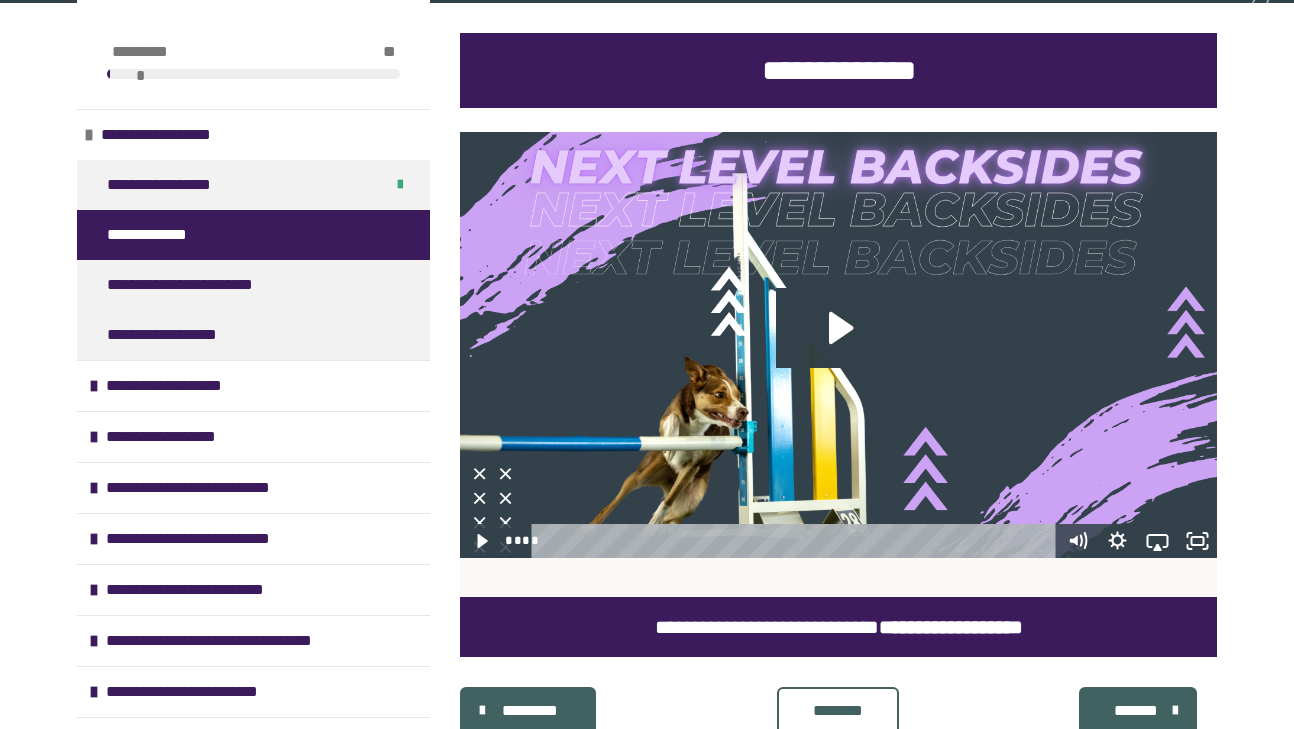 scroll, scrollTop: 281, scrollLeft: 0, axis: vertical 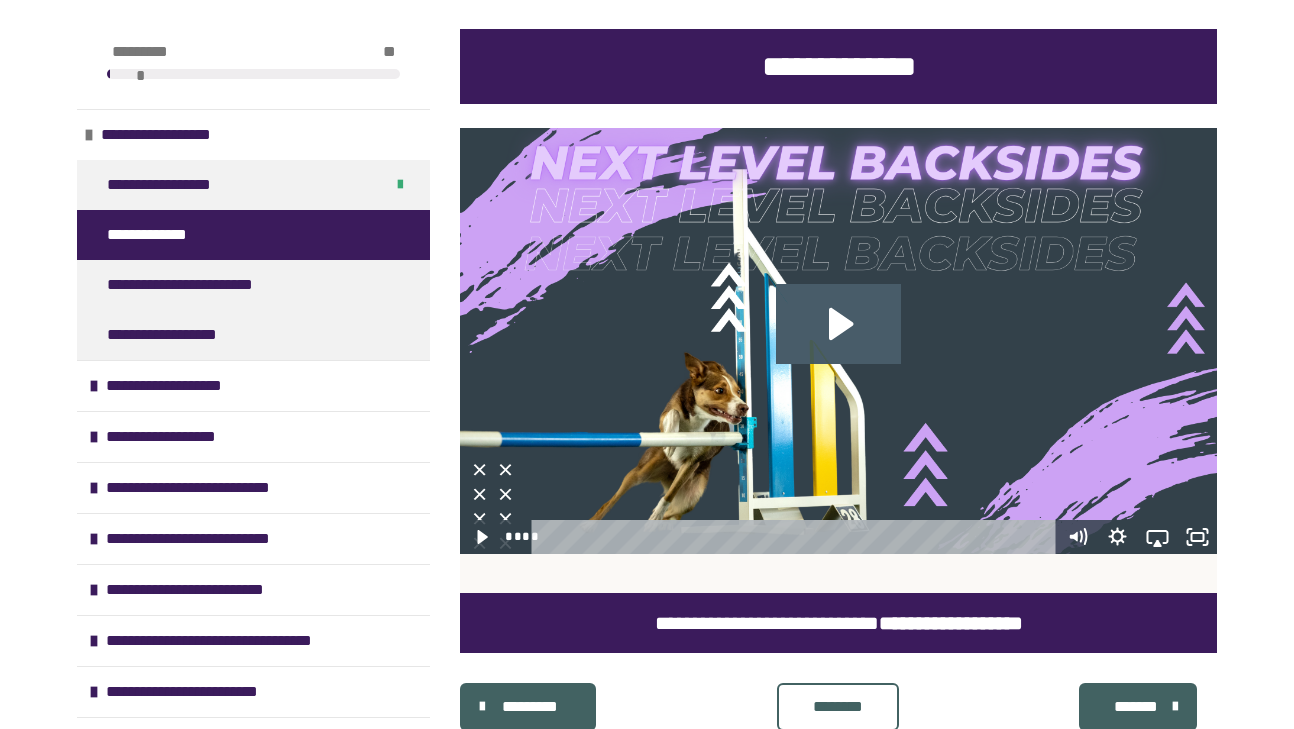 click 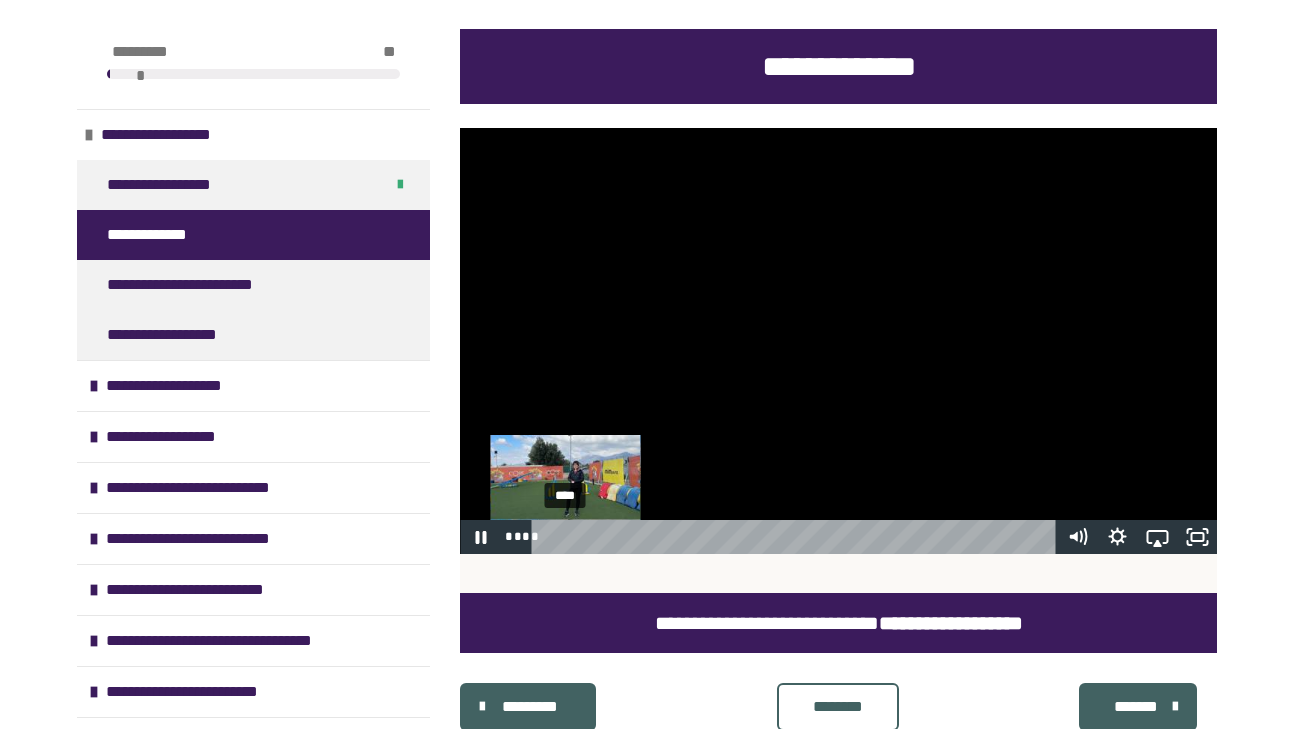 click on "****" at bounding box center [796, 537] 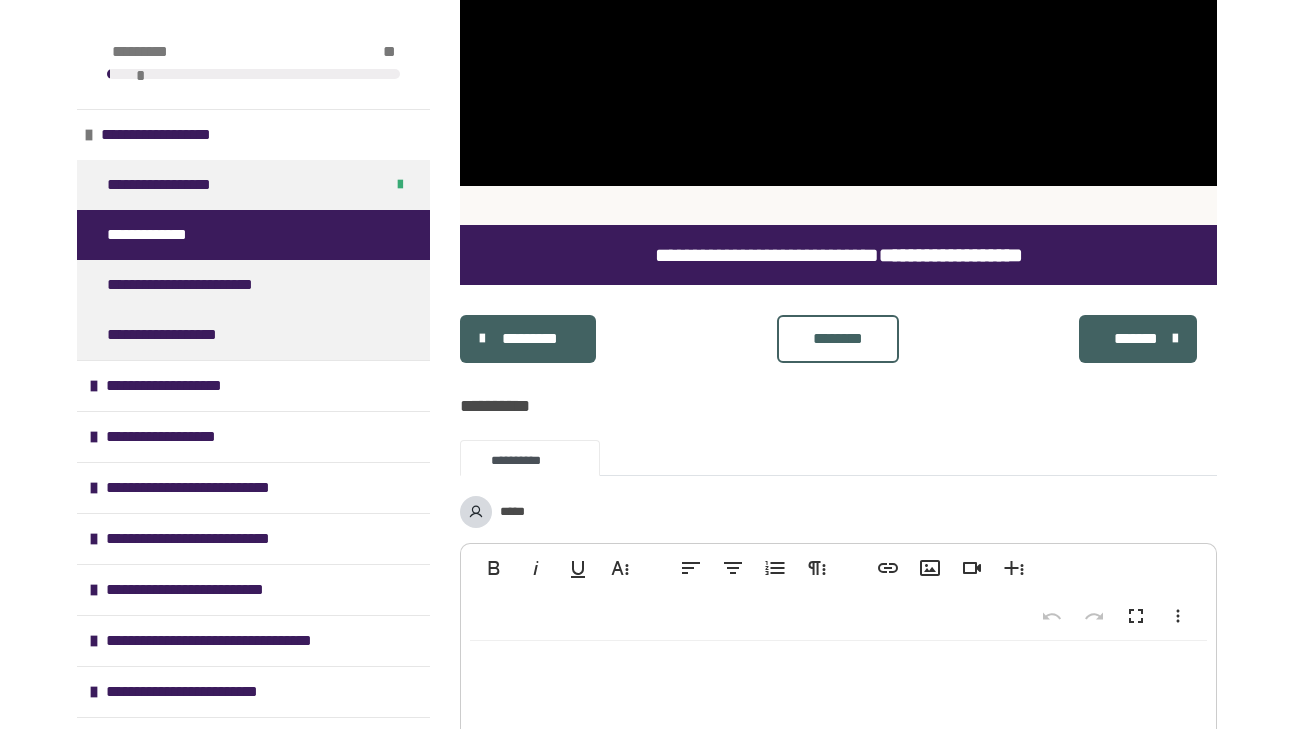 scroll, scrollTop: 777, scrollLeft: 0, axis: vertical 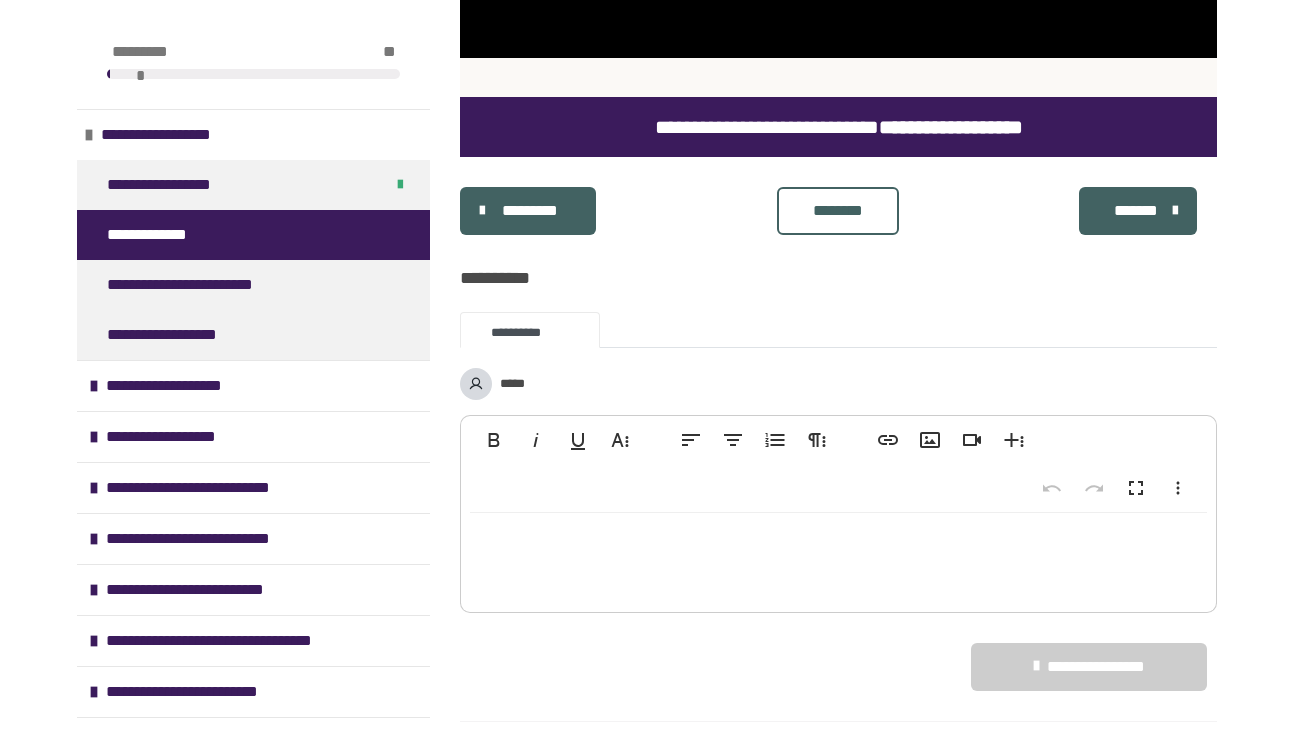 click on "********" at bounding box center (838, 211) 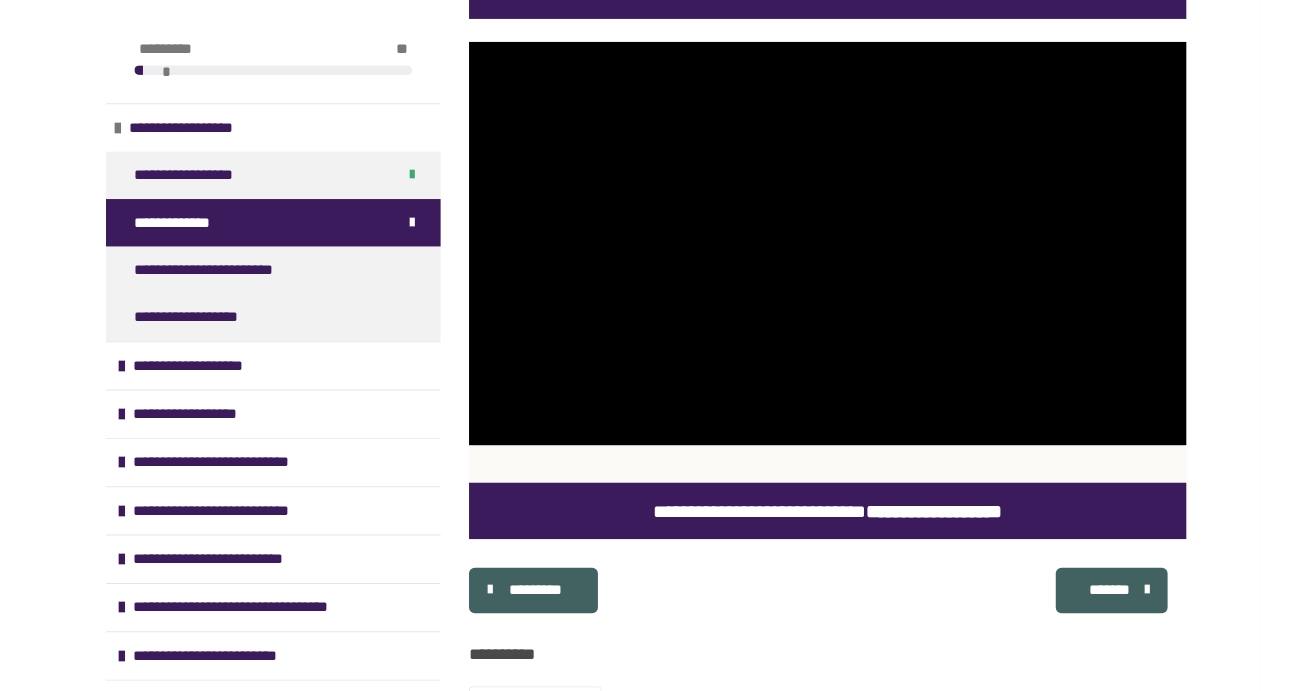 scroll, scrollTop: 364, scrollLeft: 0, axis: vertical 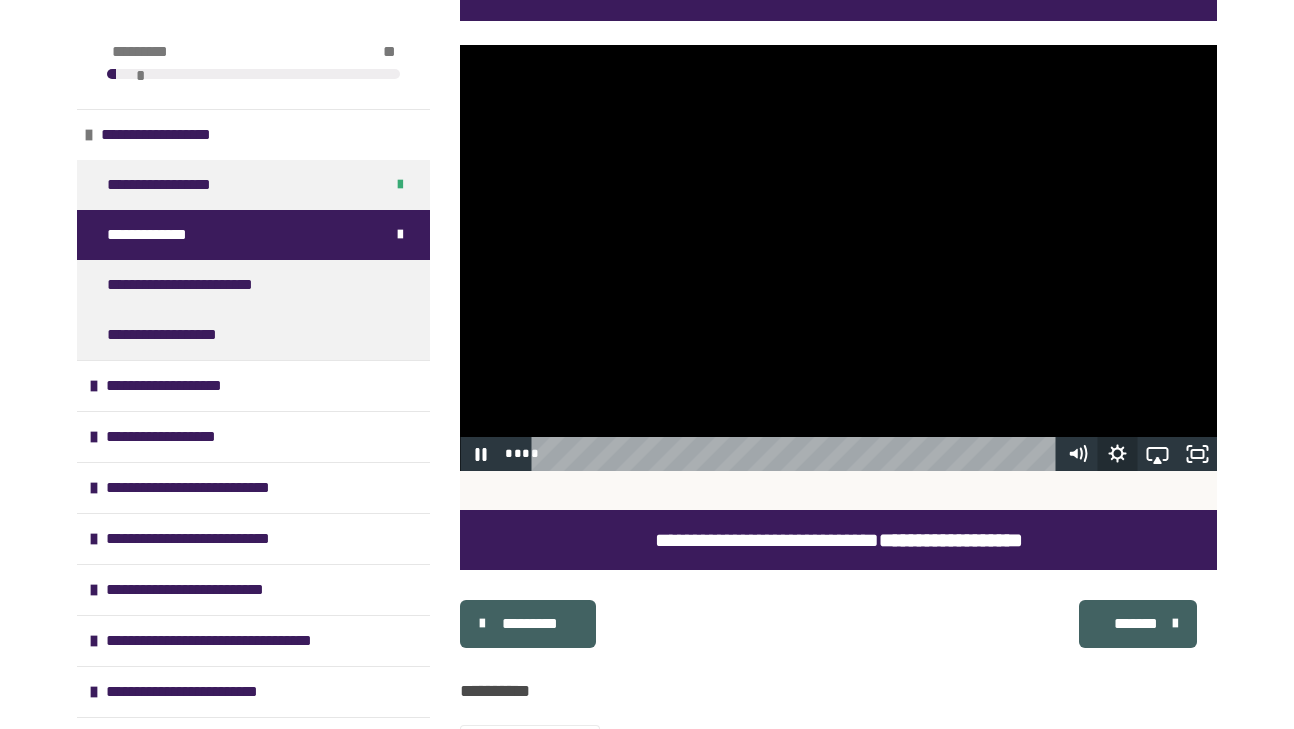 click 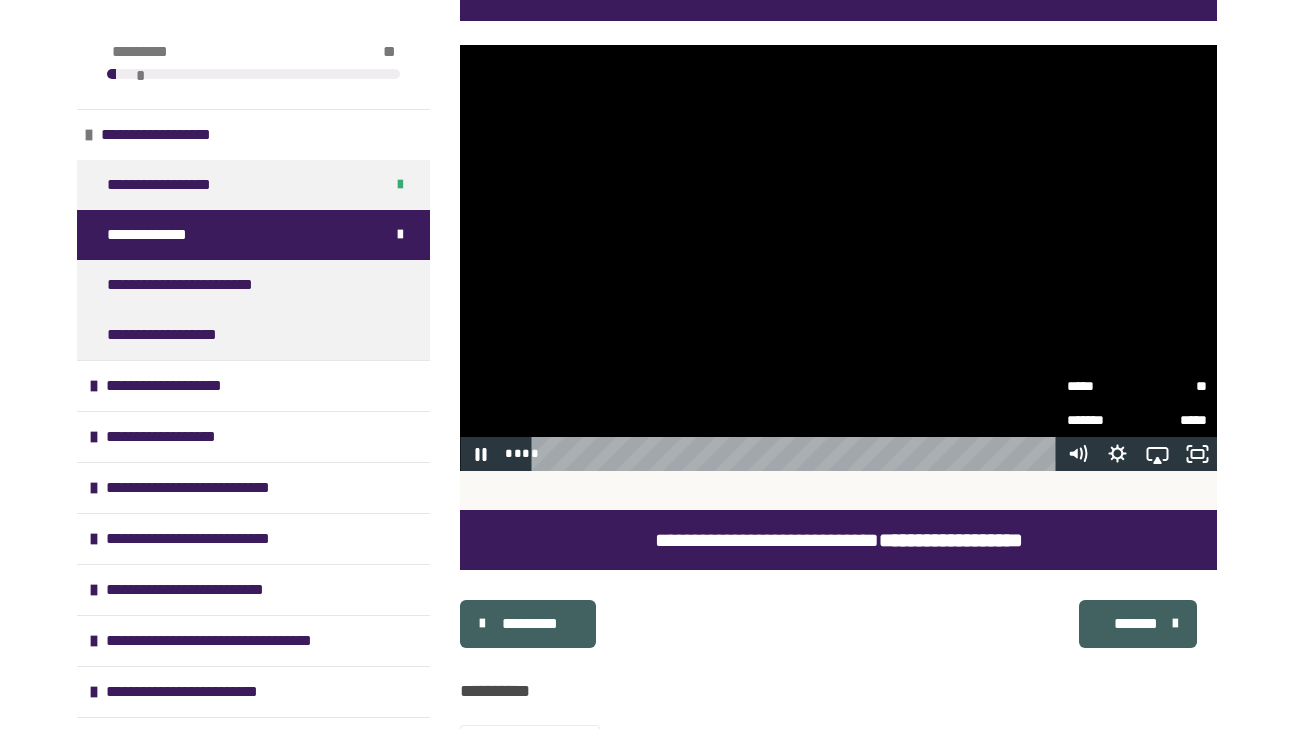click on "*****" at bounding box center (1102, 386) 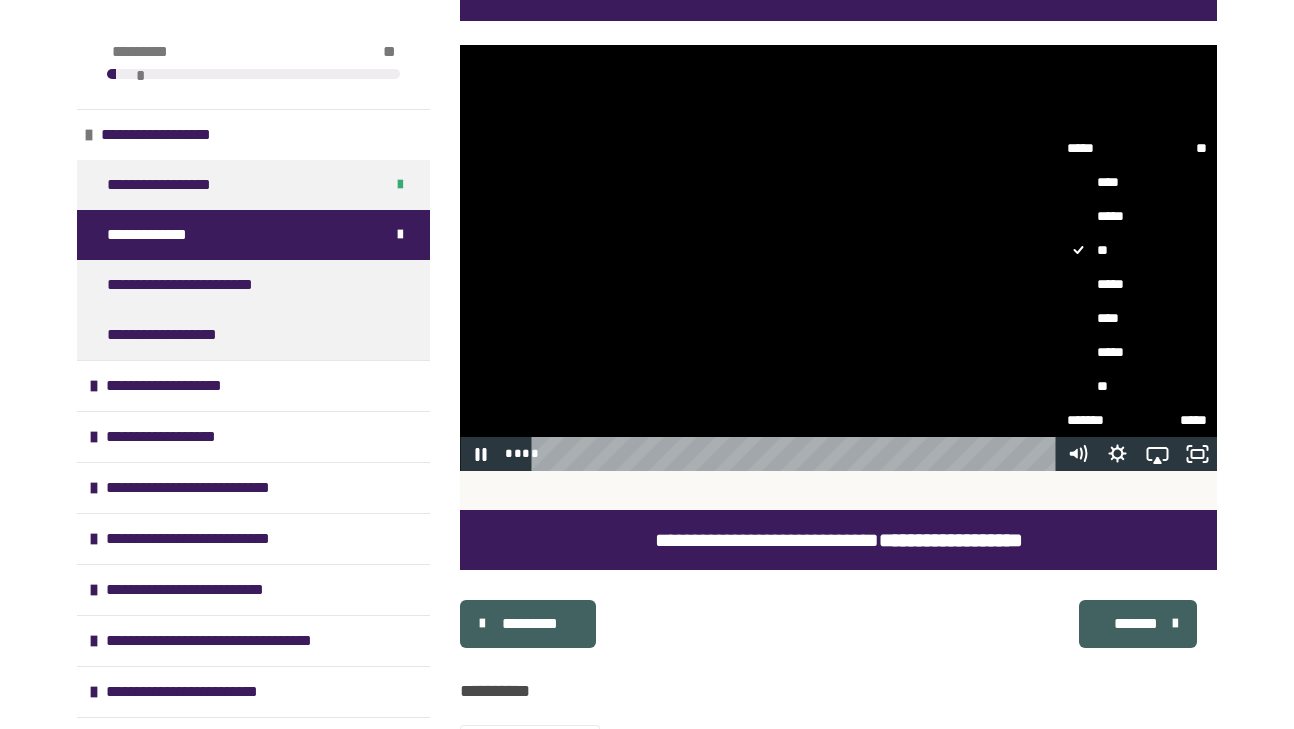 click on "*****" at bounding box center (1137, 284) 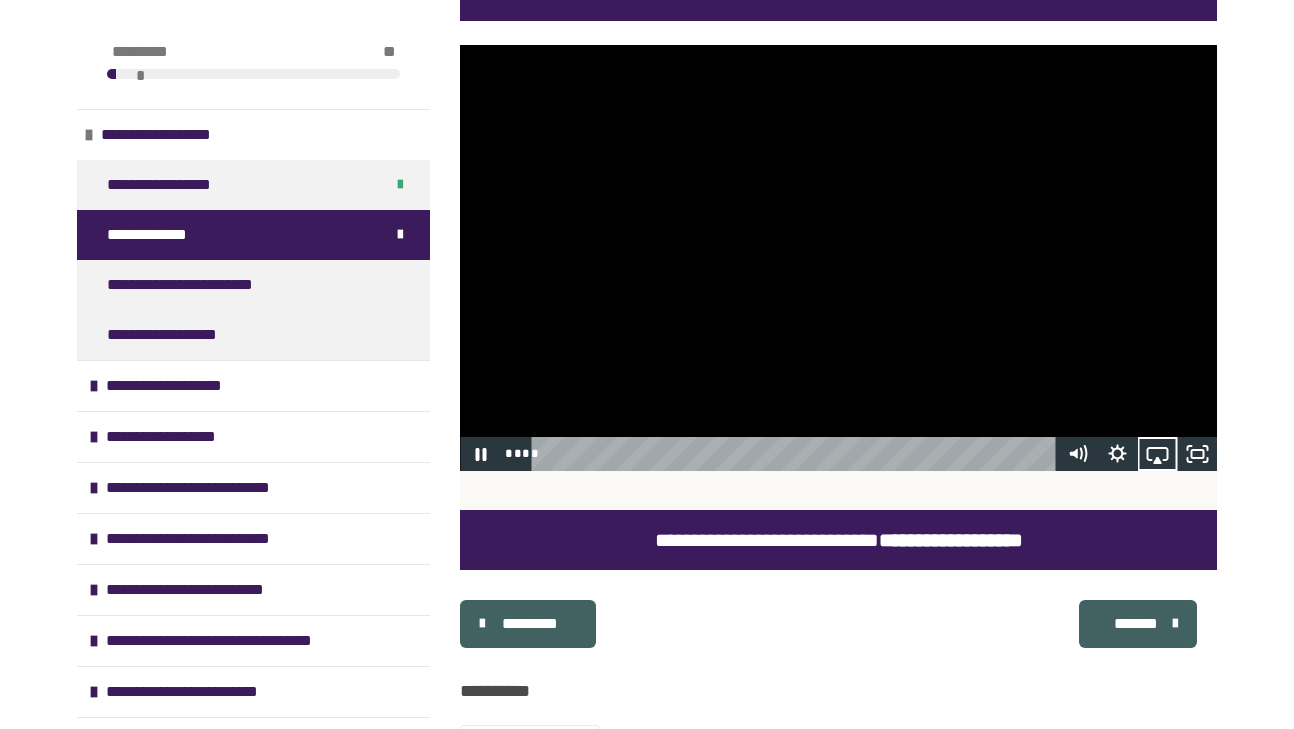 click on "**********" at bounding box center [647, 674] 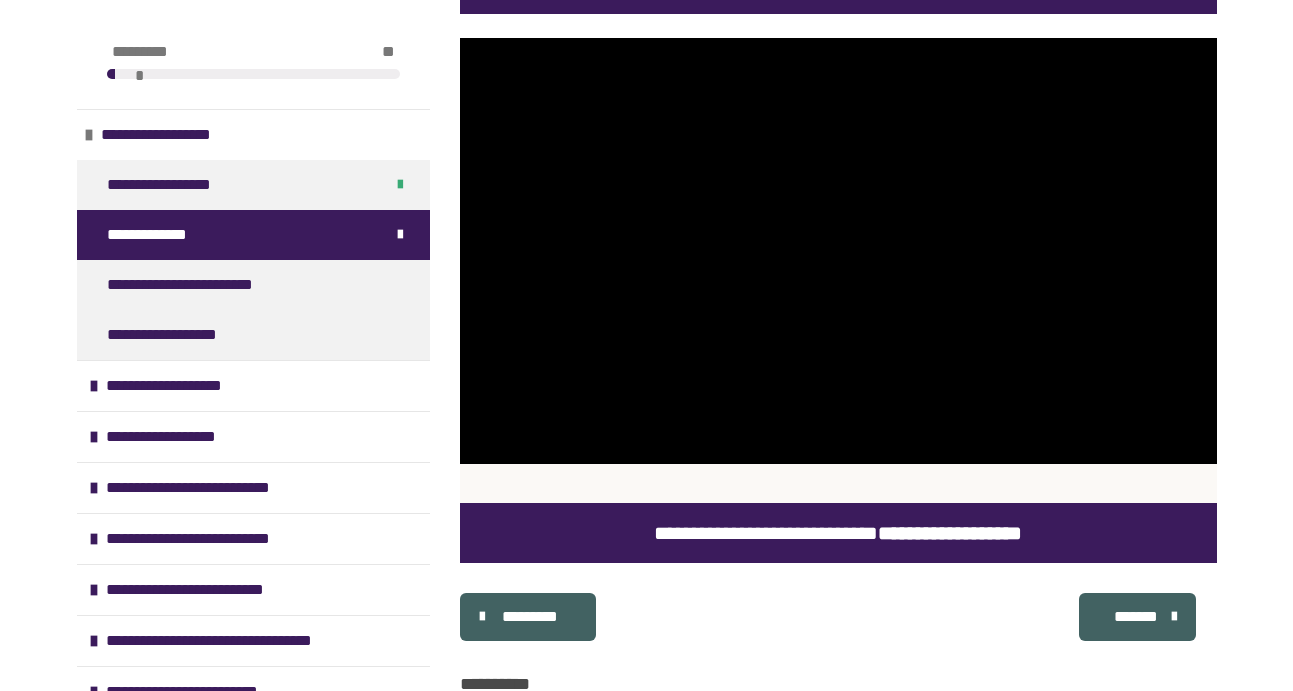 scroll, scrollTop: 369, scrollLeft: 0, axis: vertical 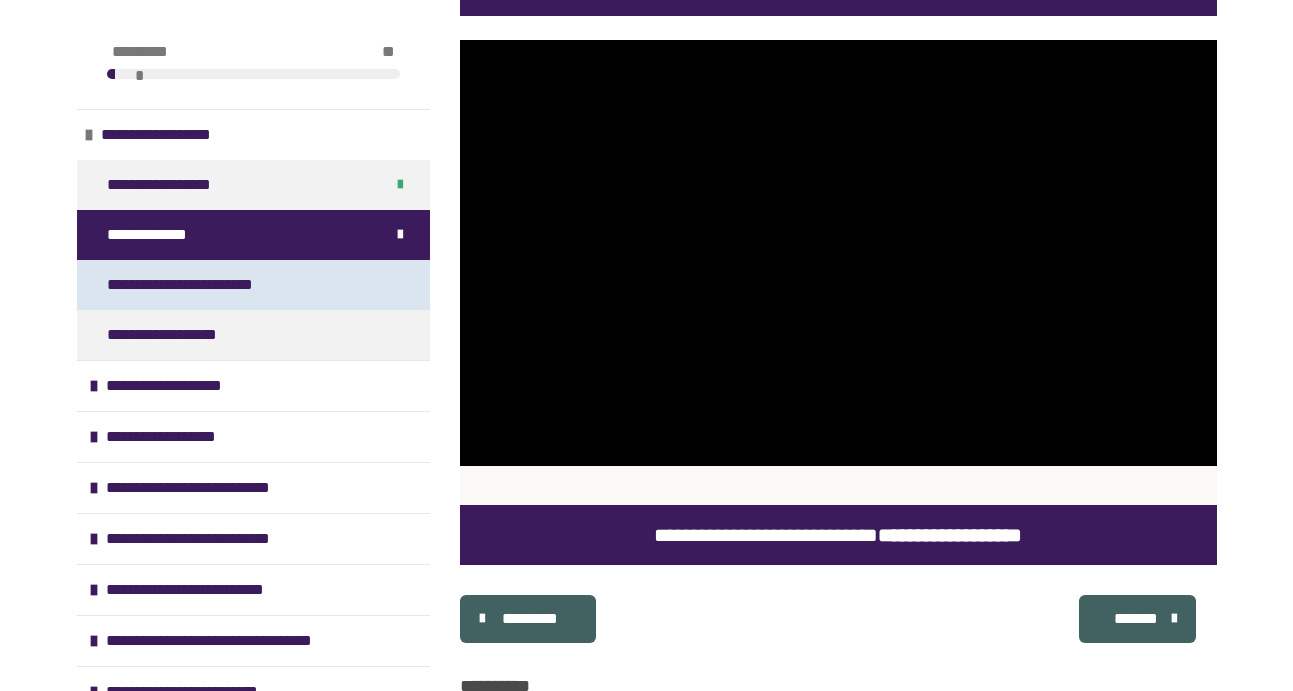 click on "**********" at bounding box center (253, 285) 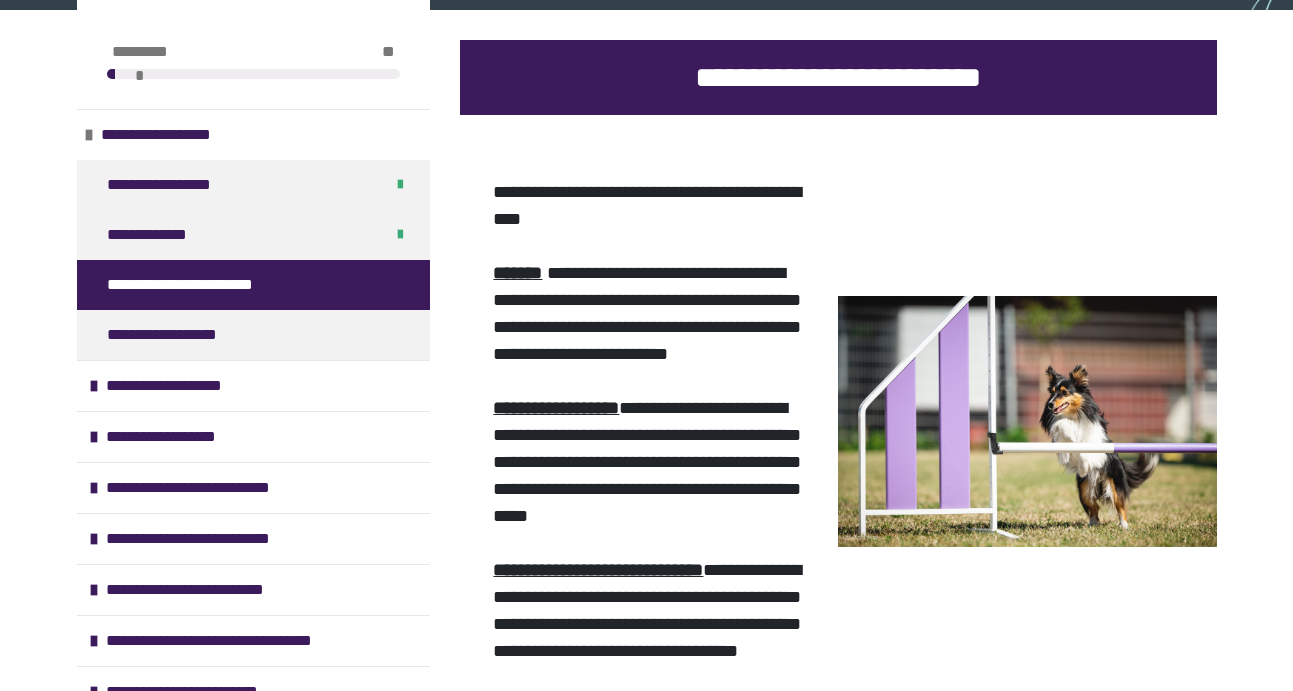 click at bounding box center (1027, 421) 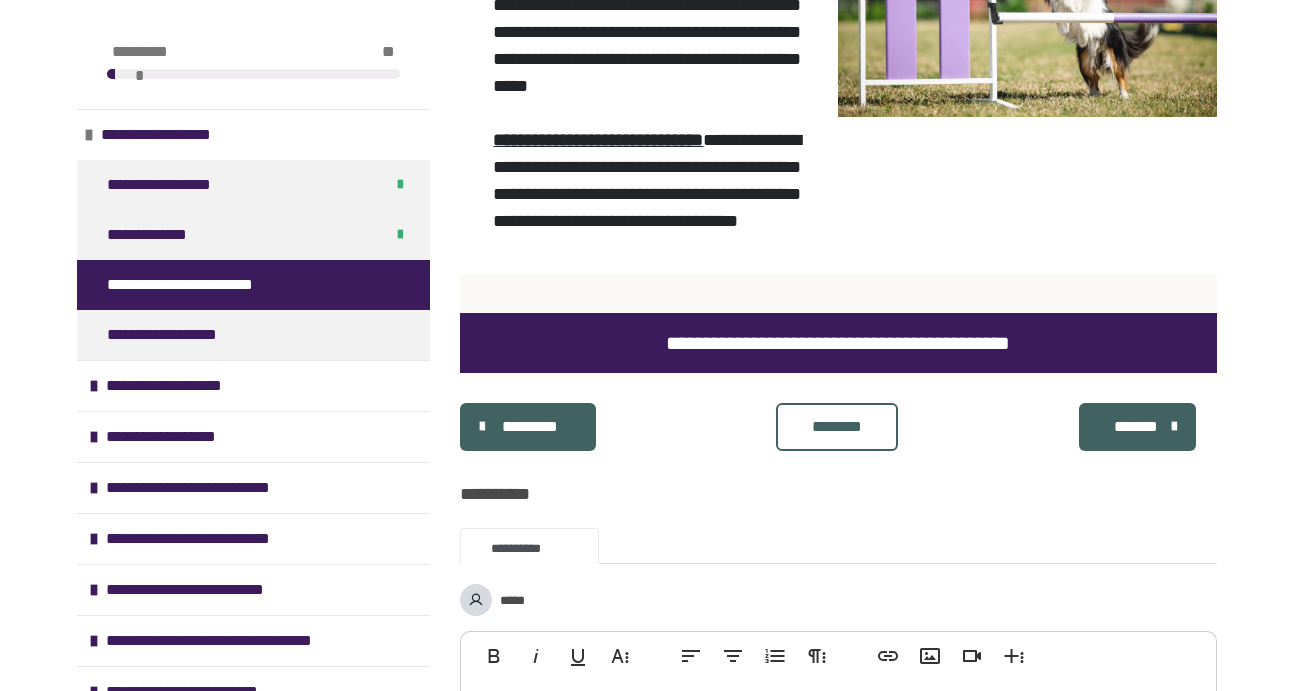 scroll, scrollTop: 702, scrollLeft: 0, axis: vertical 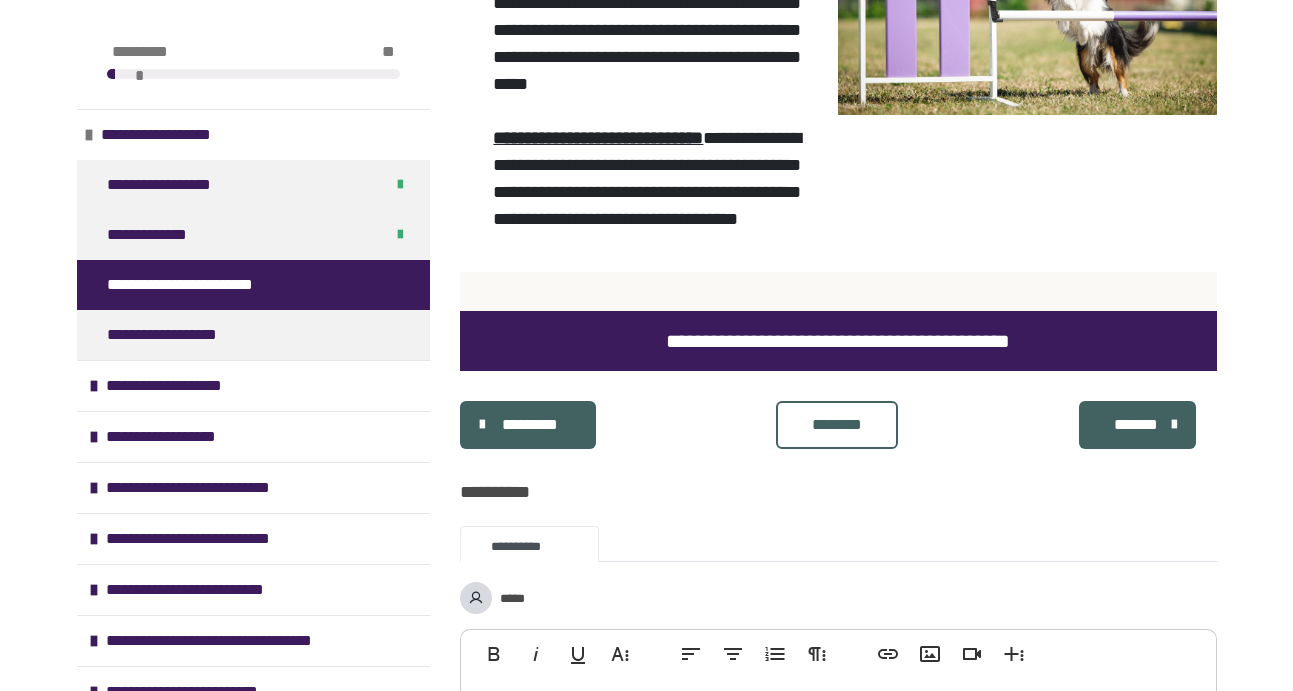 click on "********" at bounding box center [837, 425] 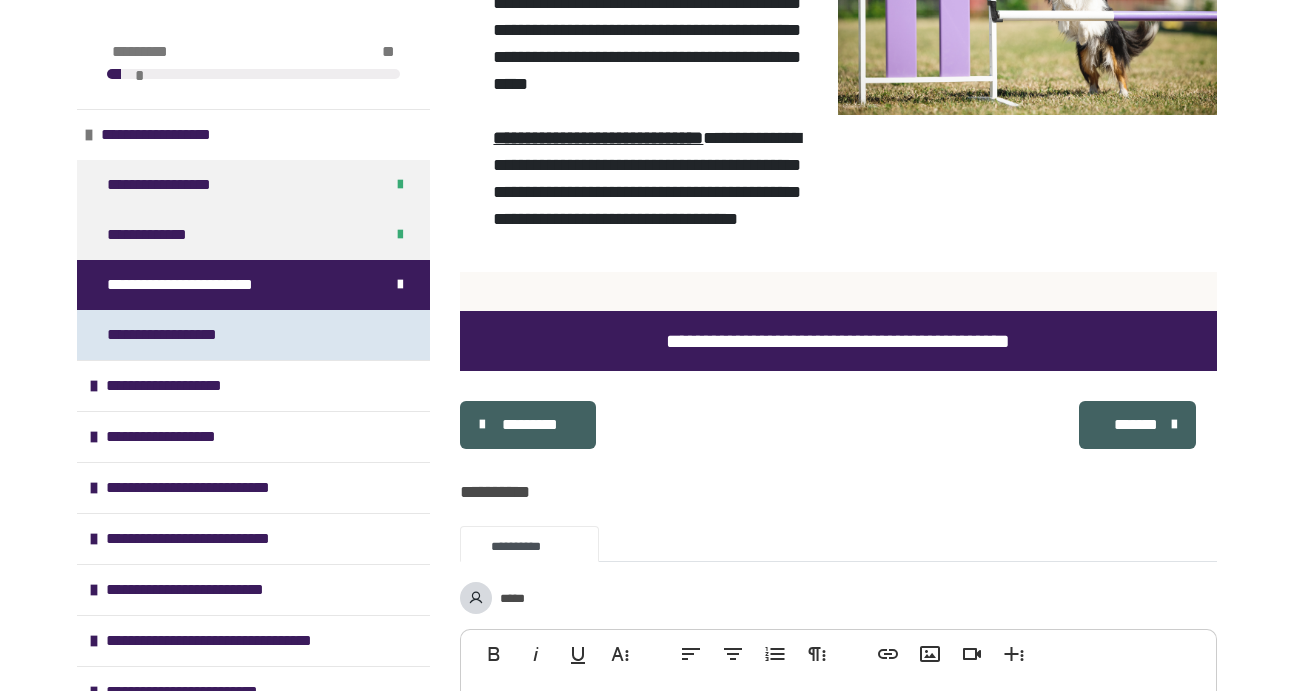 click on "**********" at bounding box center [253, 335] 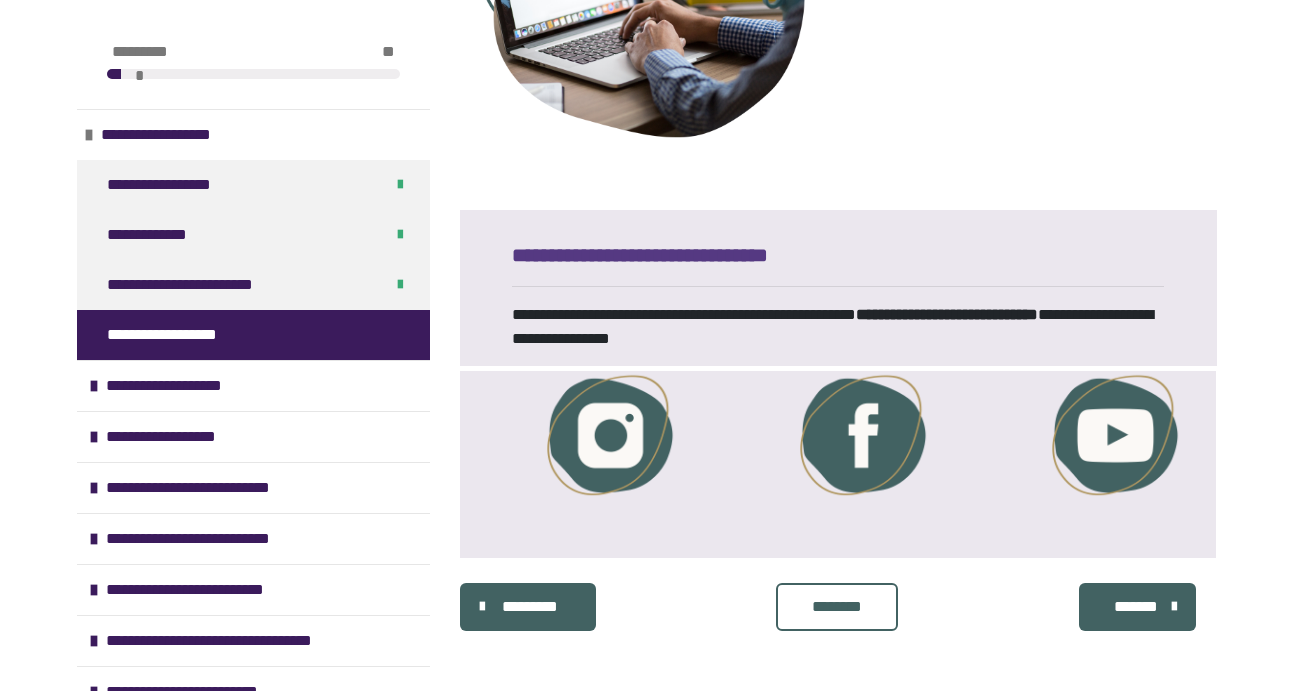 scroll, scrollTop: 647, scrollLeft: 0, axis: vertical 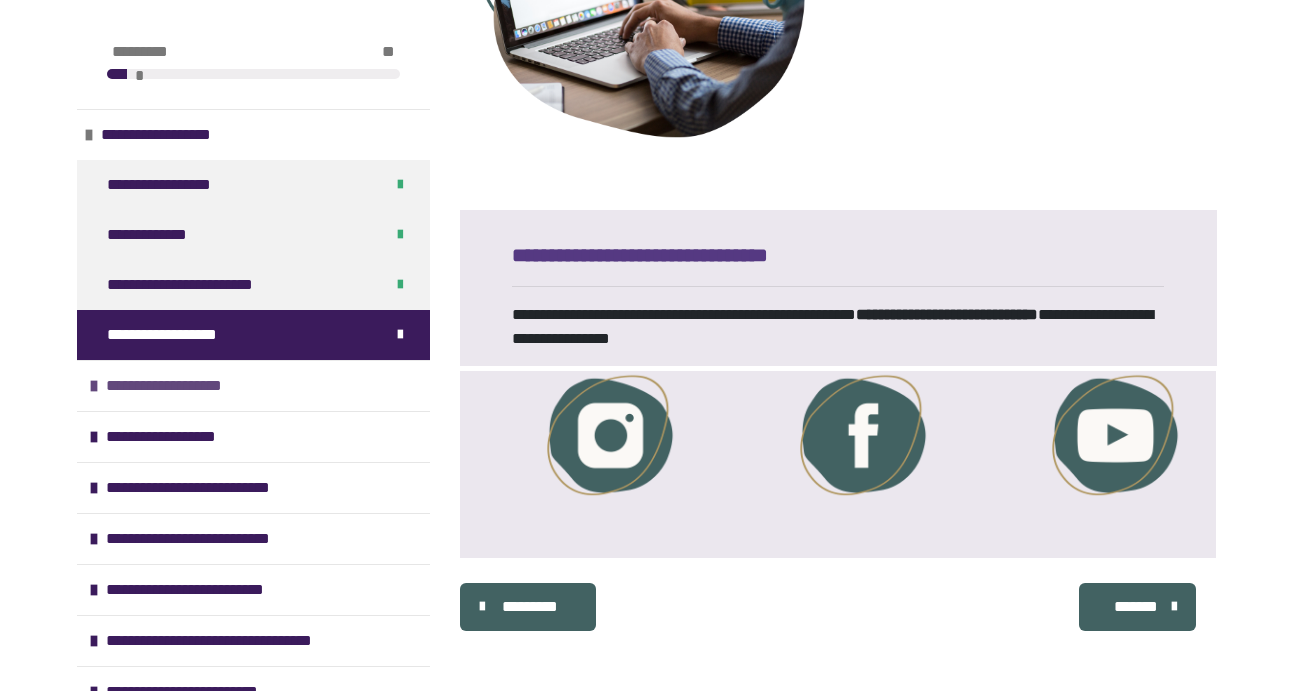 click on "**********" at bounding box center [169, 386] 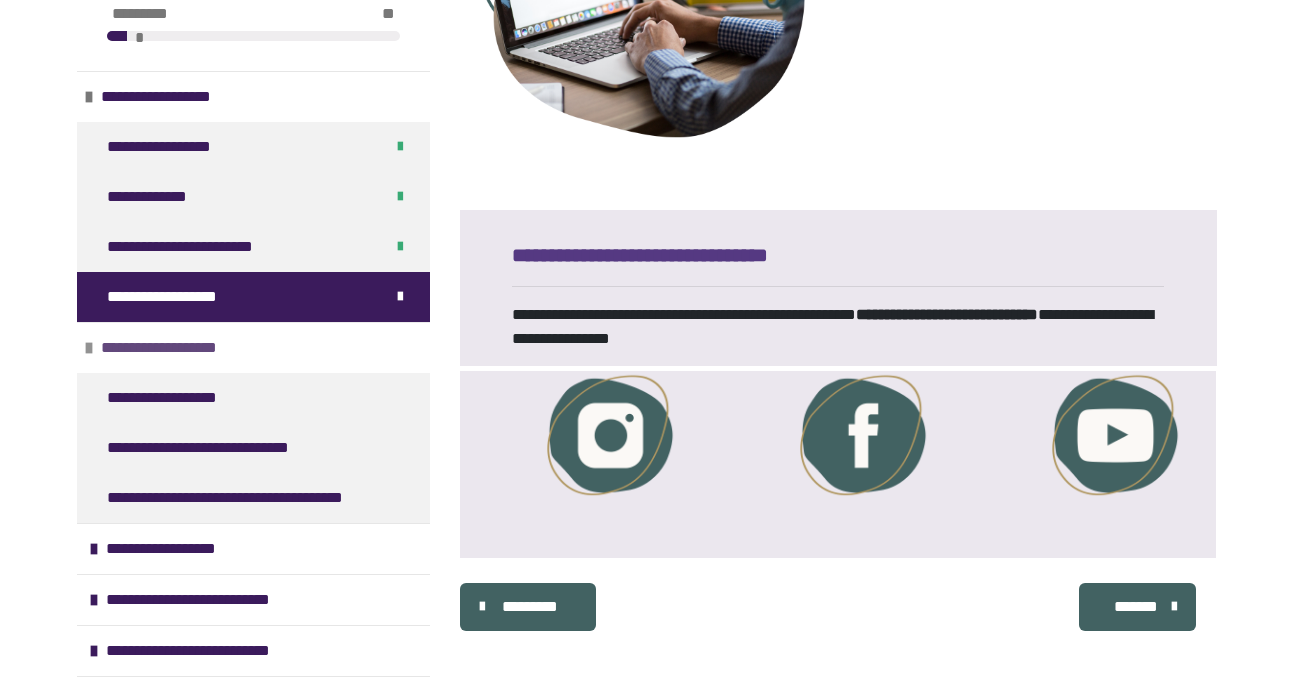 scroll, scrollTop: 41, scrollLeft: 0, axis: vertical 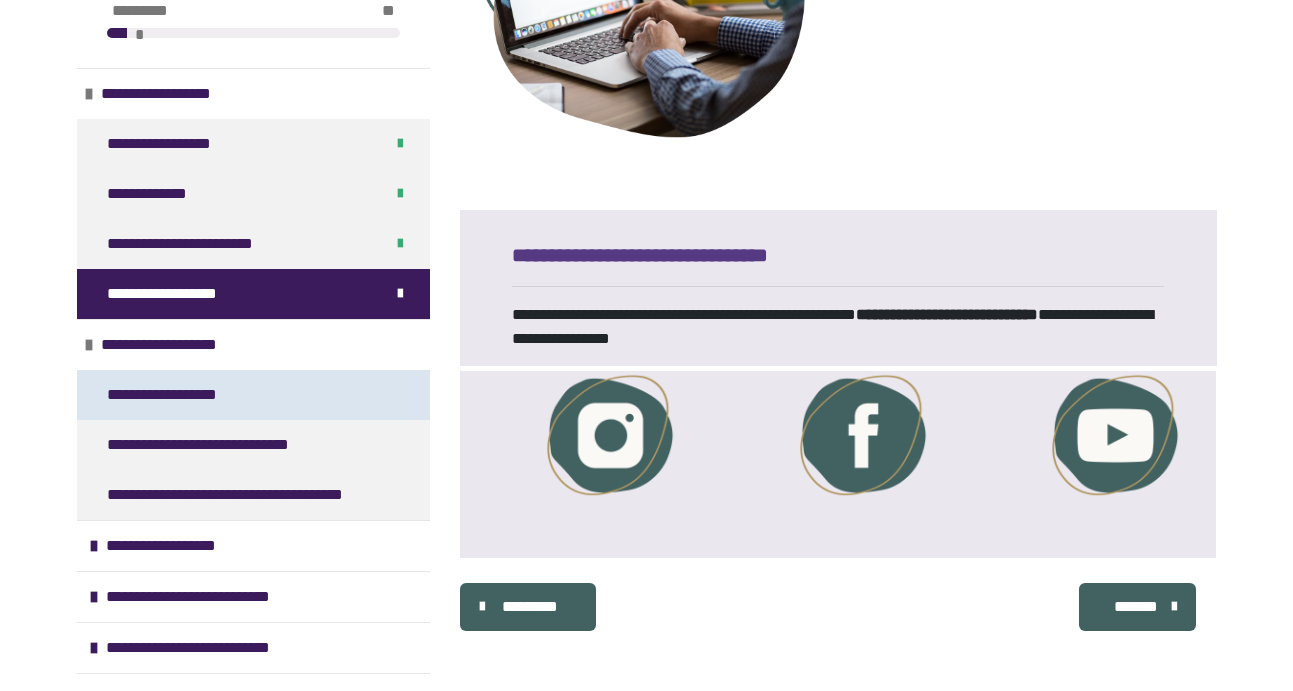 click on "**********" at bounding box center [167, 395] 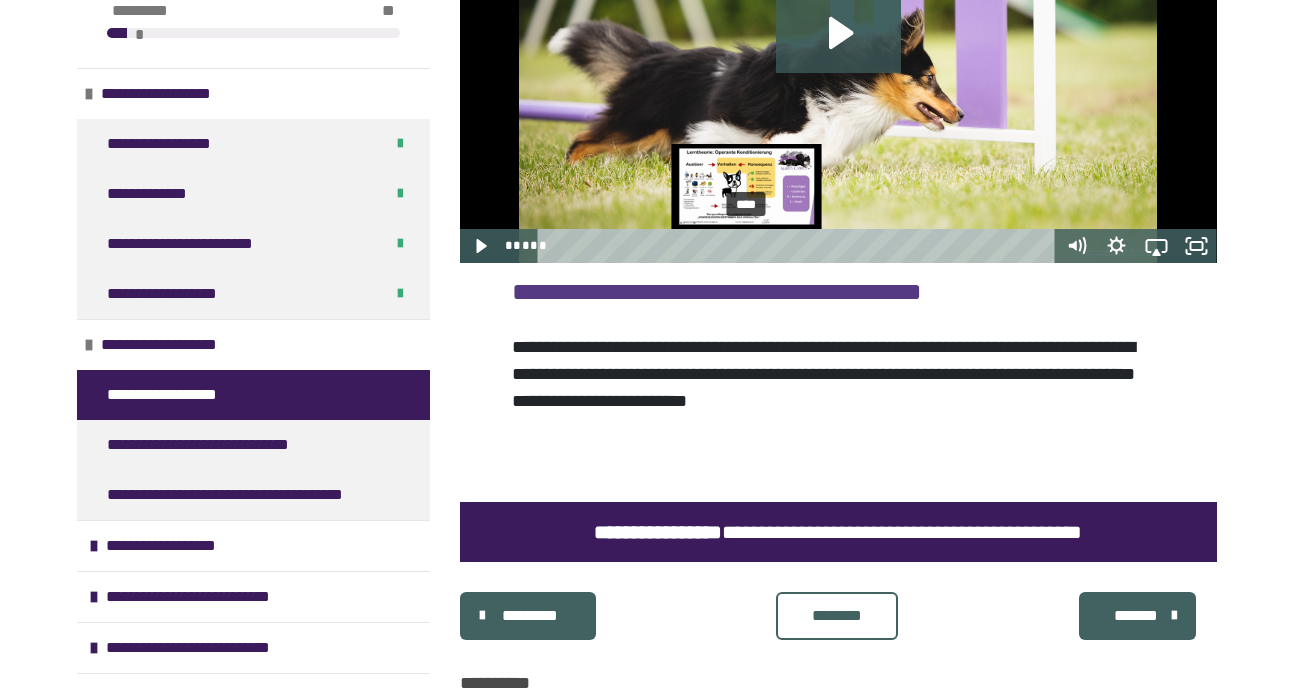 scroll, scrollTop: 796, scrollLeft: 0, axis: vertical 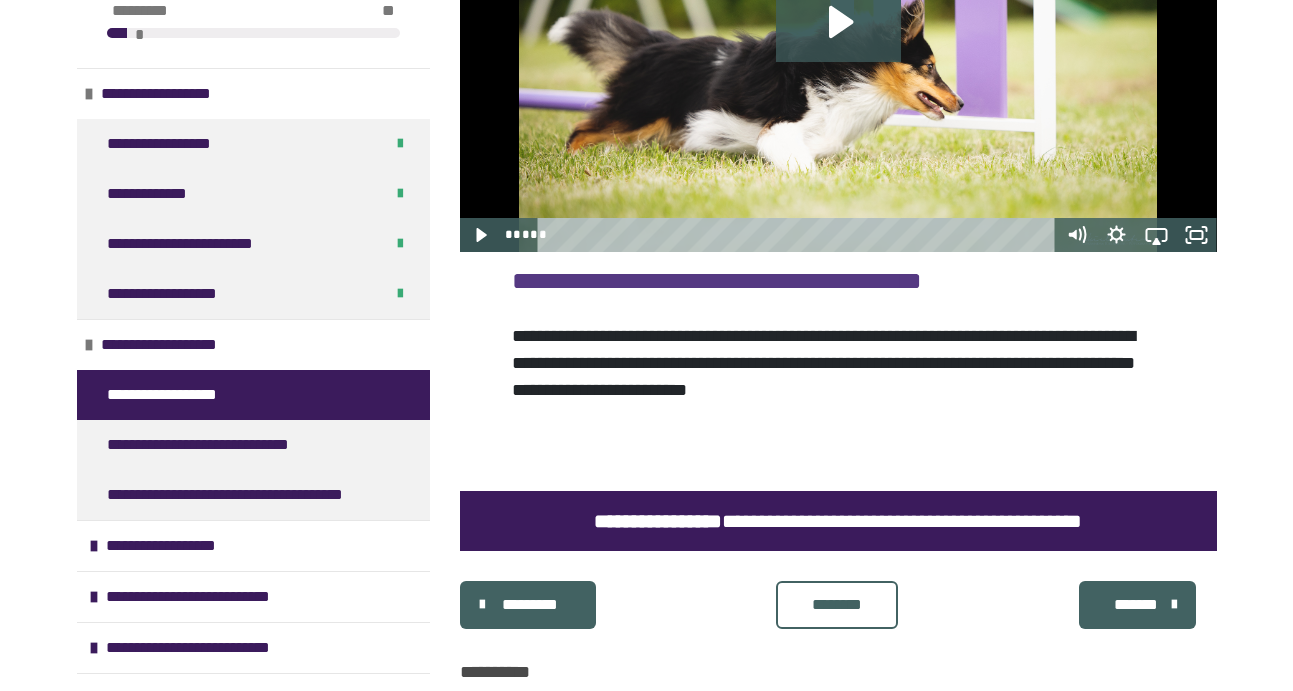 click at bounding box center (838, 39) 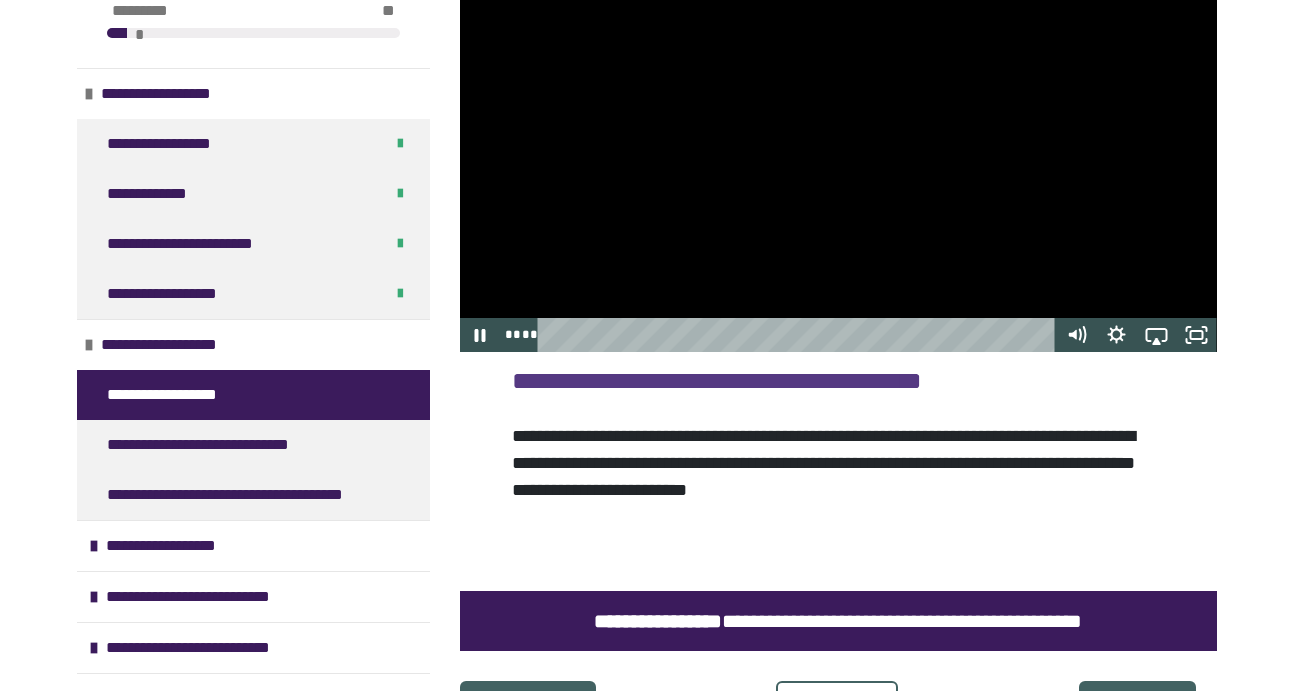 scroll, scrollTop: 695, scrollLeft: 0, axis: vertical 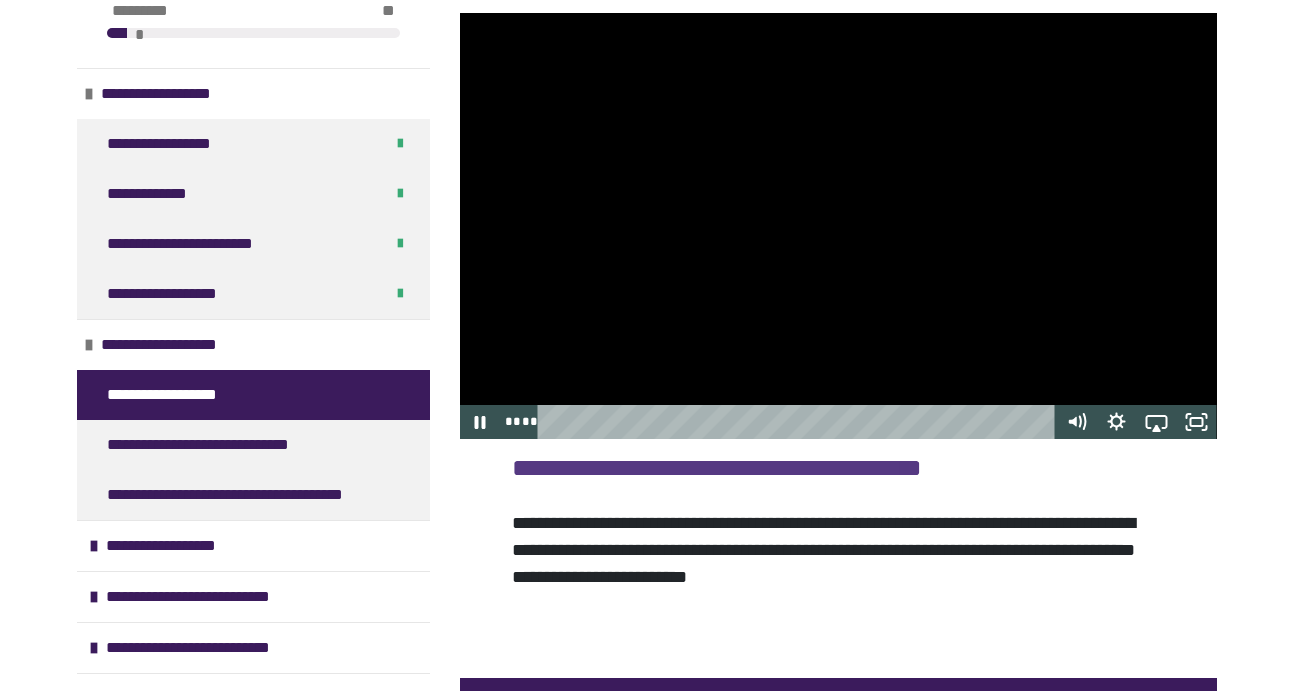 click at bounding box center [838, 226] 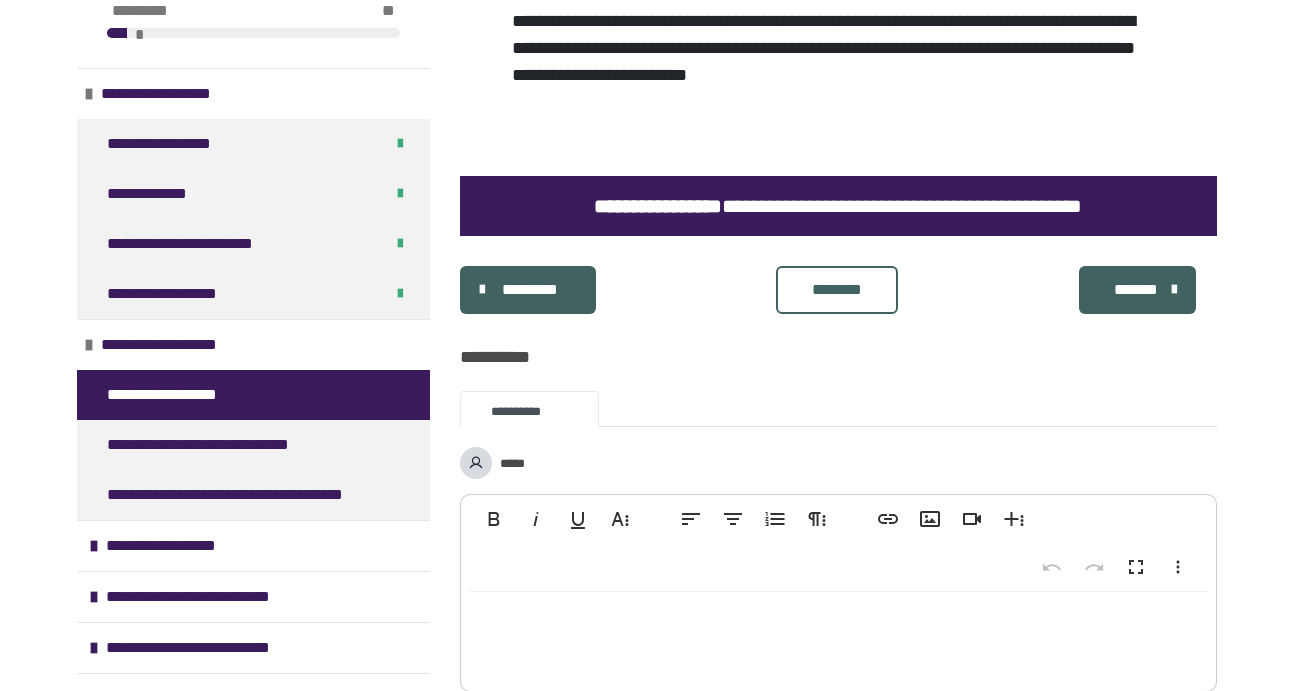 click on "********" at bounding box center (837, 290) 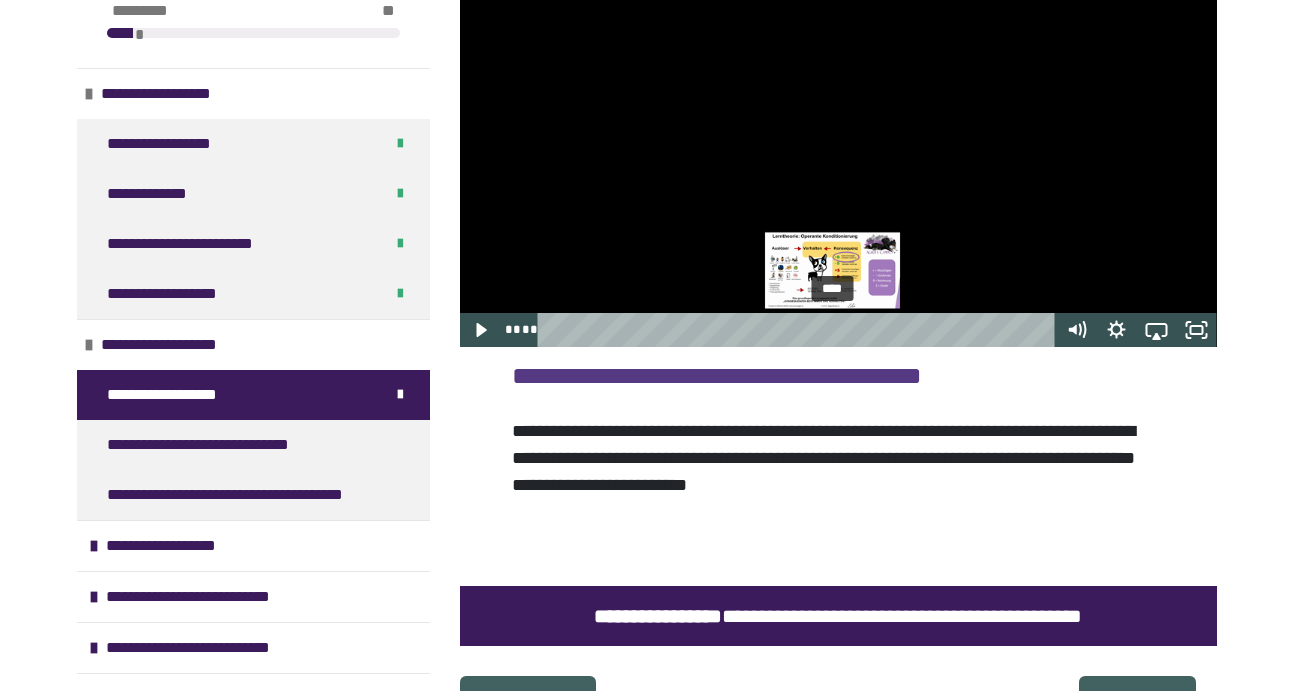 scroll, scrollTop: 669, scrollLeft: 0, axis: vertical 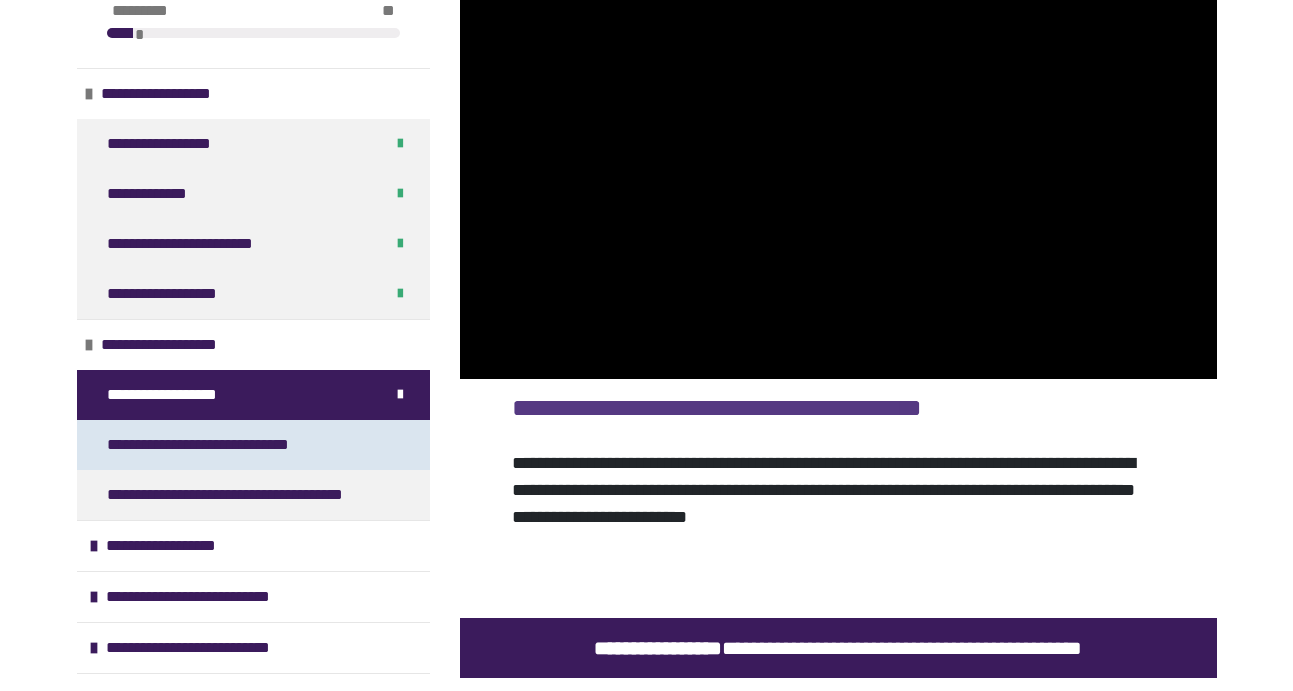 click on "**********" at bounding box center [209, 445] 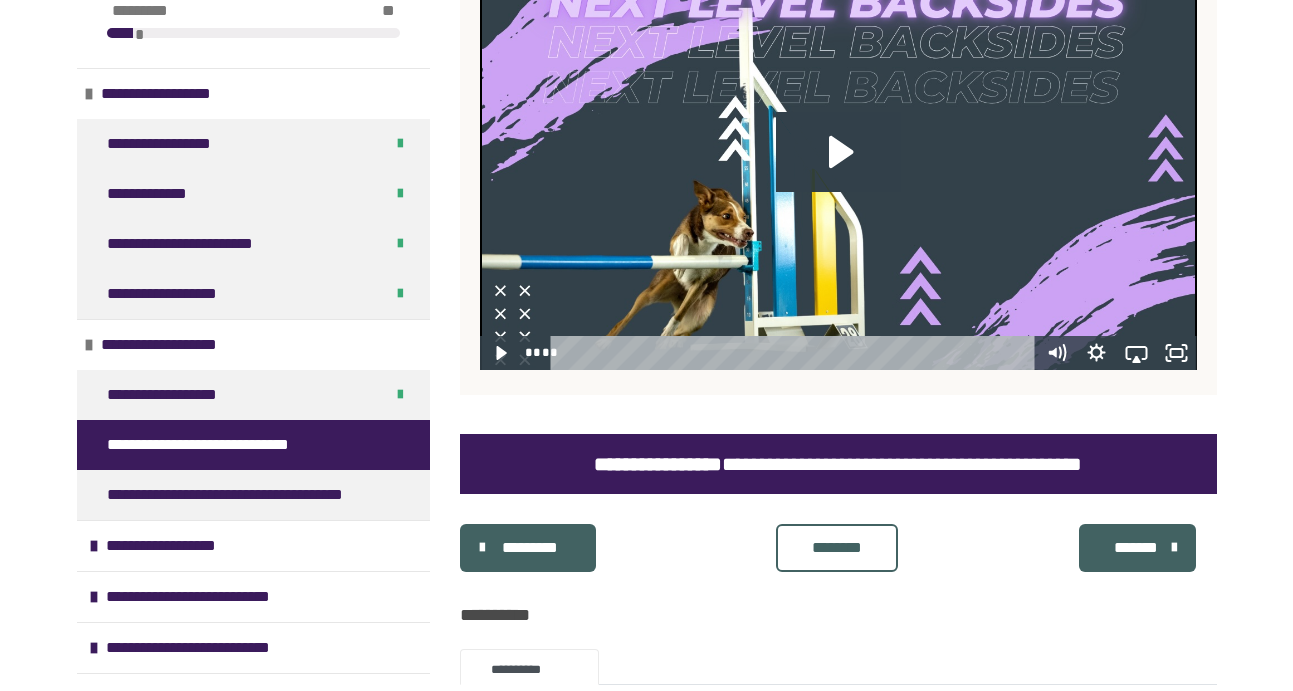 scroll, scrollTop: 1496, scrollLeft: 0, axis: vertical 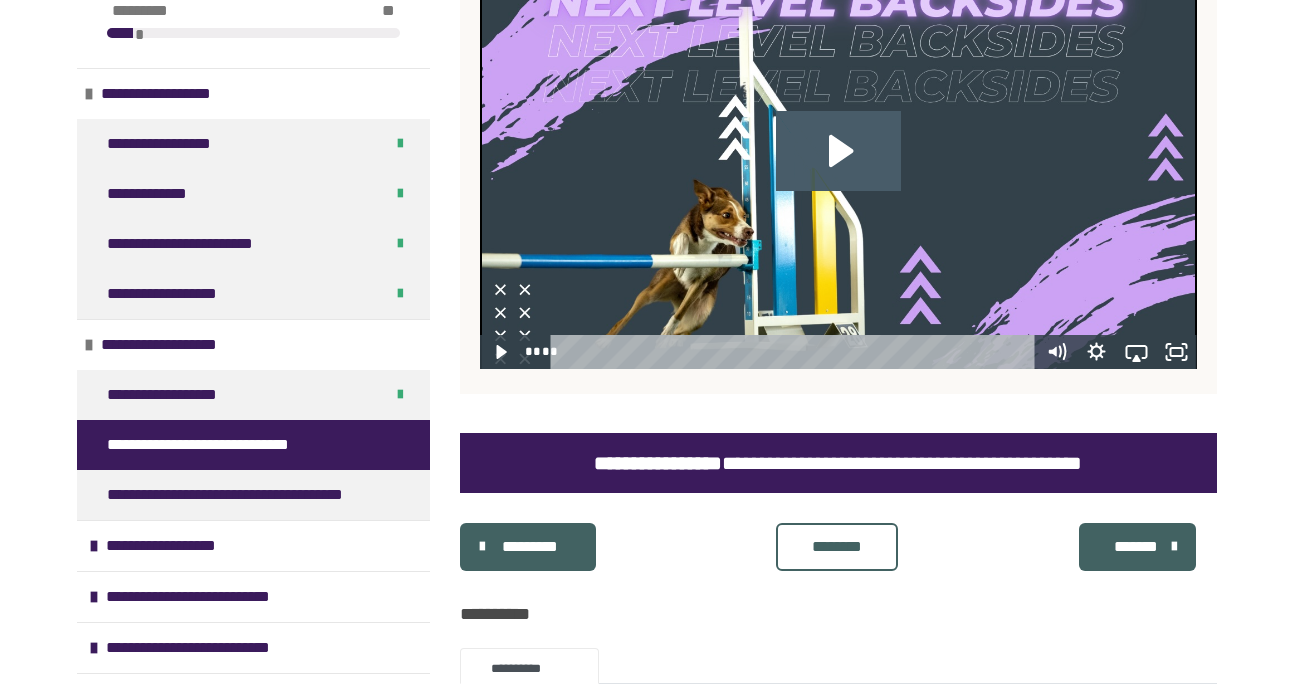 click 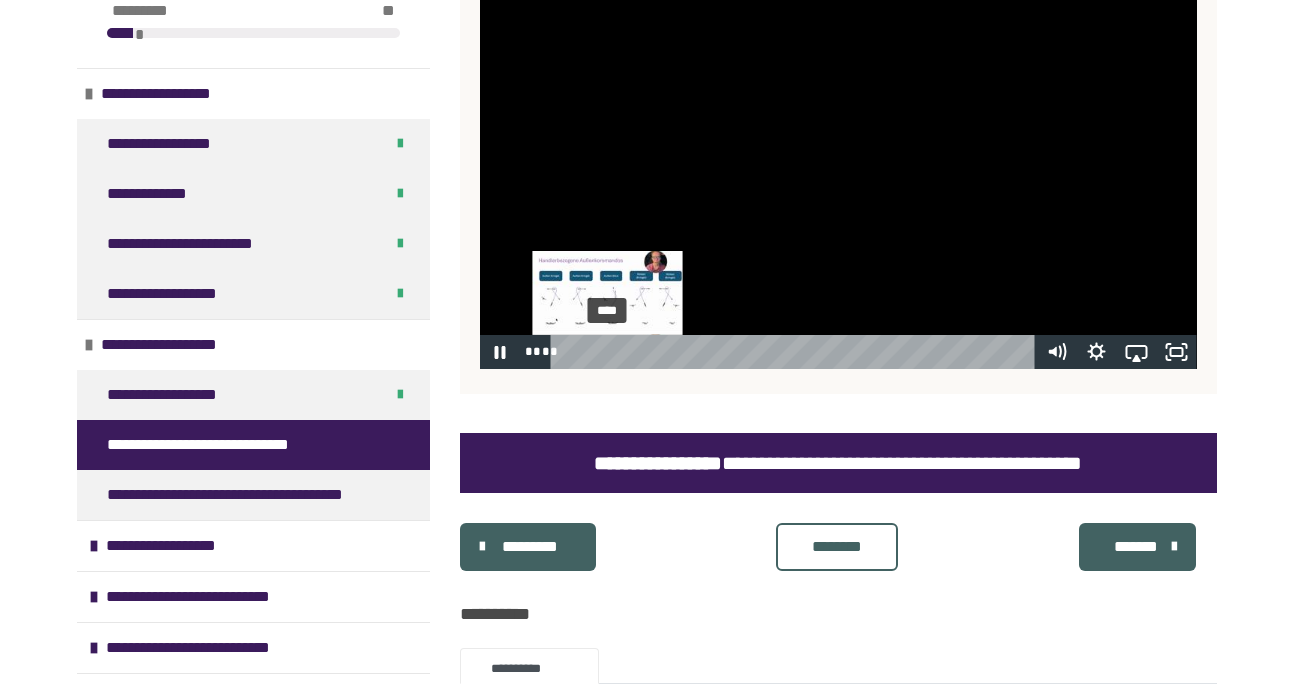click on "****" at bounding box center [796, 352] 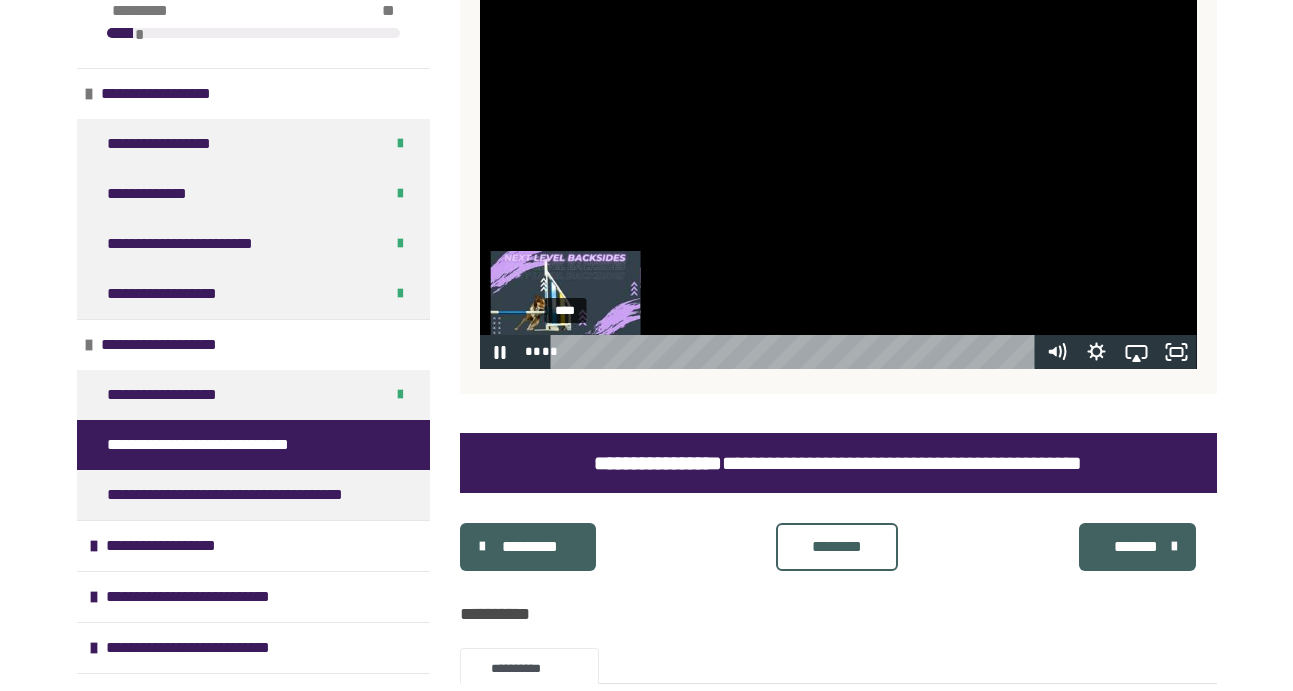 click on "****" at bounding box center [796, 352] 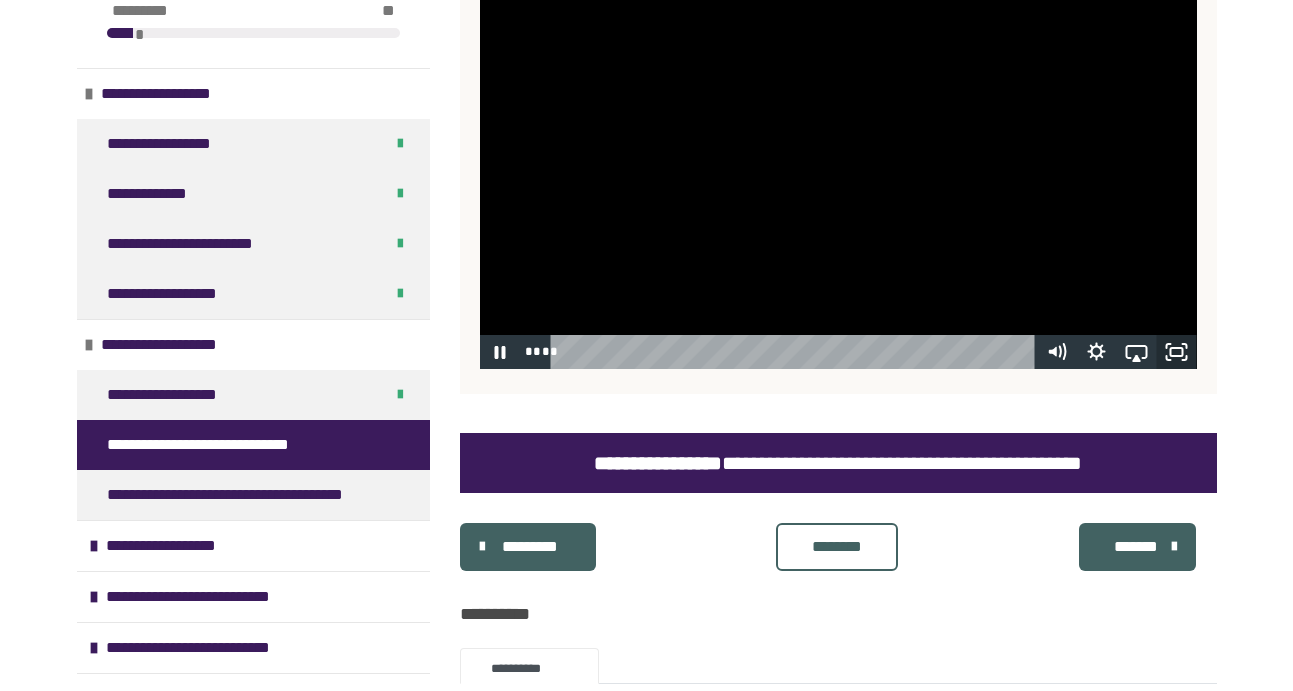 click 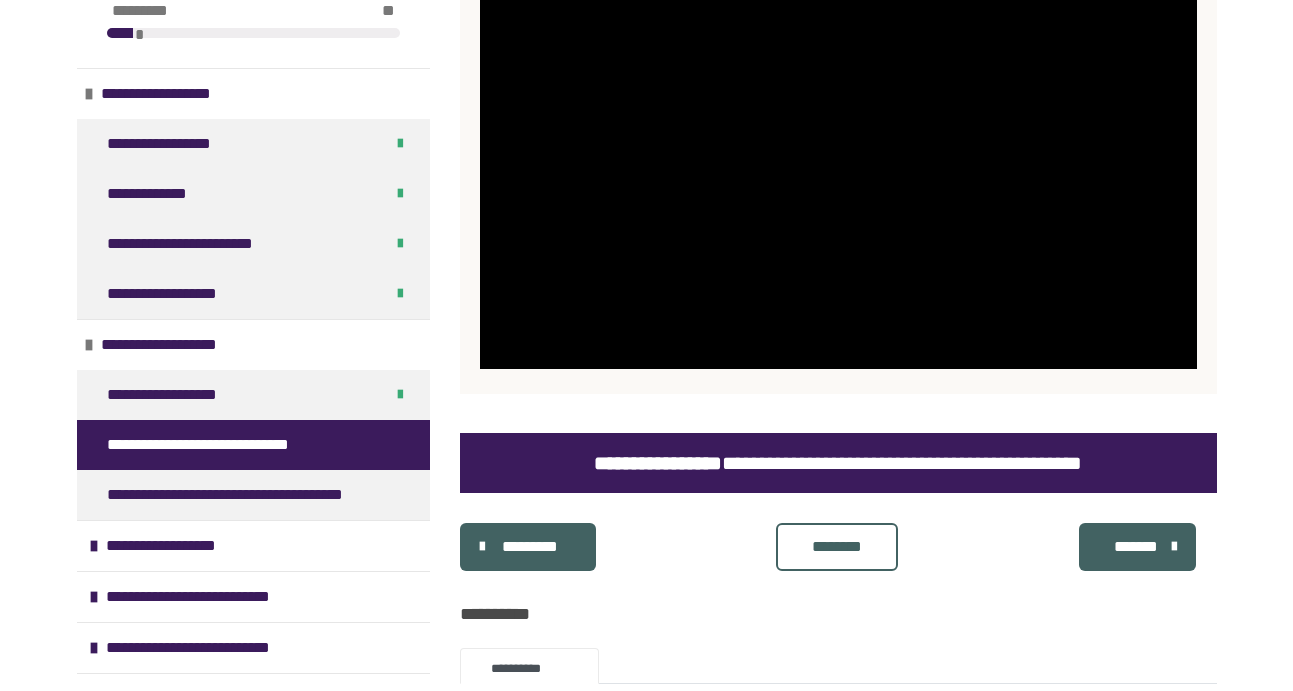 click on "********" at bounding box center (837, 547) 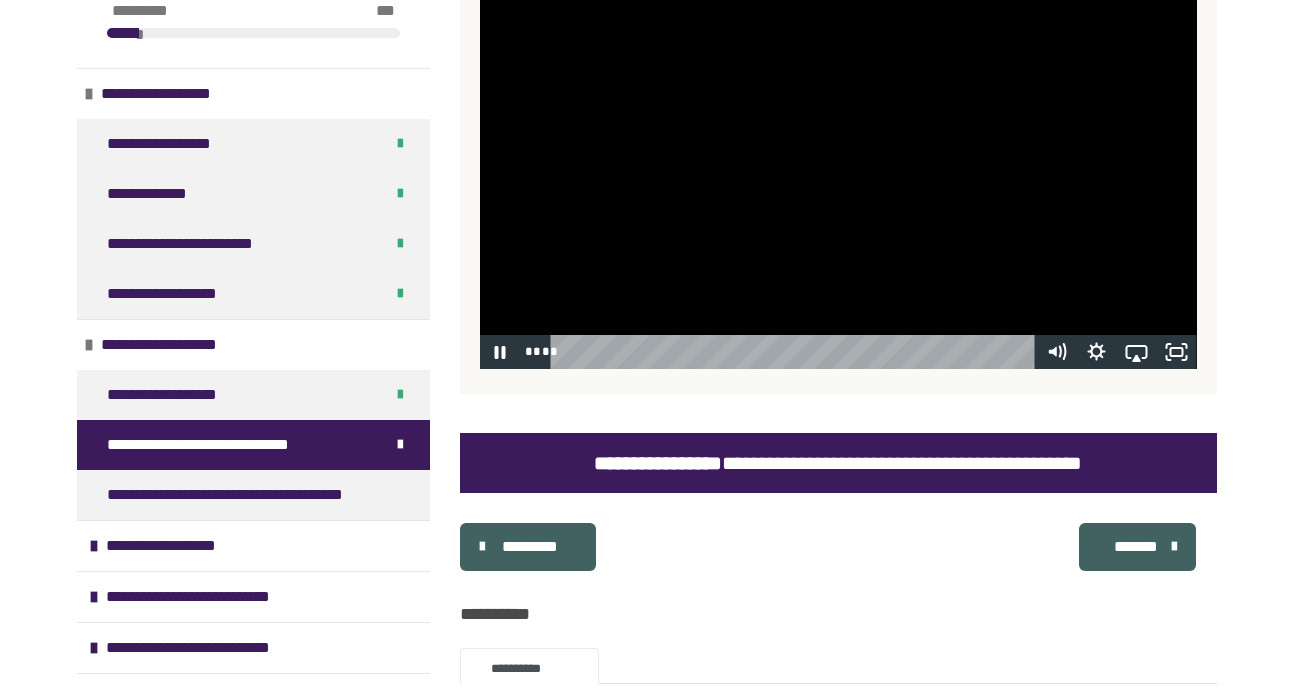 click at bounding box center (838, 168) 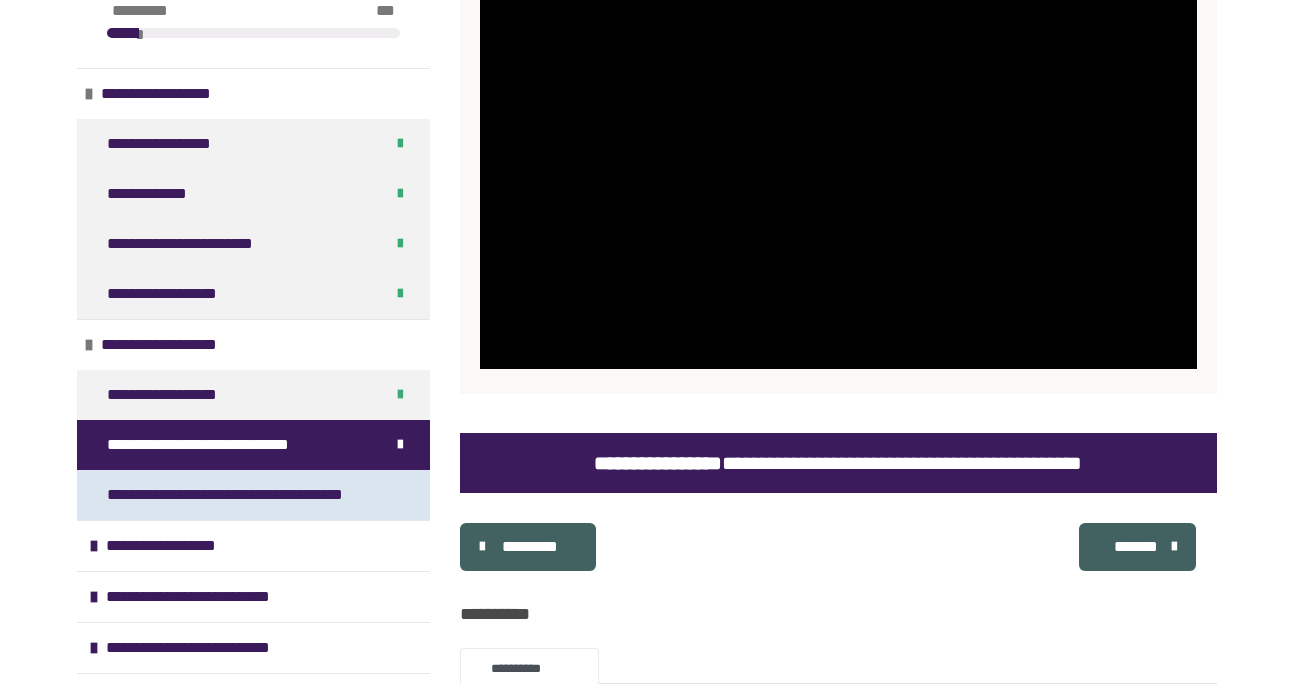 click on "**********" at bounding box center [234, 495] 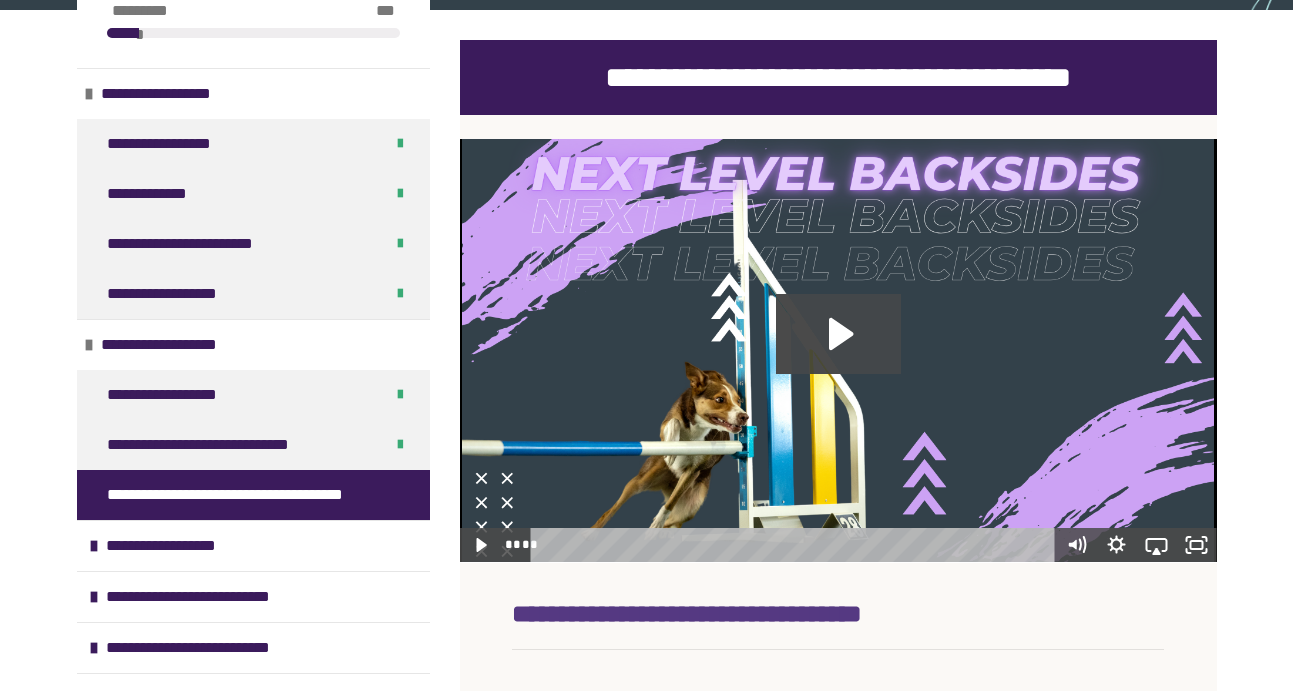 click at bounding box center (838, 350) 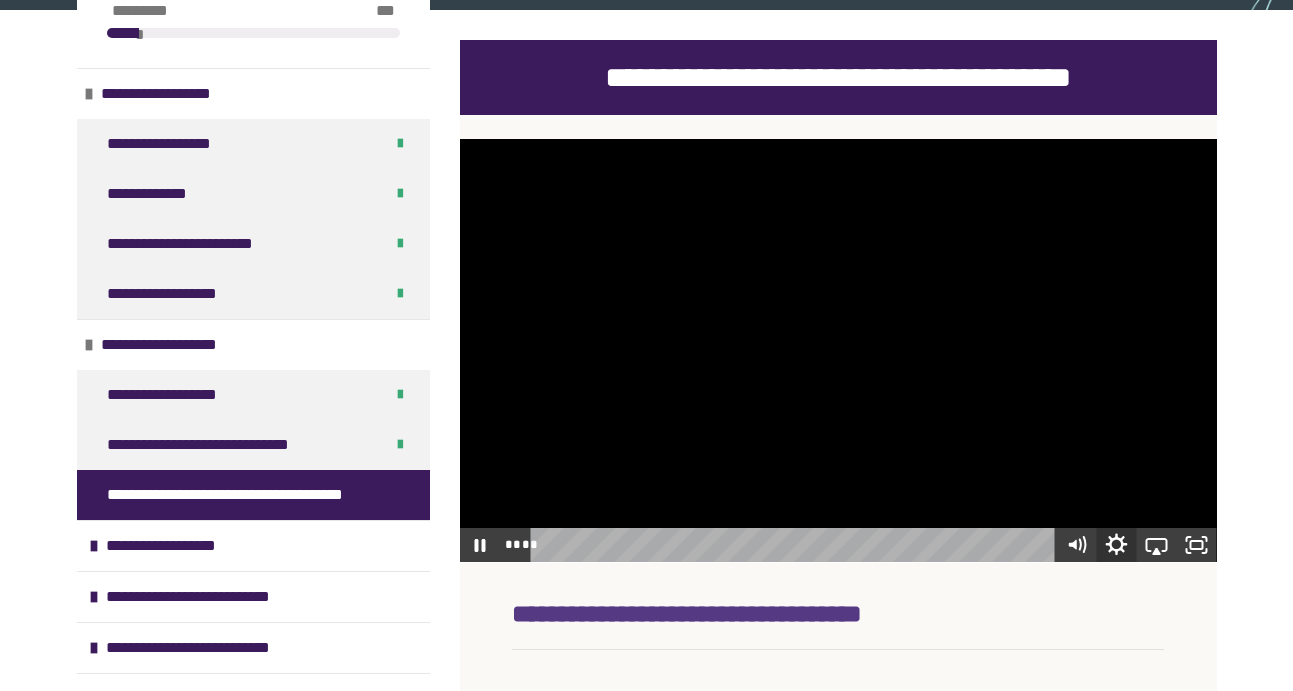 click 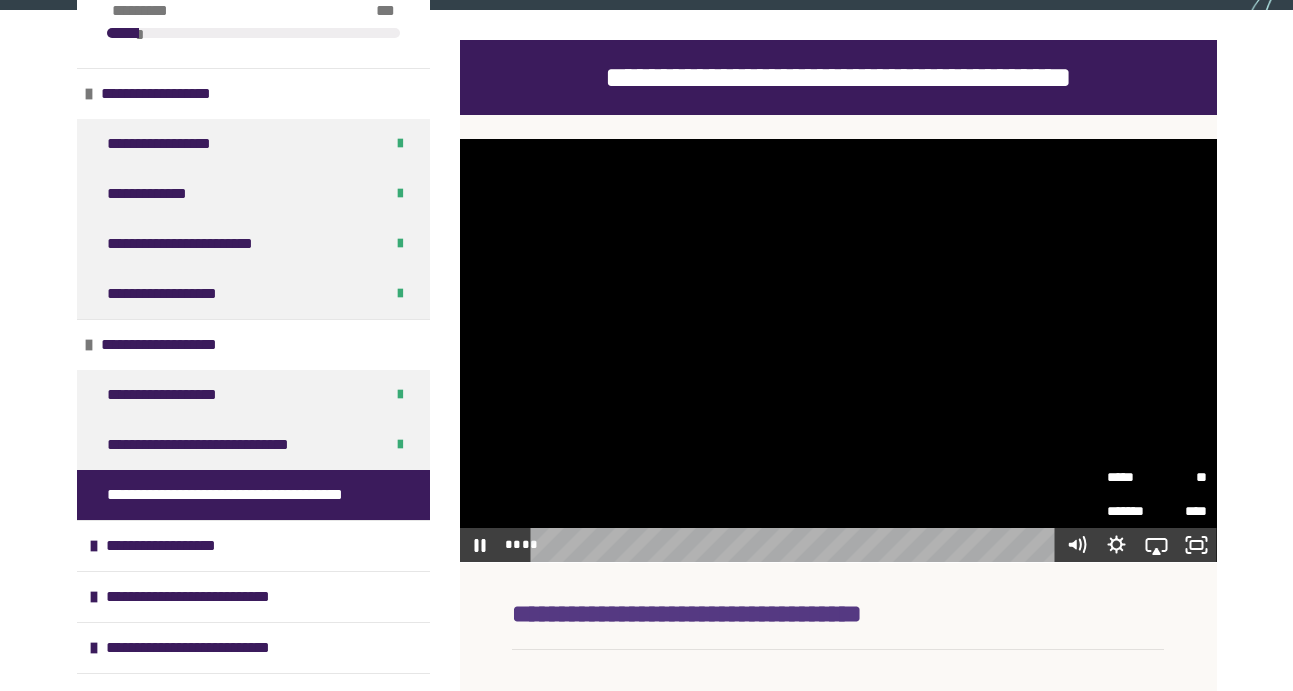 click on "*****" at bounding box center [1132, 477] 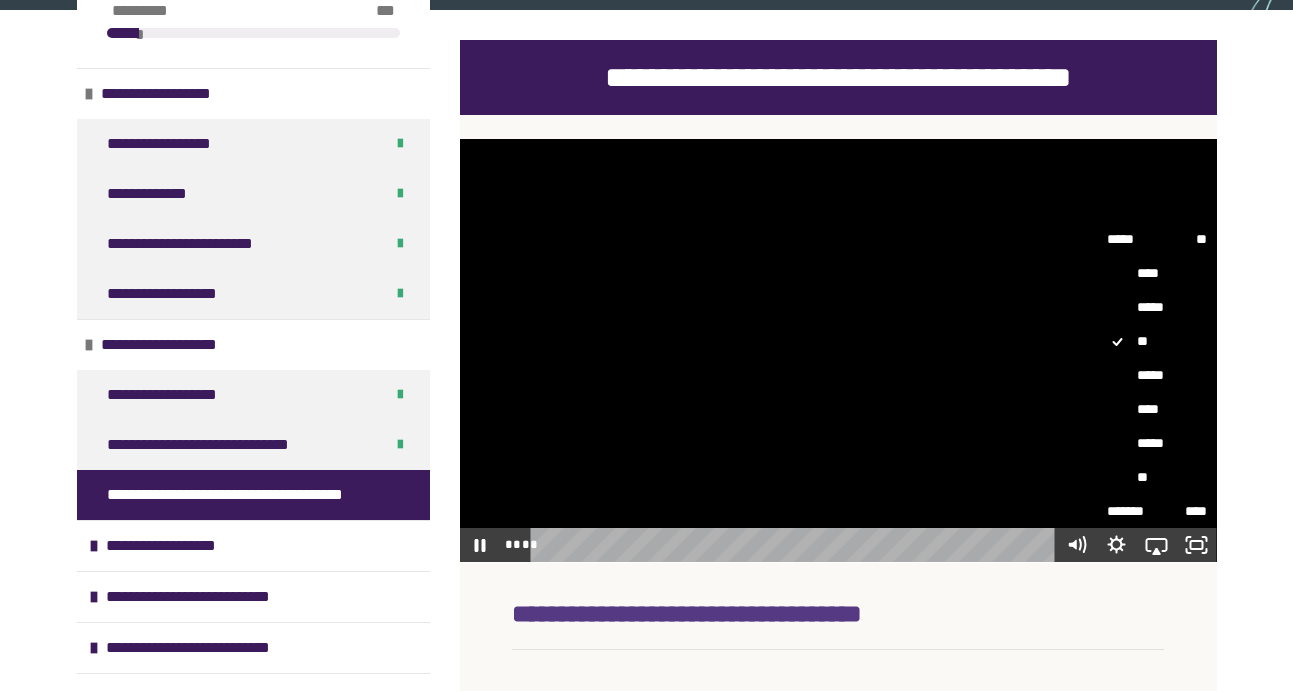 click on "*****" at bounding box center (1157, 375) 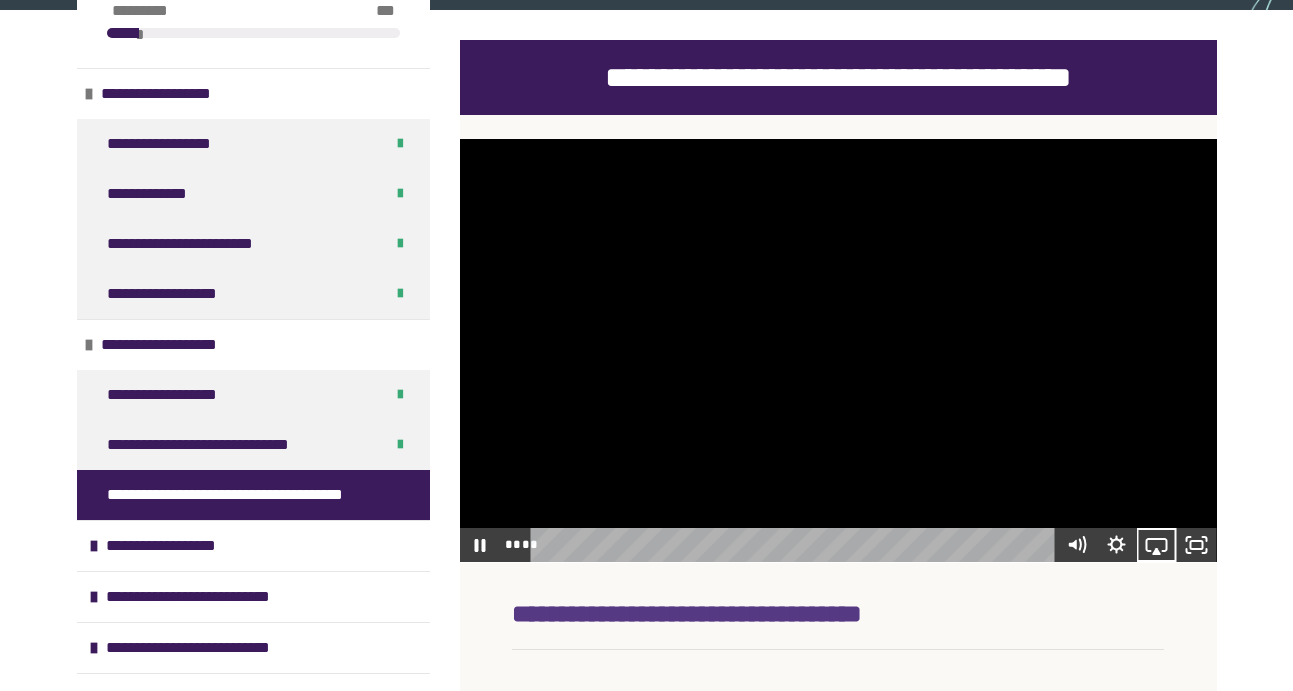 type 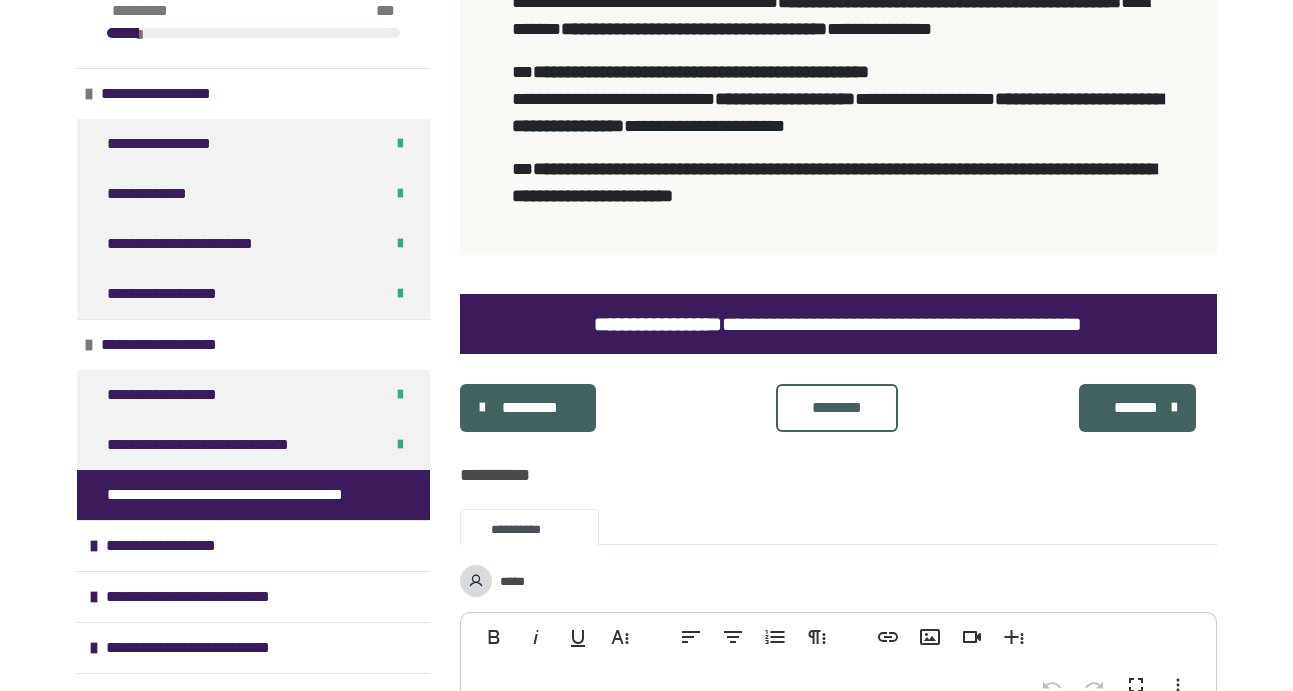 scroll, scrollTop: 2252, scrollLeft: 0, axis: vertical 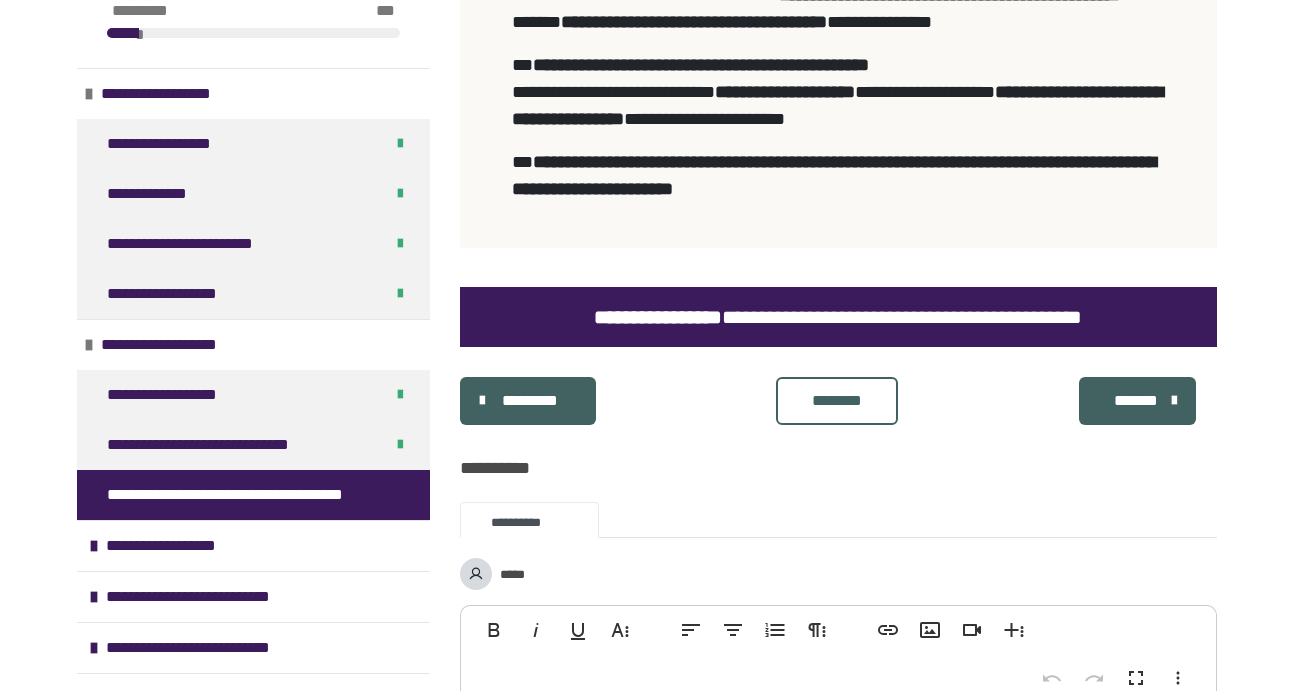 click on "********" at bounding box center [837, 401] 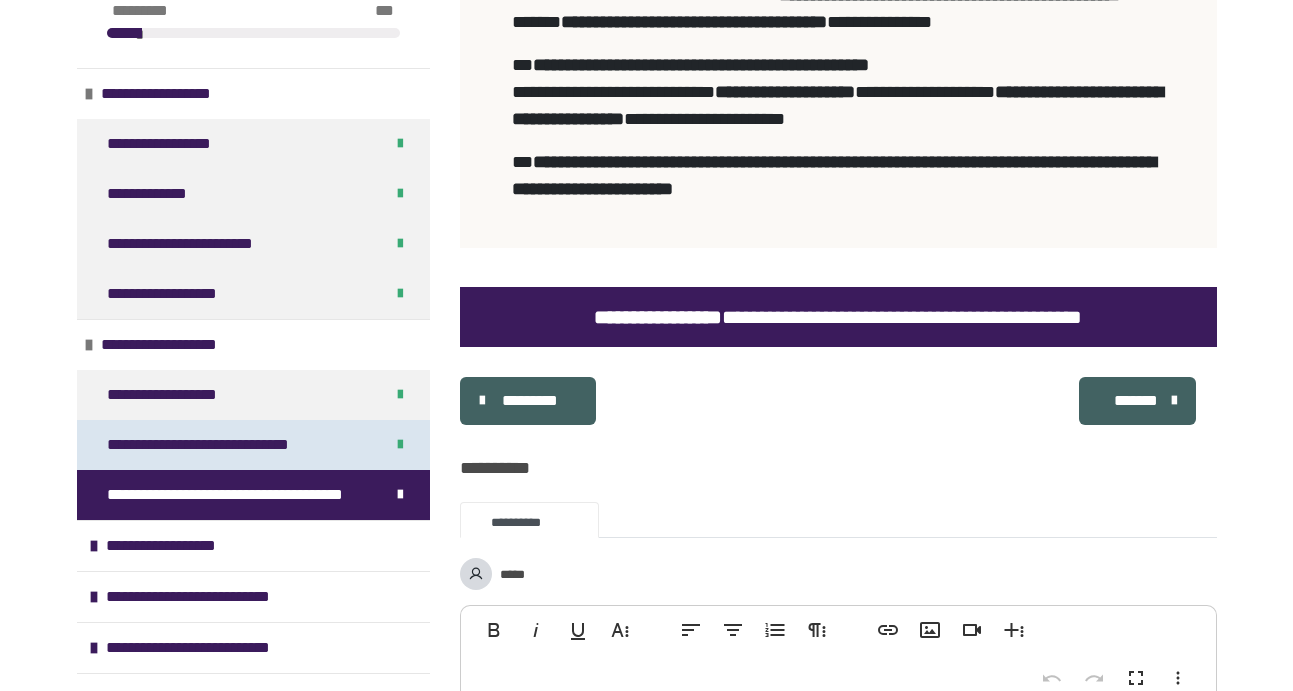 scroll, scrollTop: 70, scrollLeft: 0, axis: vertical 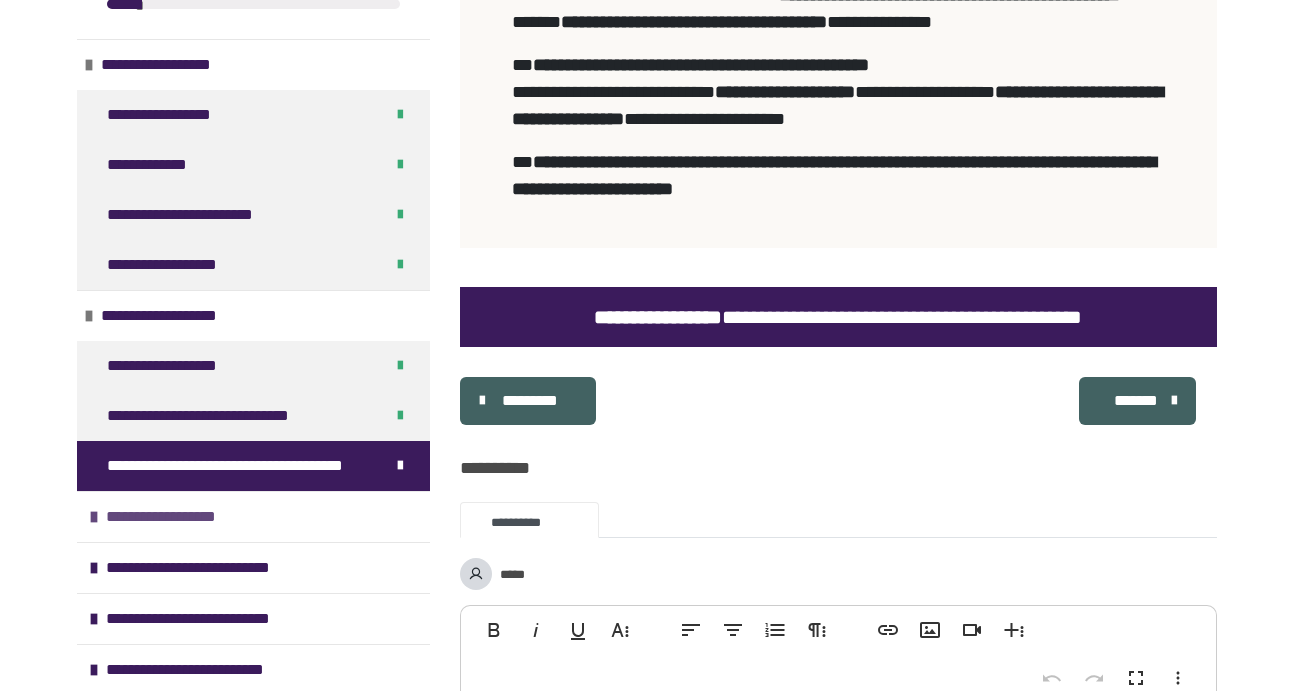 click on "**********" at bounding box center [170, 517] 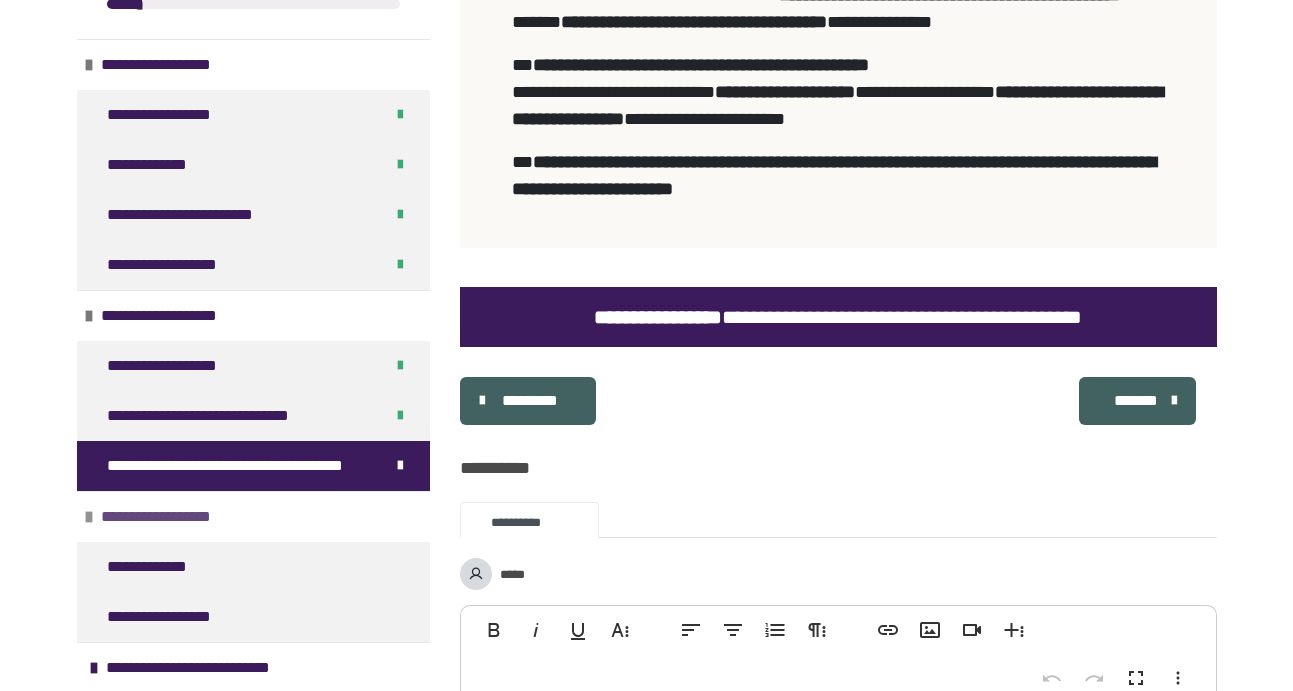 scroll, scrollTop: 109, scrollLeft: 0, axis: vertical 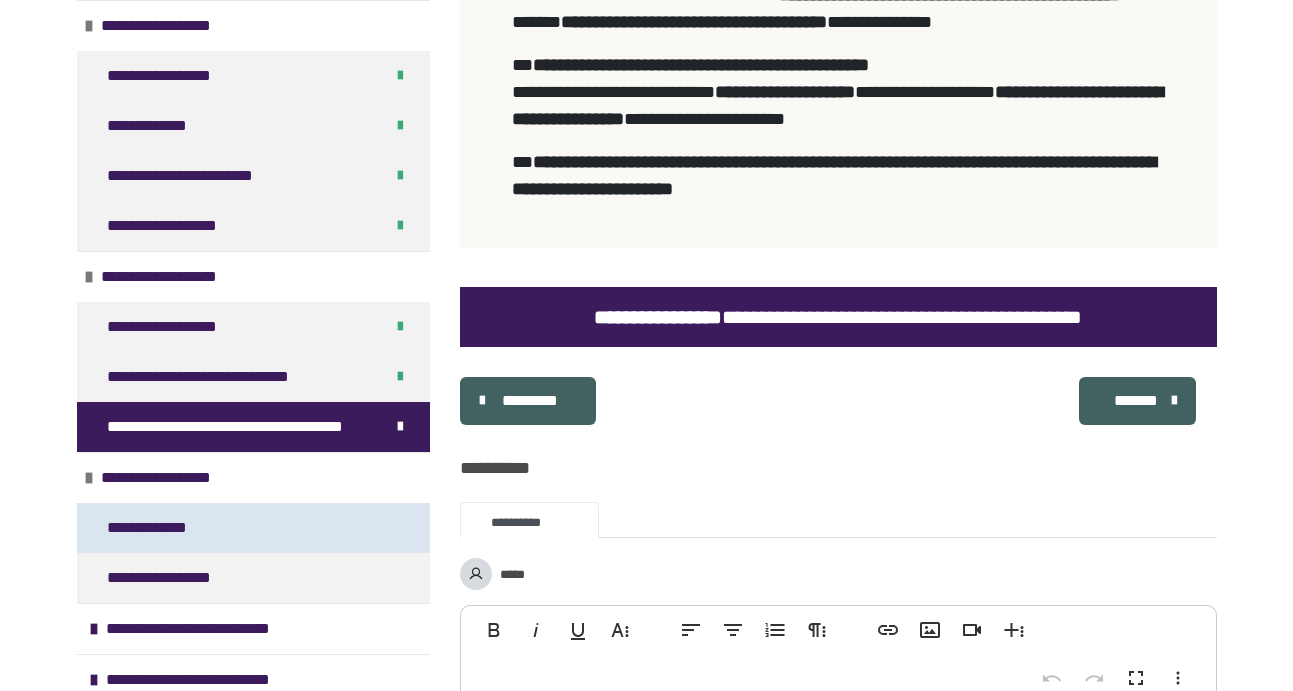 click on "**********" at bounding box center (153, 528) 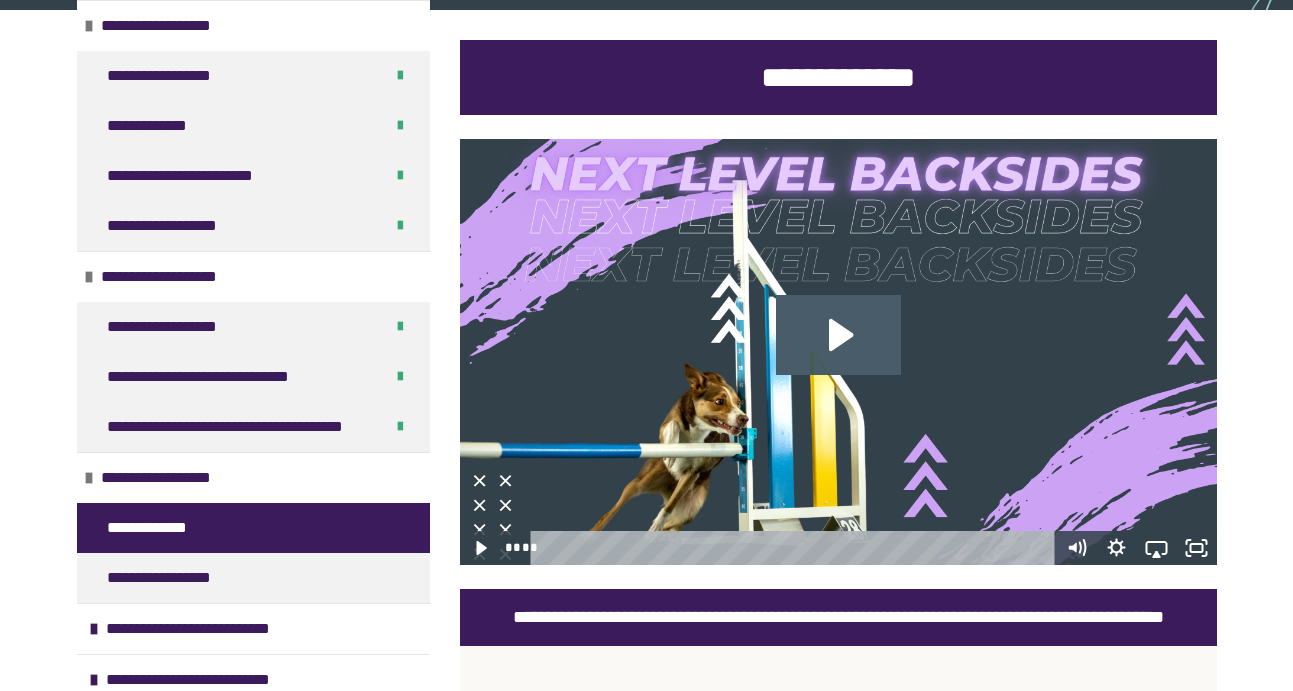 click 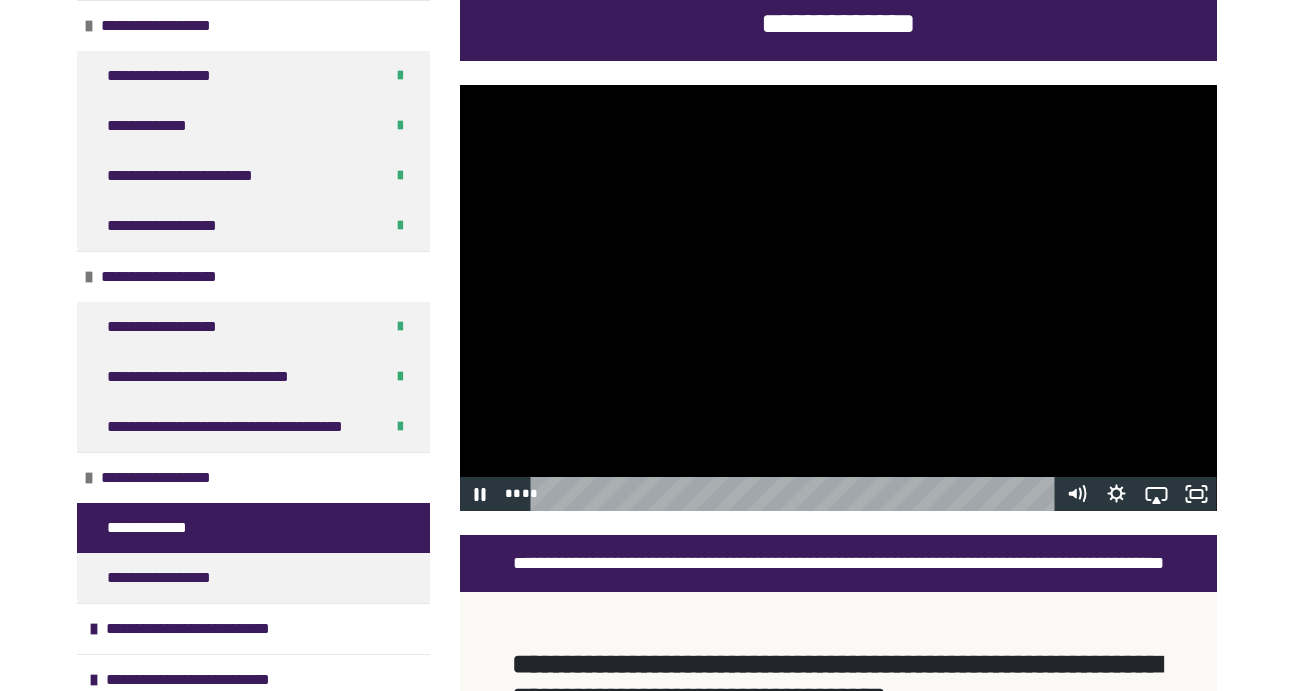 scroll, scrollTop: 357, scrollLeft: 0, axis: vertical 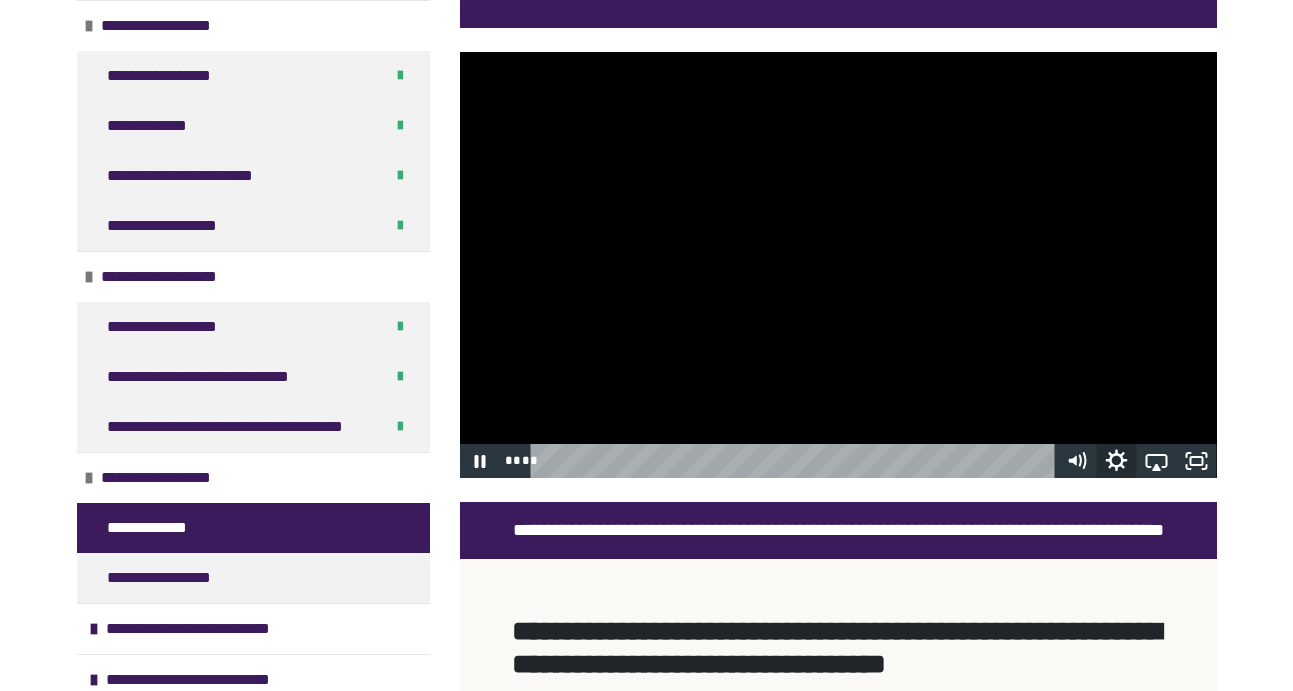 click 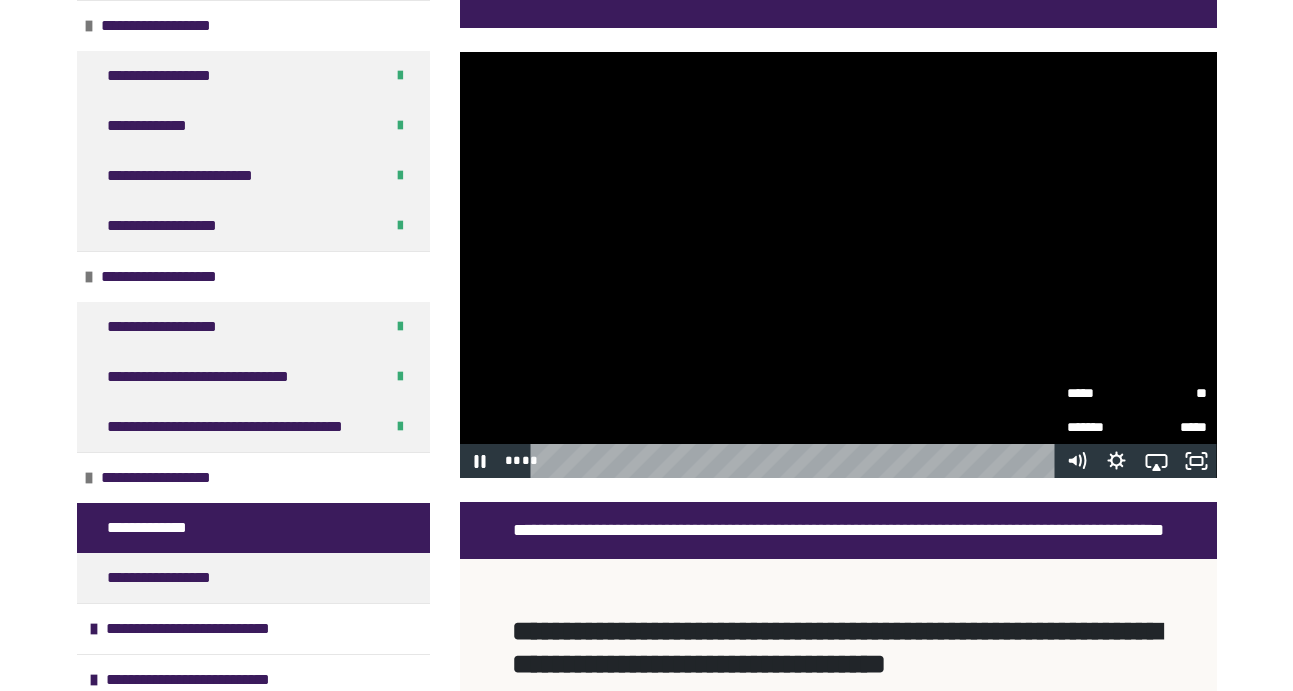 click on "*****" at bounding box center (1102, 393) 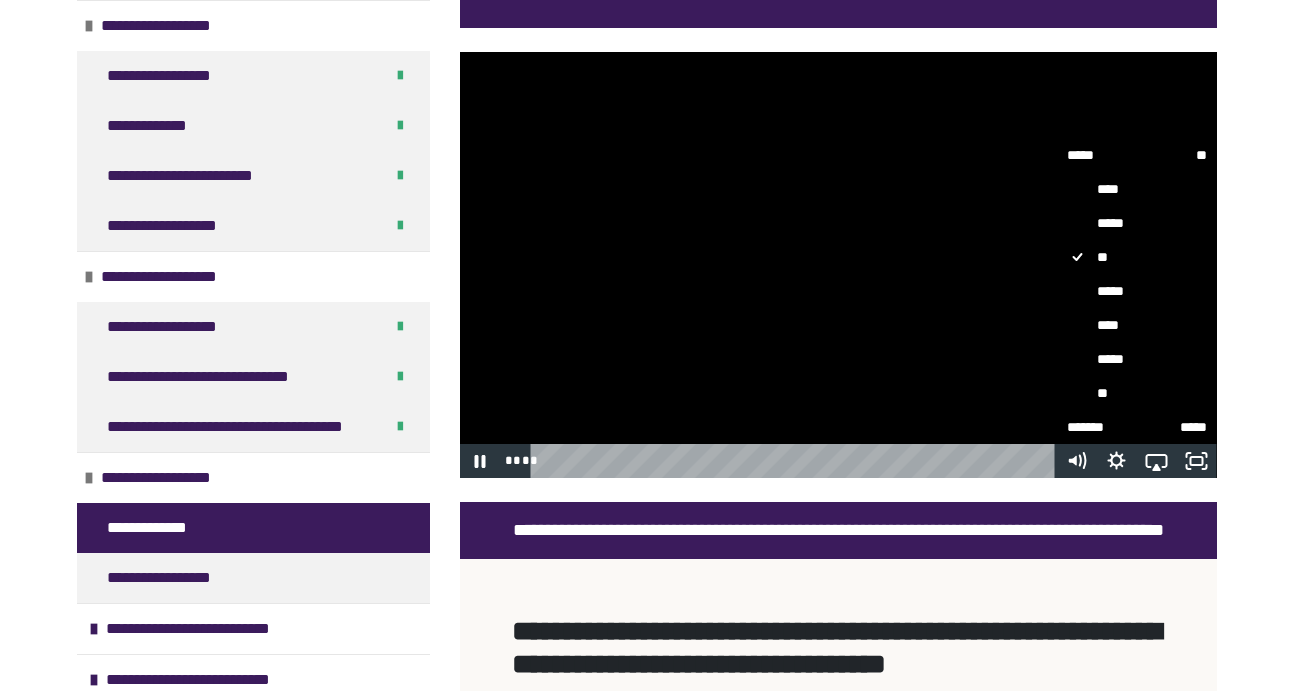 click on "*****" at bounding box center (1137, 291) 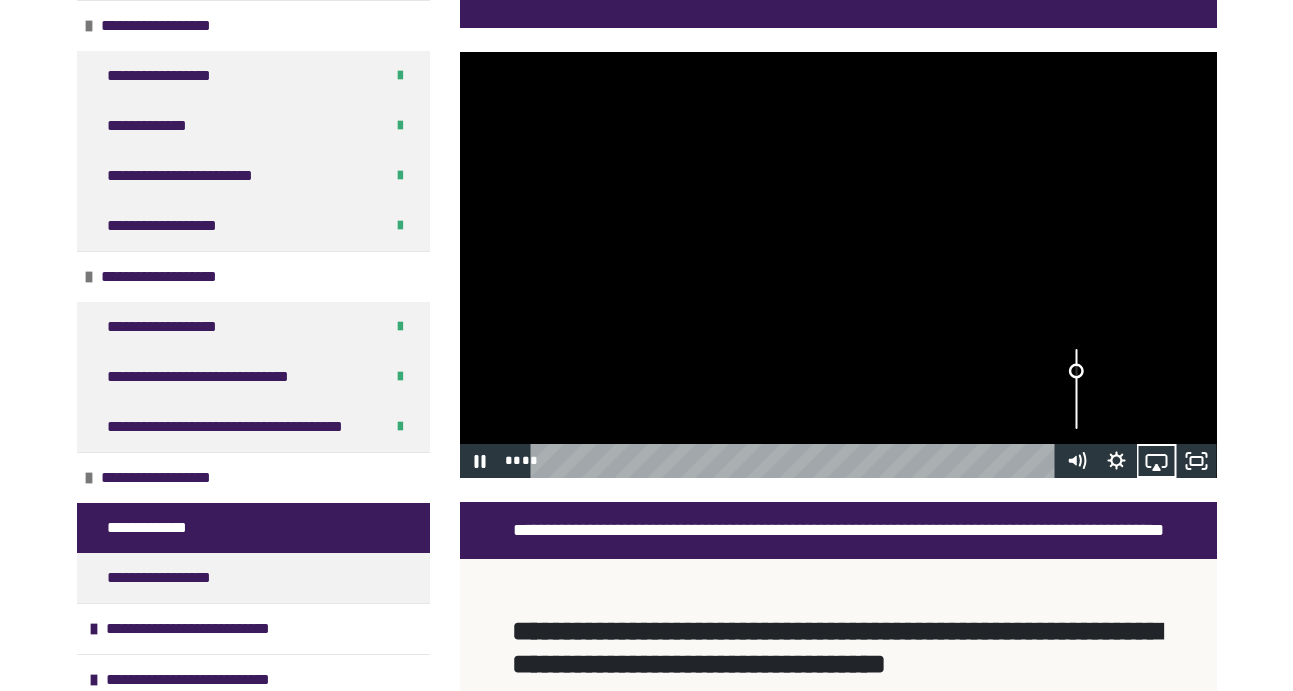 drag, startPoint x: 1077, startPoint y: 359, endPoint x: 1077, endPoint y: 372, distance: 13 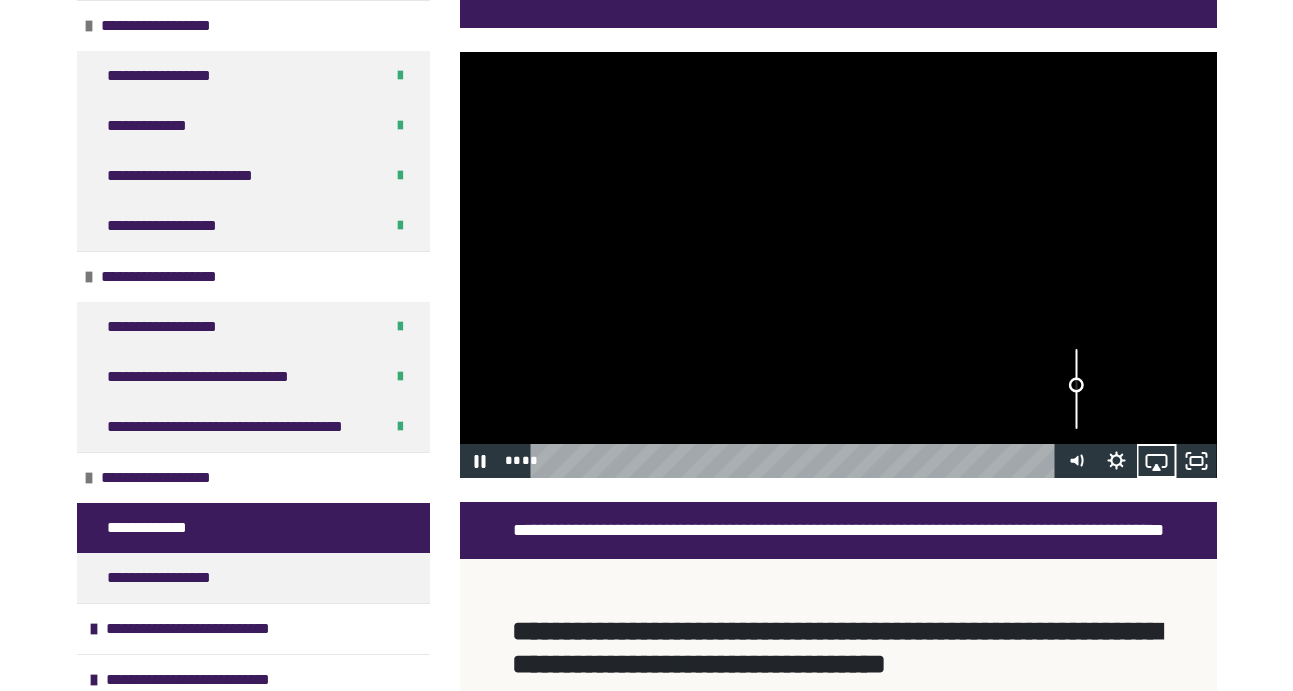 drag, startPoint x: 1080, startPoint y: 371, endPoint x: 1077, endPoint y: 386, distance: 15.297058 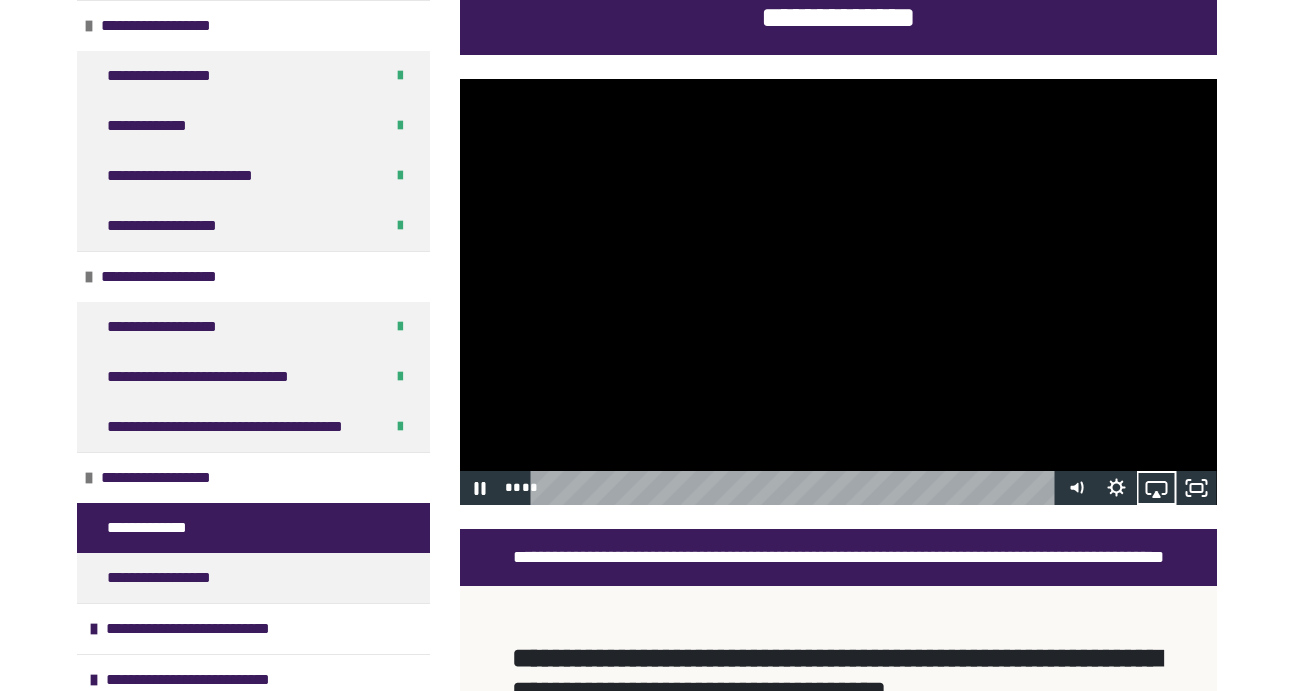 scroll, scrollTop: 330, scrollLeft: 0, axis: vertical 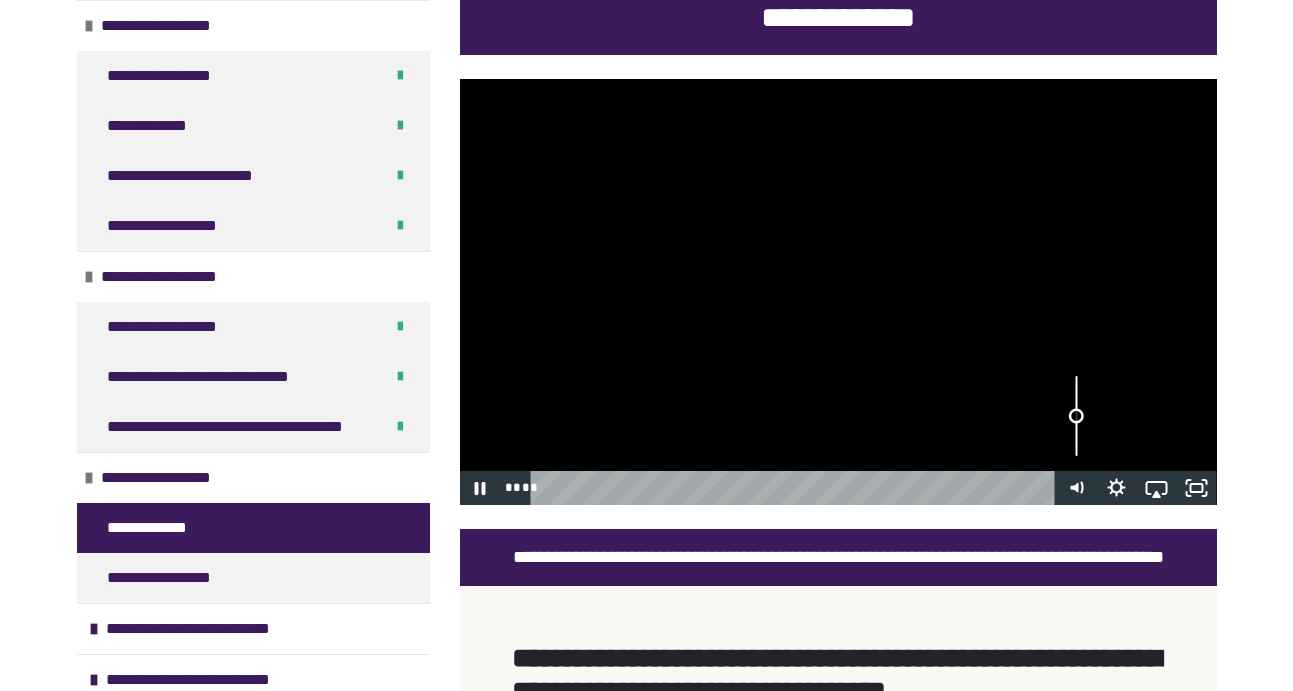 click at bounding box center [1076, 416] 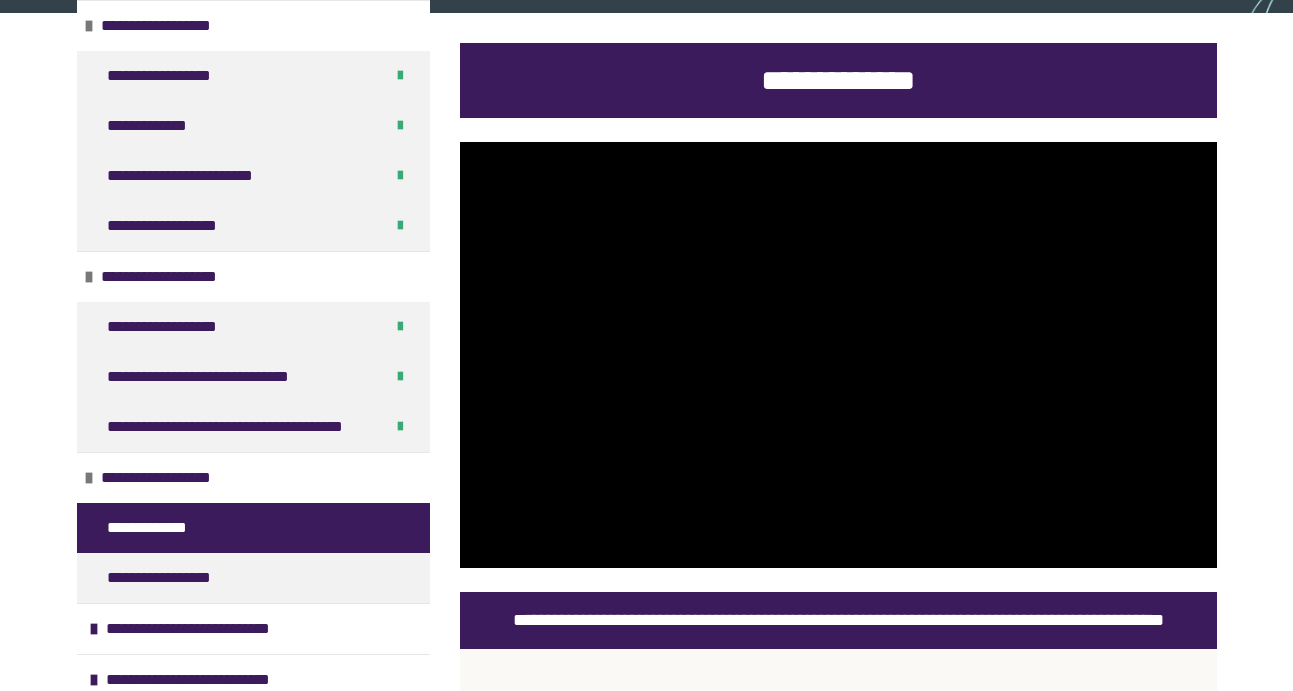 scroll, scrollTop: 177, scrollLeft: 0, axis: vertical 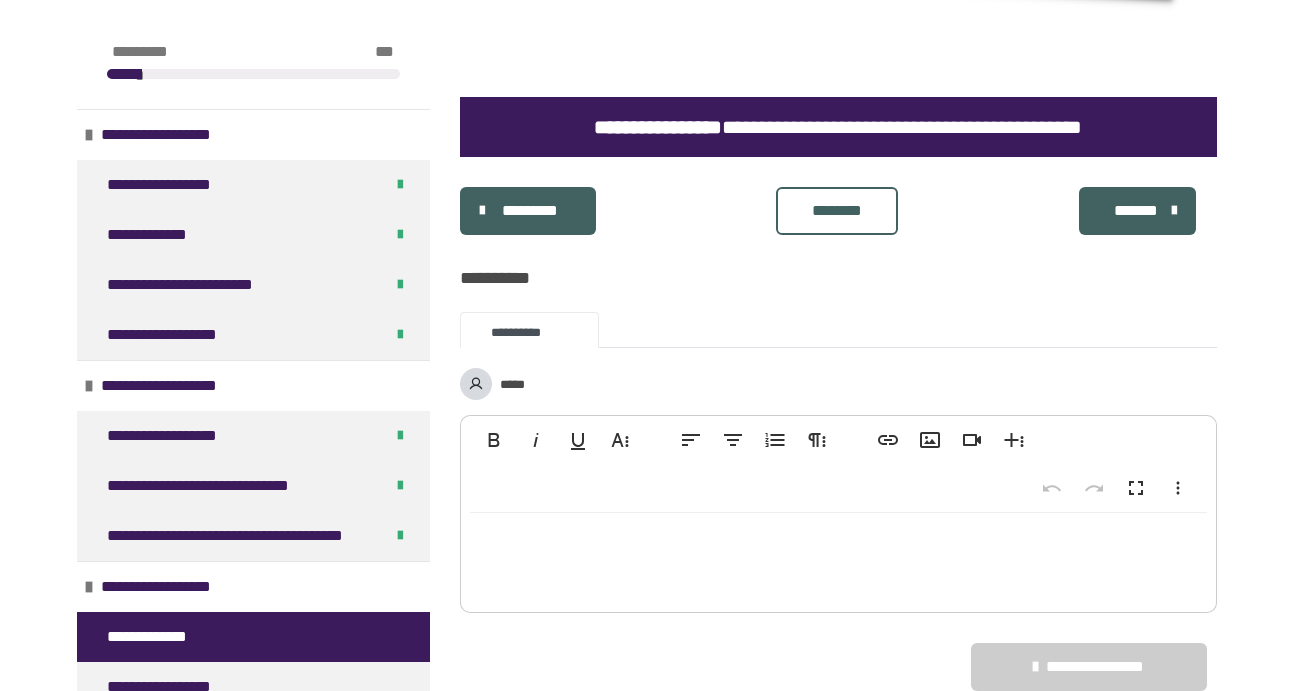 click on "********" at bounding box center [837, 211] 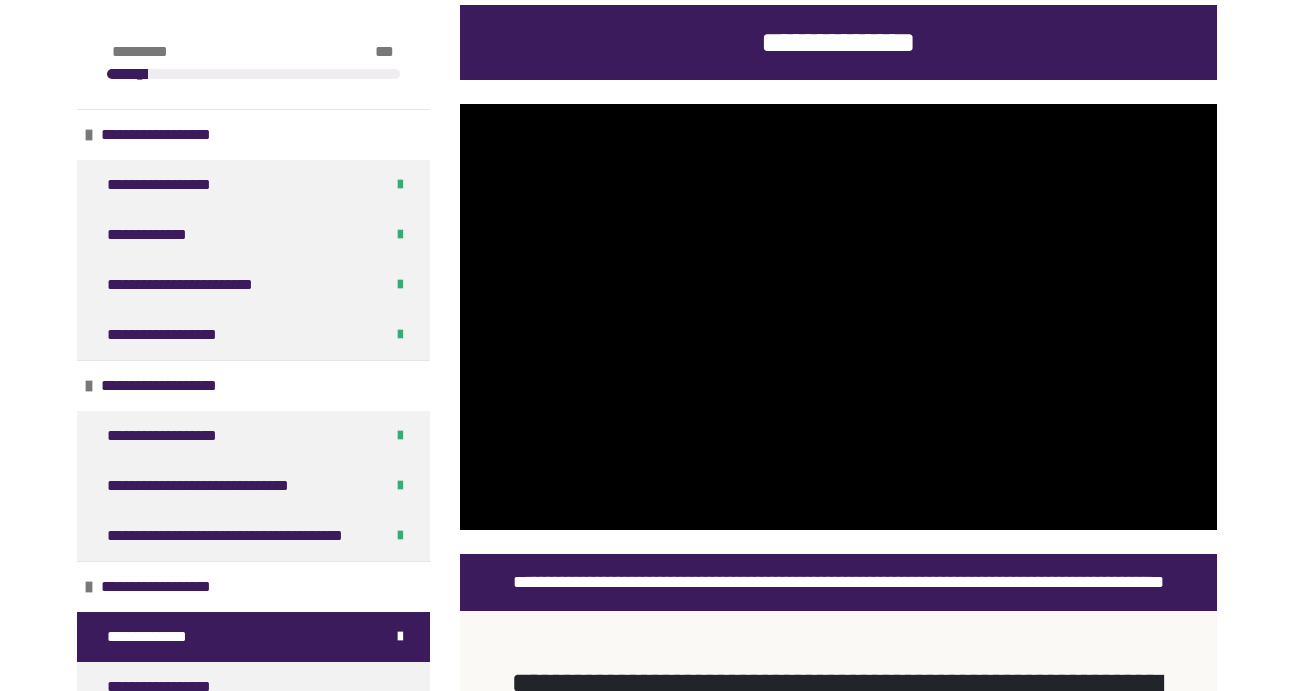 scroll, scrollTop: 302, scrollLeft: 0, axis: vertical 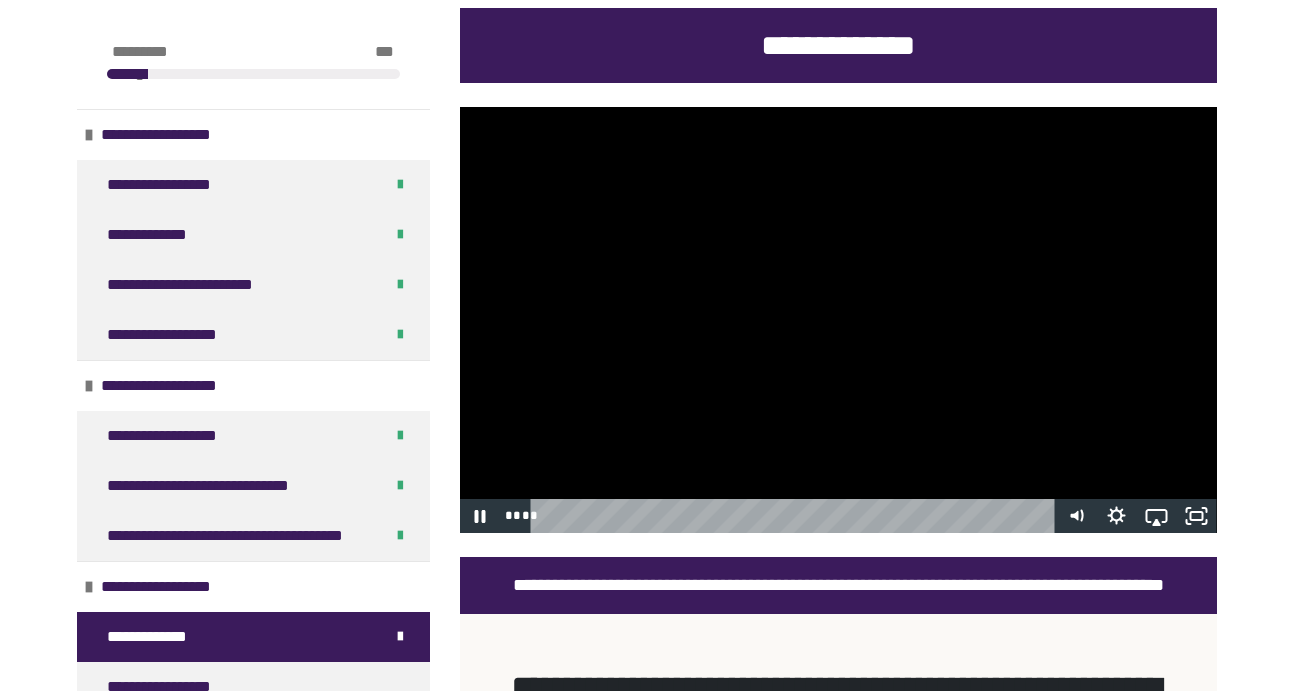 click at bounding box center [838, 320] 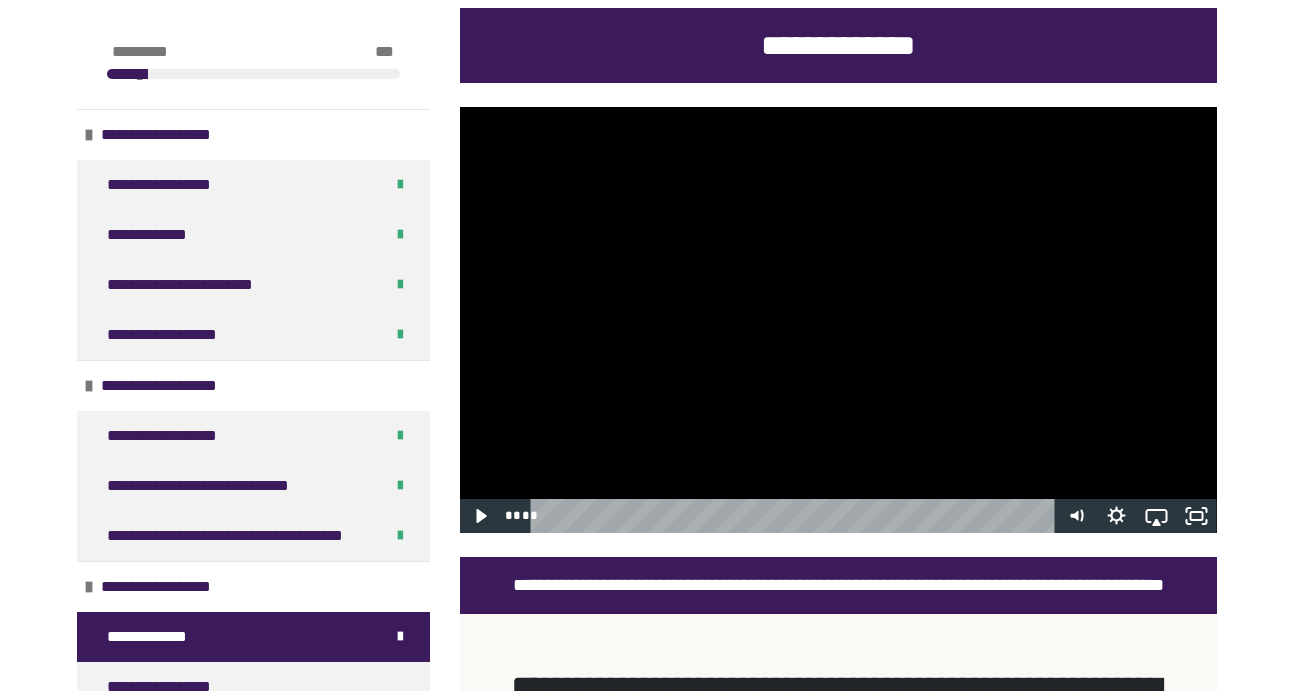 click at bounding box center (838, 320) 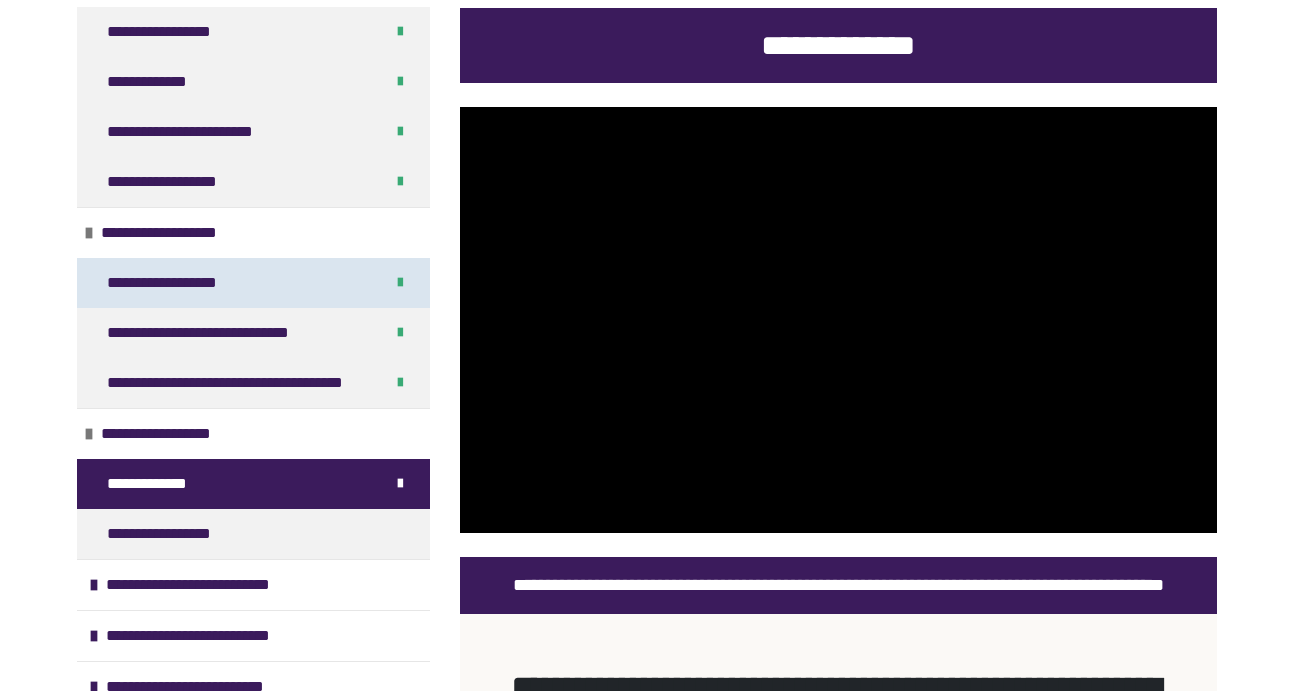 scroll, scrollTop: 253, scrollLeft: 0, axis: vertical 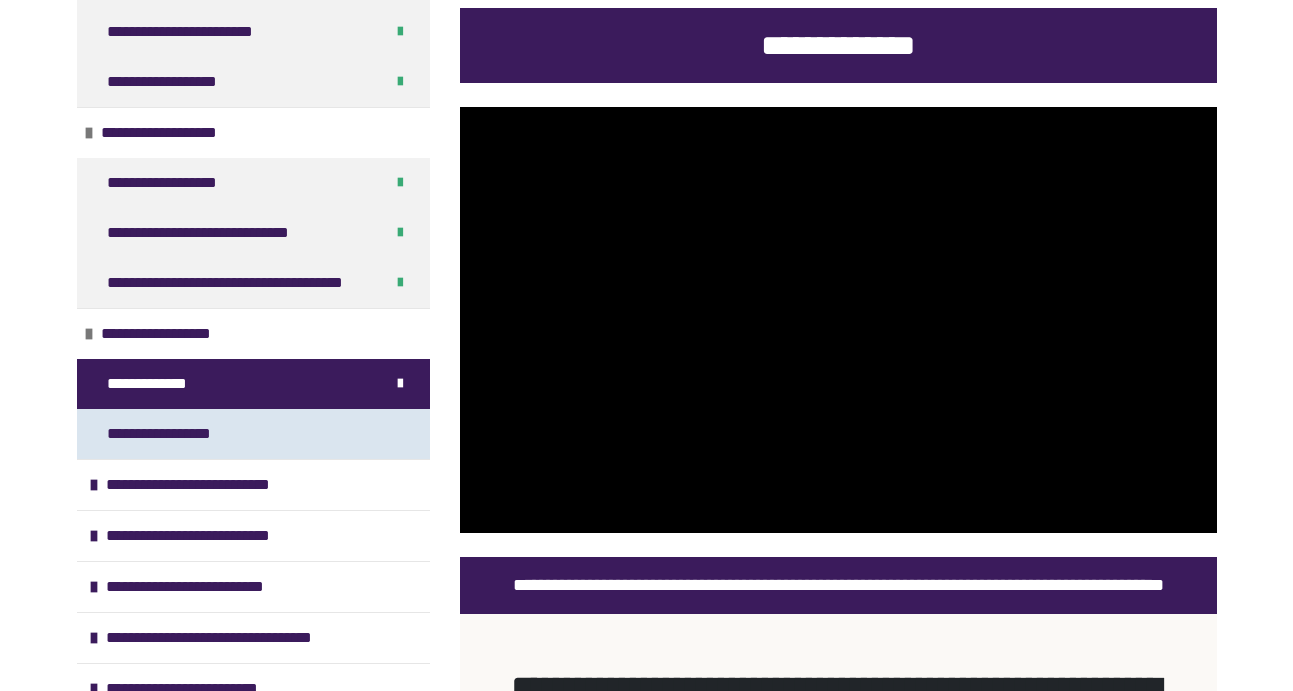 click on "**********" at bounding box center (170, 434) 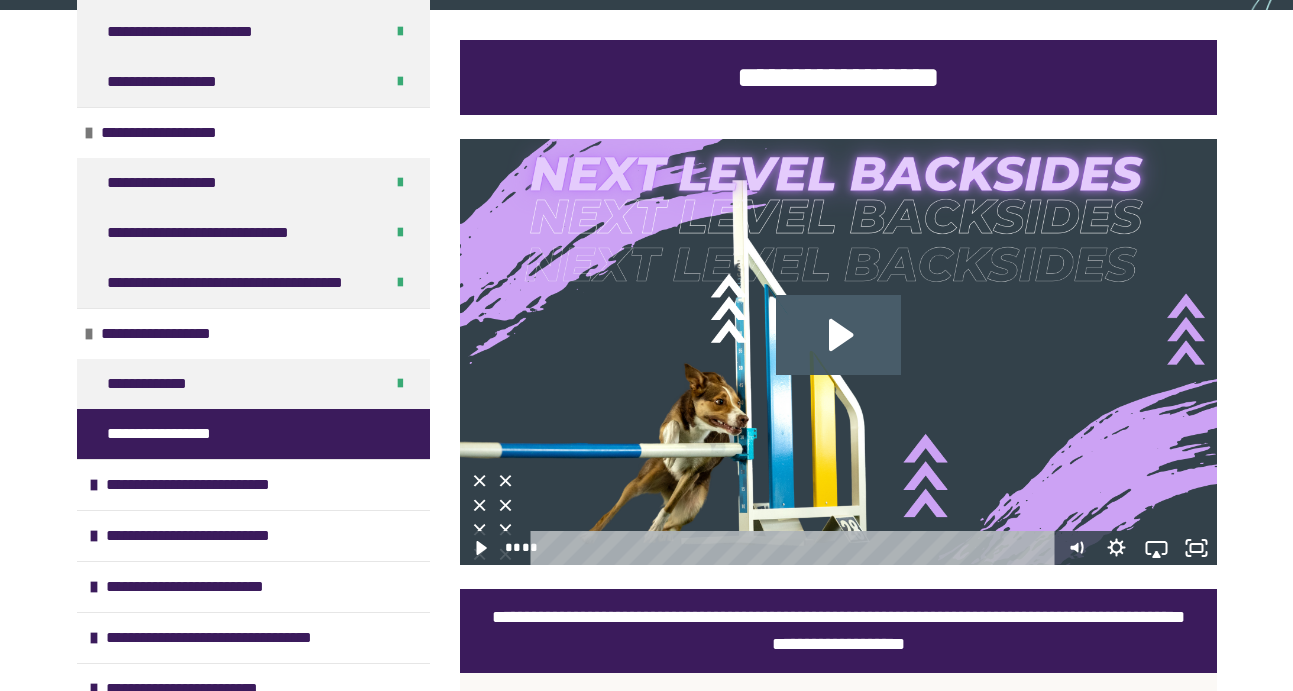 click 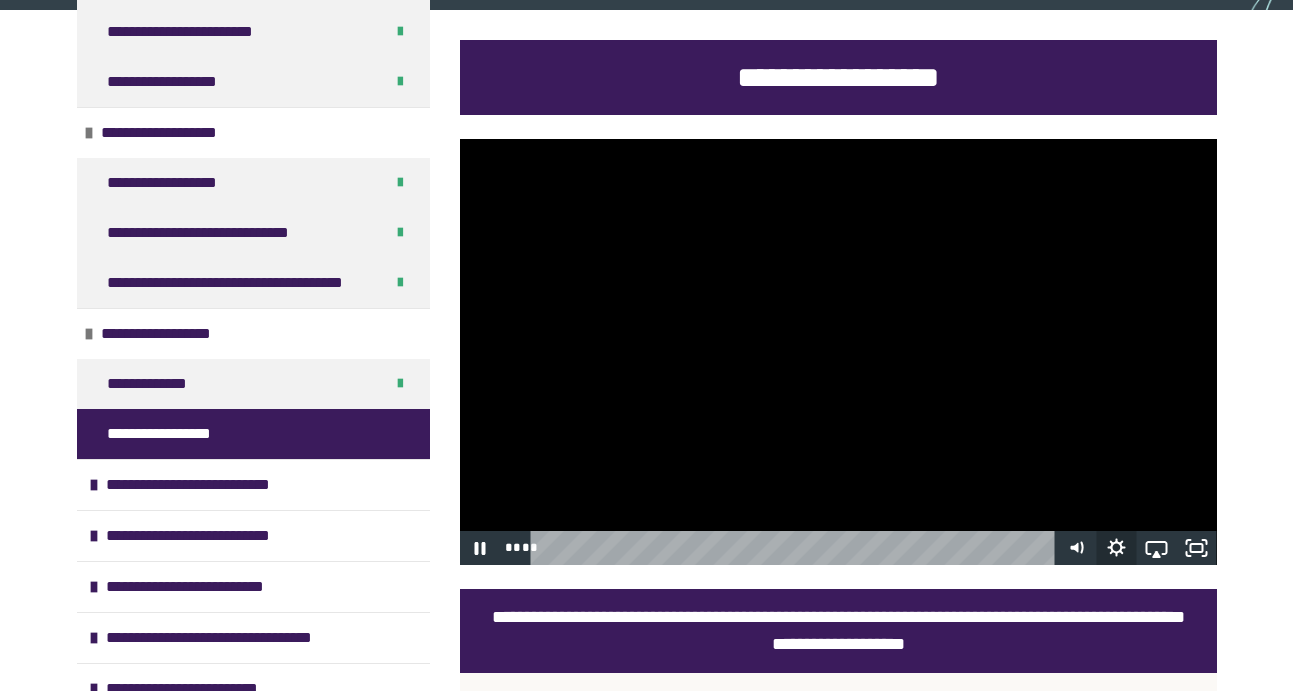 click 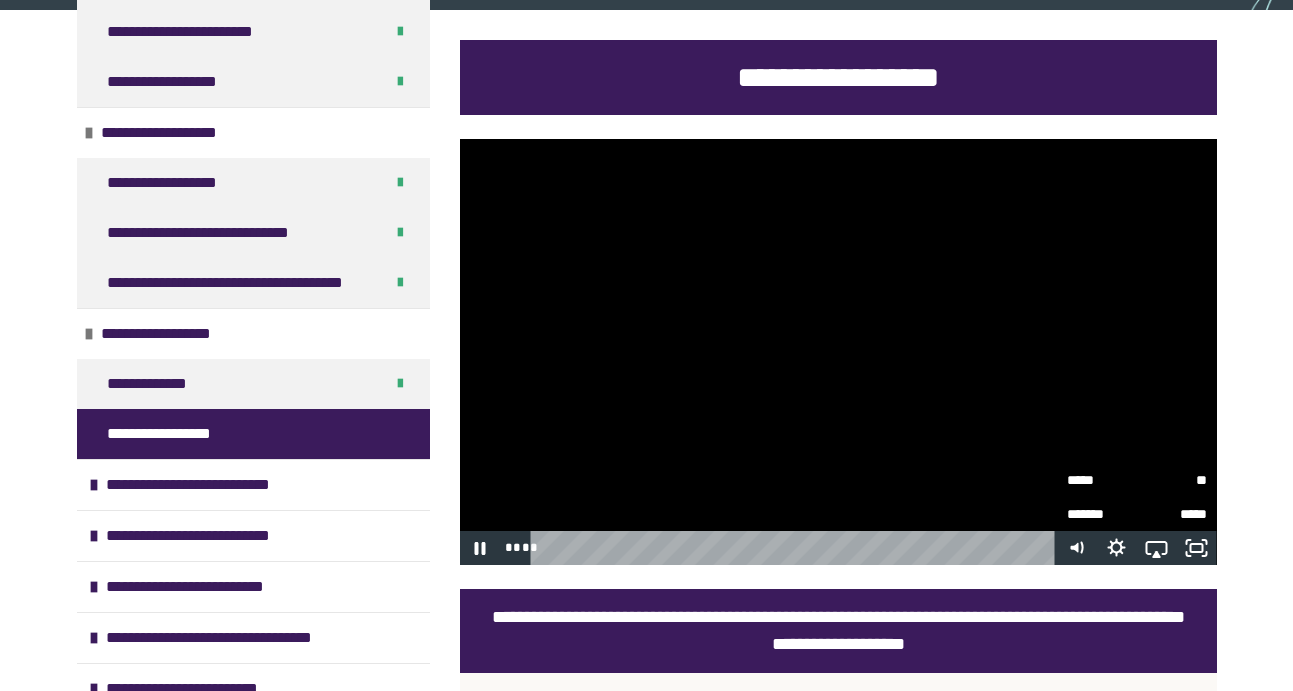 click on "*****" at bounding box center [1102, 479] 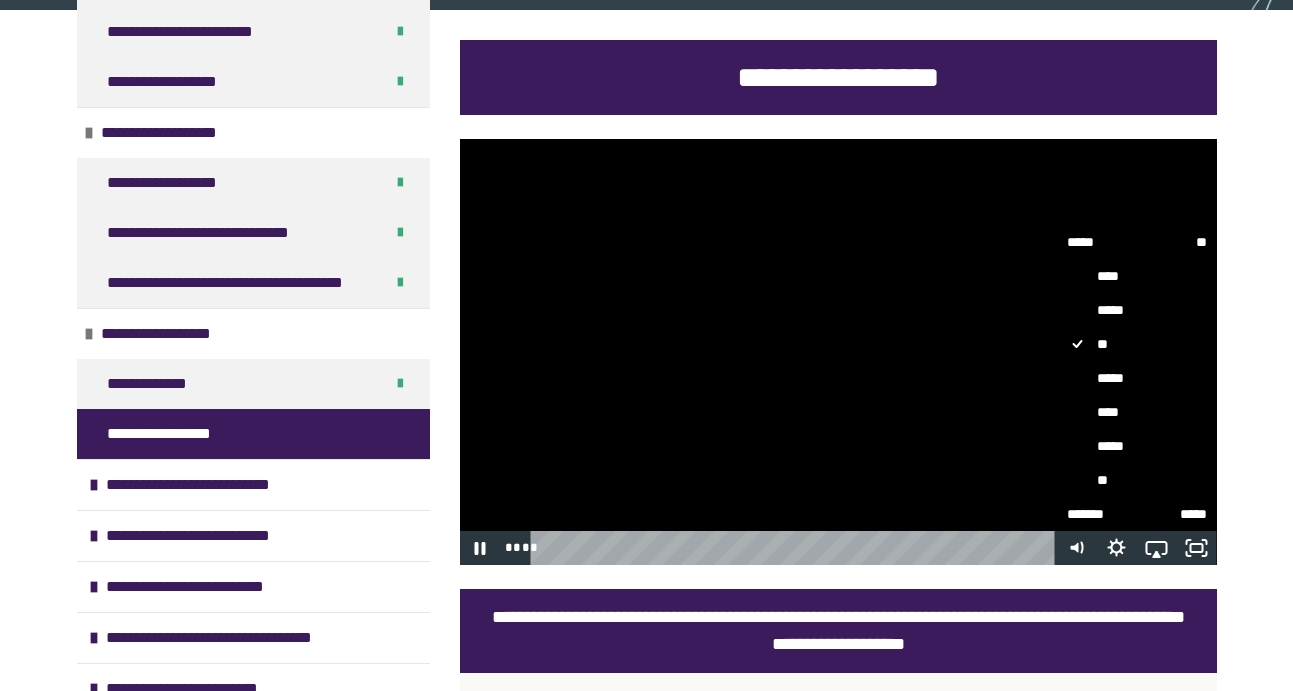 click on "*****" at bounding box center (1137, 378) 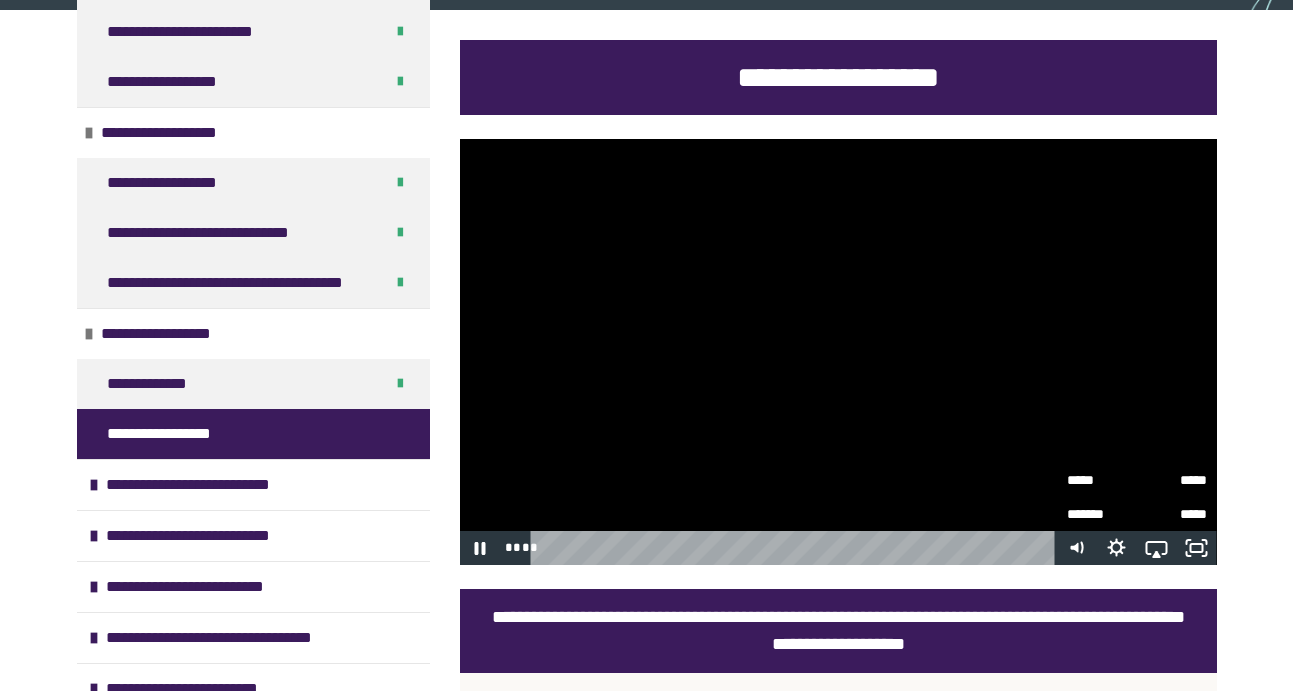 click on "**********" at bounding box center [646, 1033] 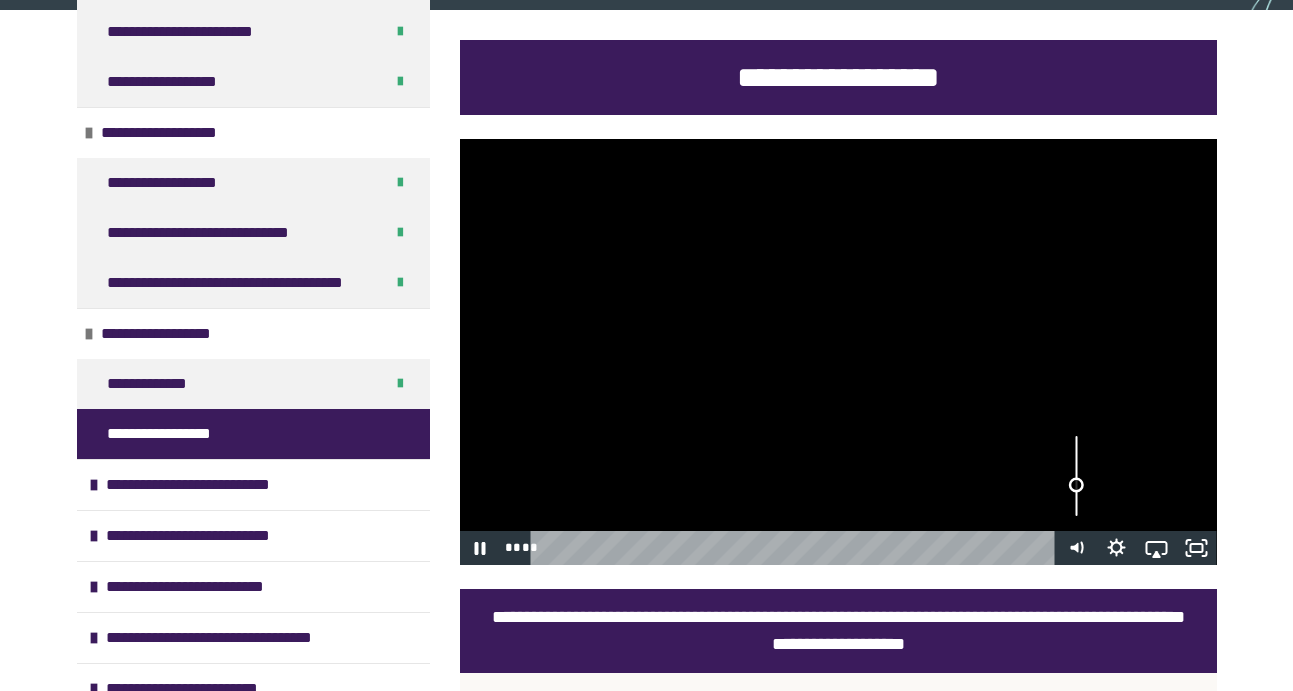 click at bounding box center (1077, 476) 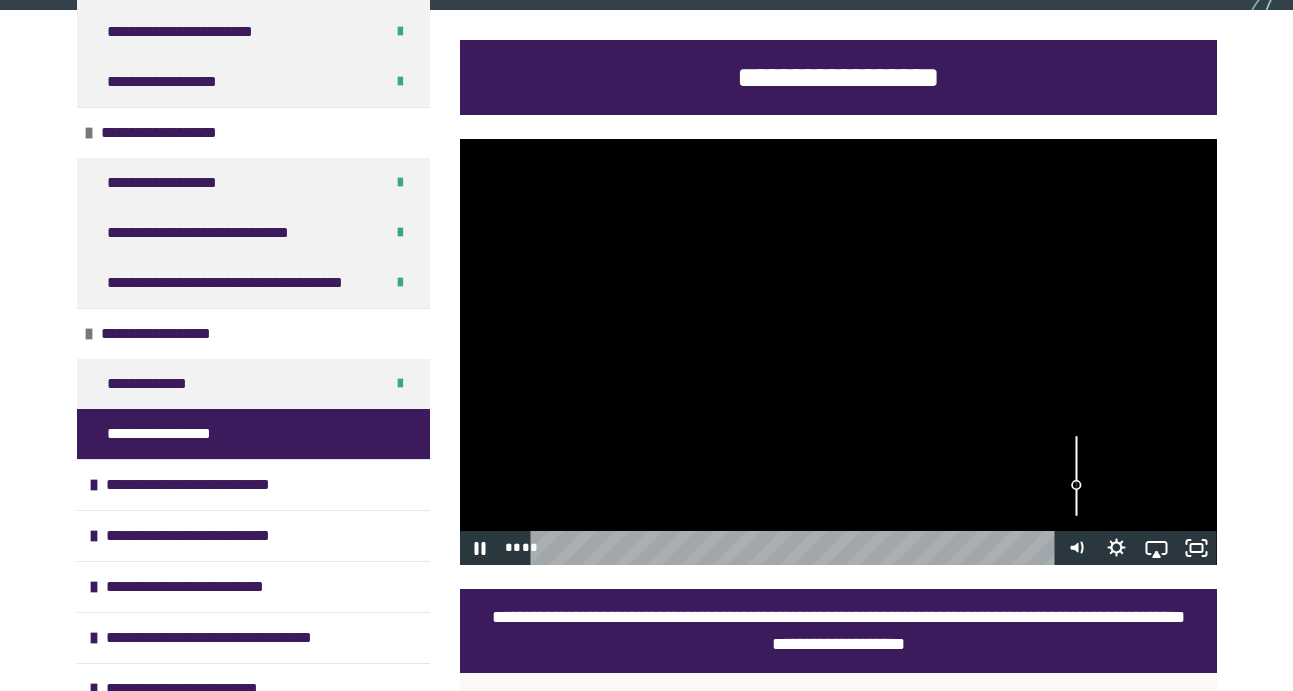 click at bounding box center (838, 352) 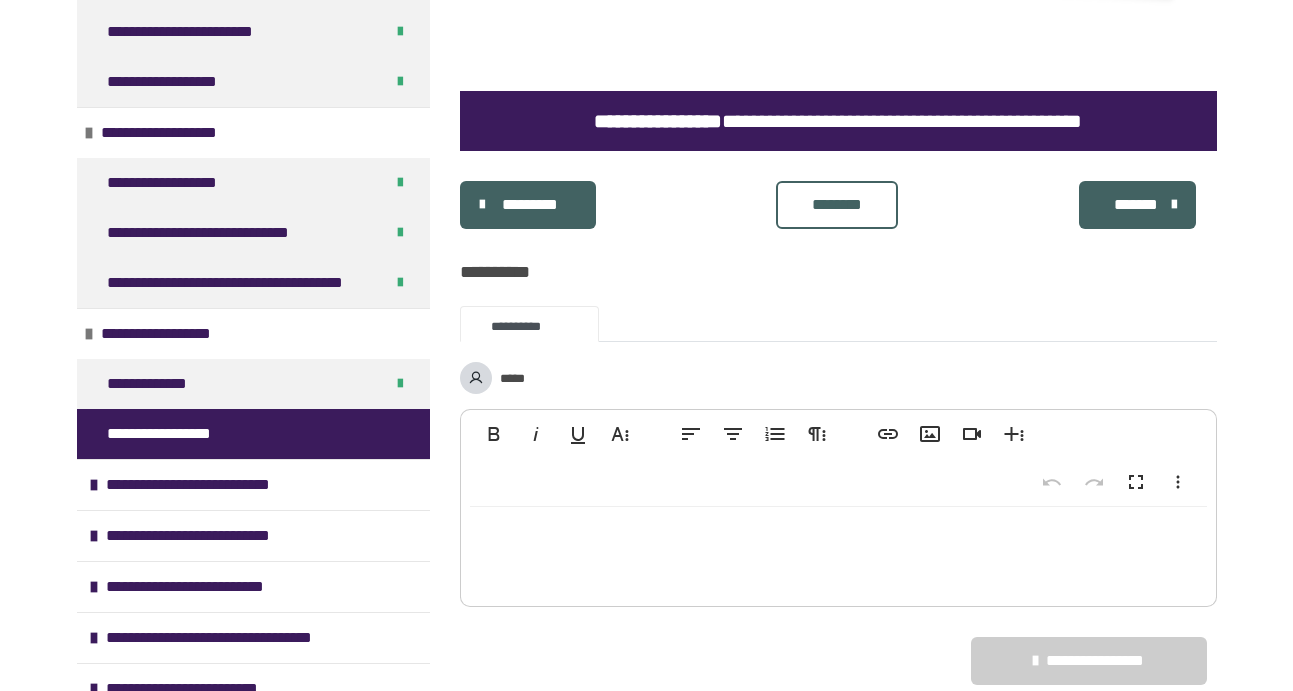 scroll, scrollTop: 1332, scrollLeft: 0, axis: vertical 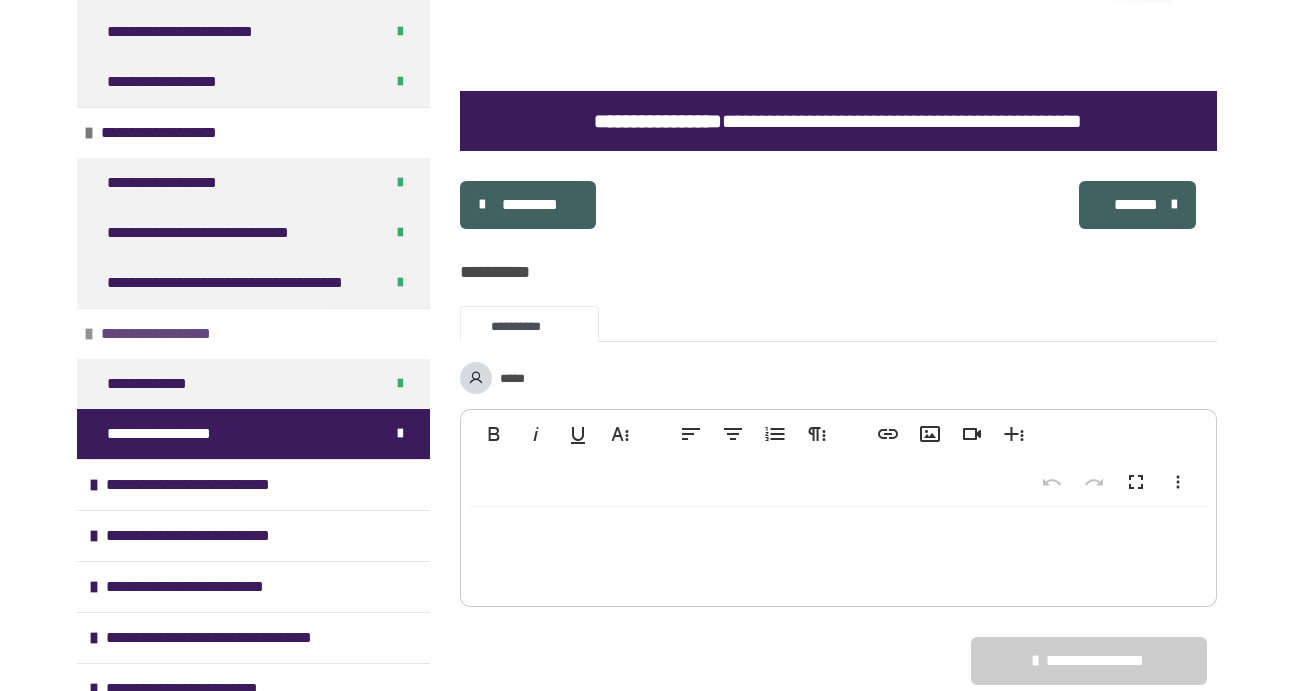 click at bounding box center [89, 334] 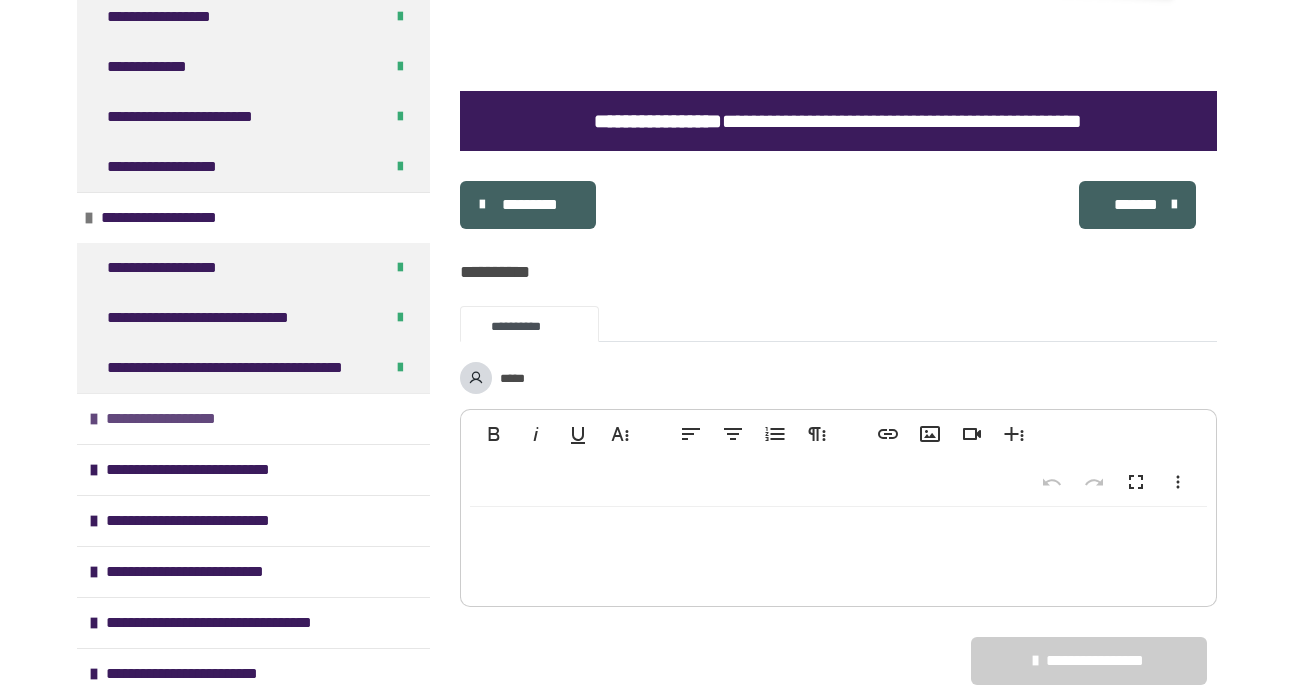 scroll, scrollTop: 138, scrollLeft: 0, axis: vertical 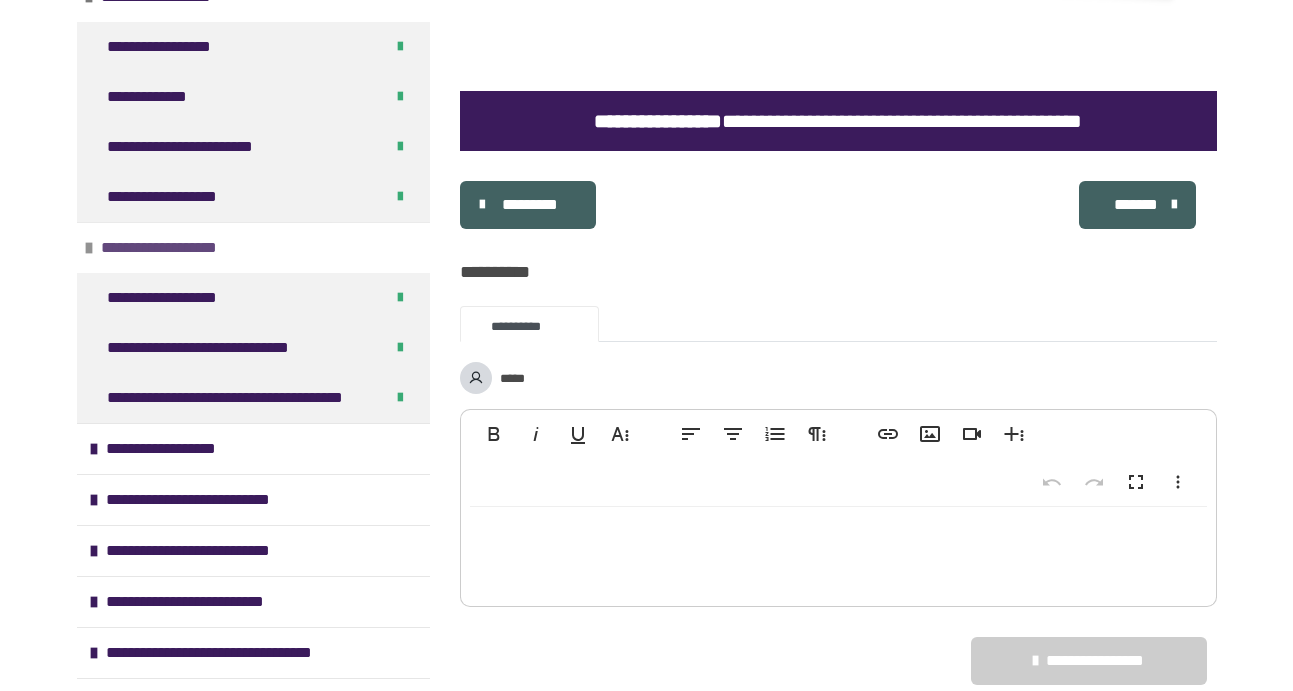 click at bounding box center [89, 248] 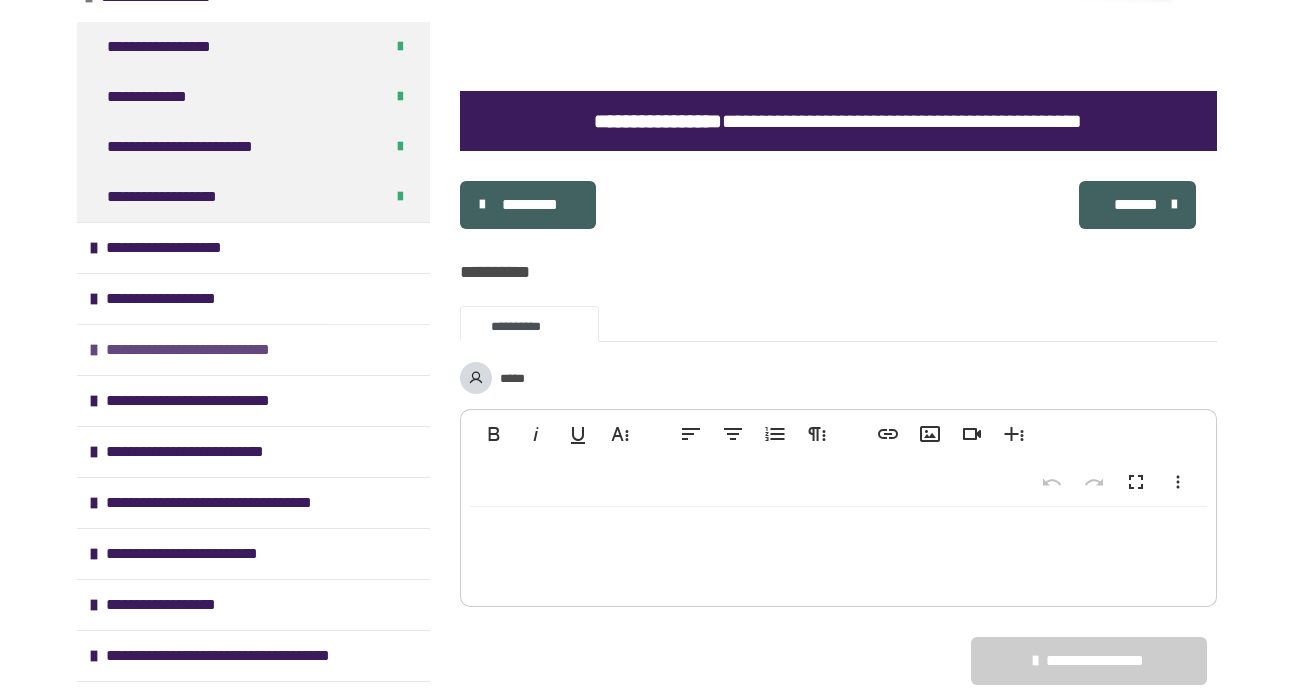 click at bounding box center [94, 350] 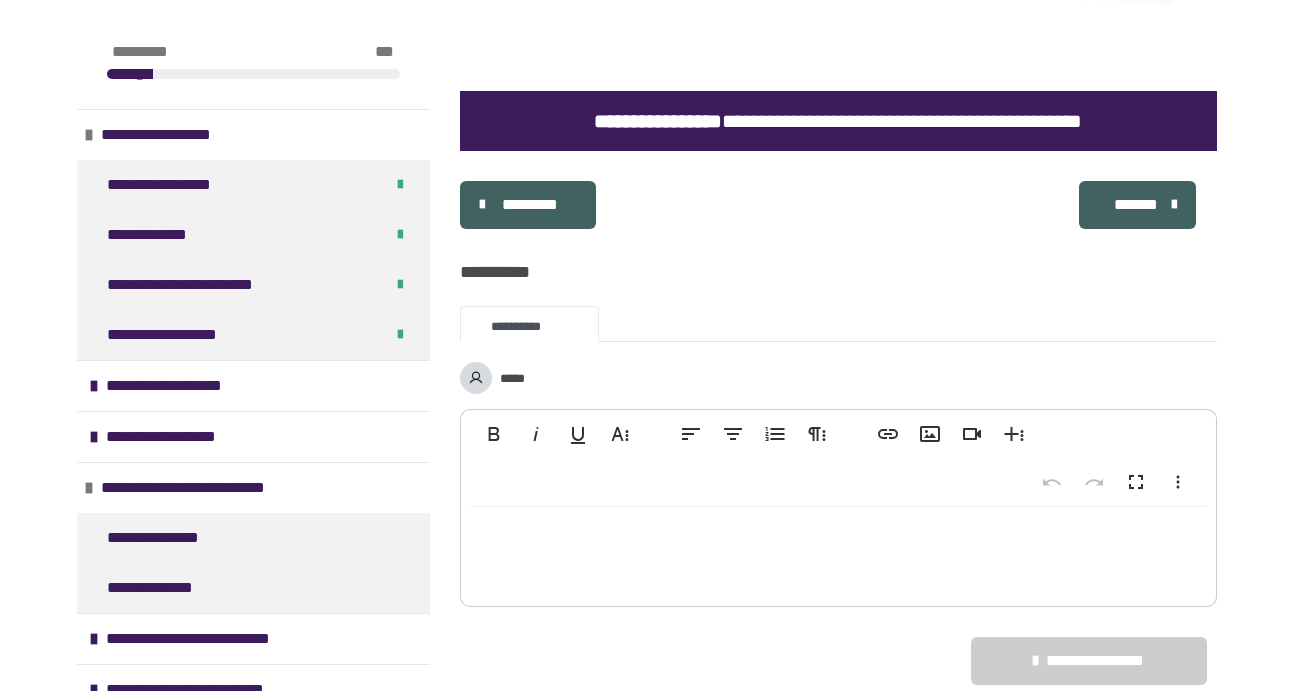 scroll, scrollTop: 0, scrollLeft: 0, axis: both 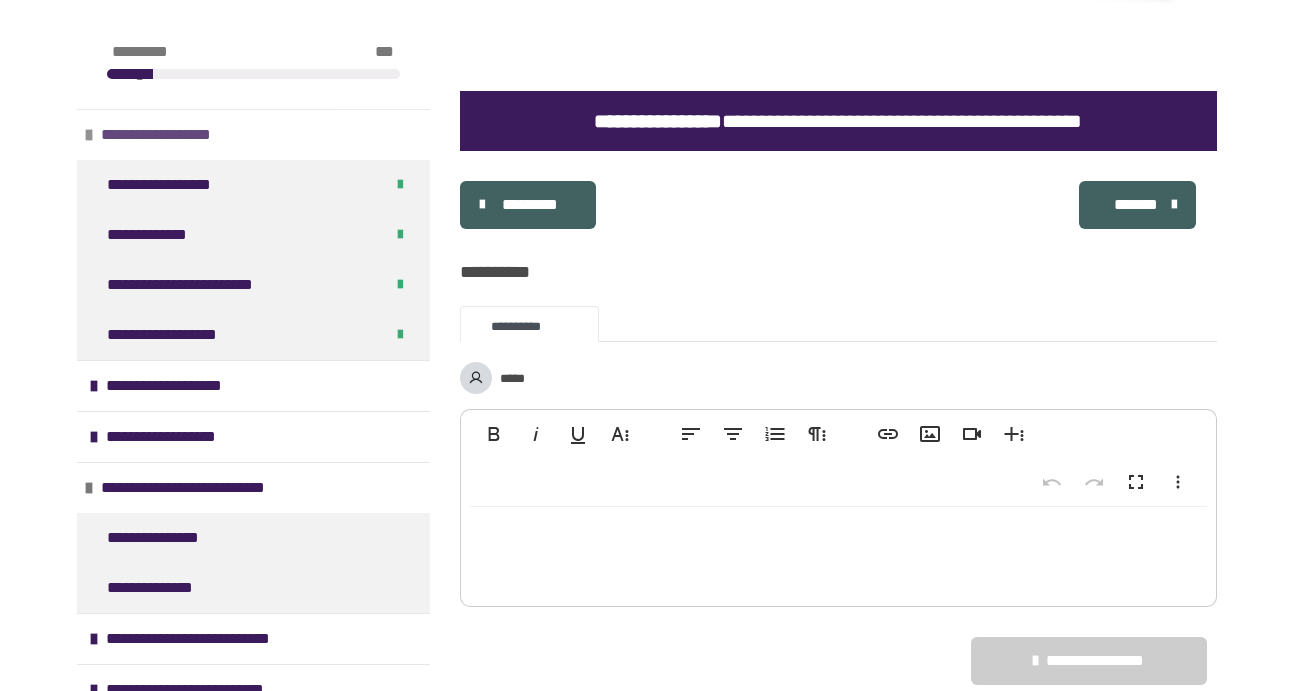 click at bounding box center [89, 135] 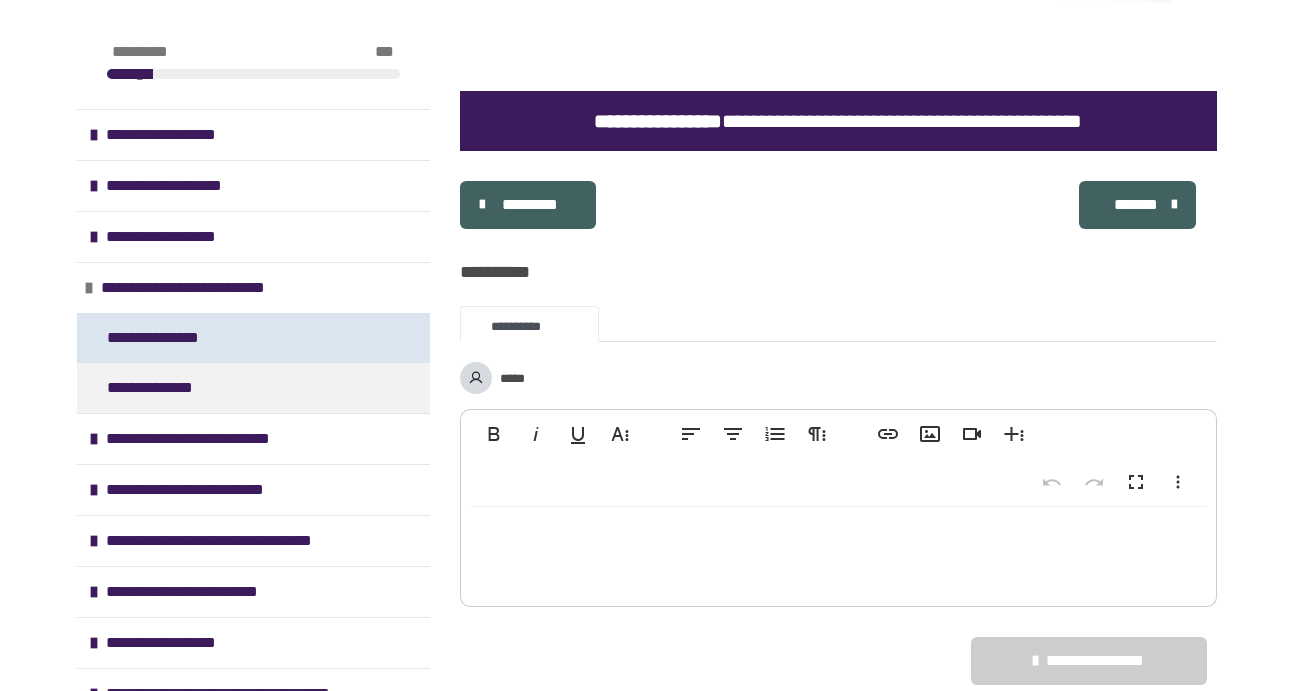 click on "**********" at bounding box center [156, 338] 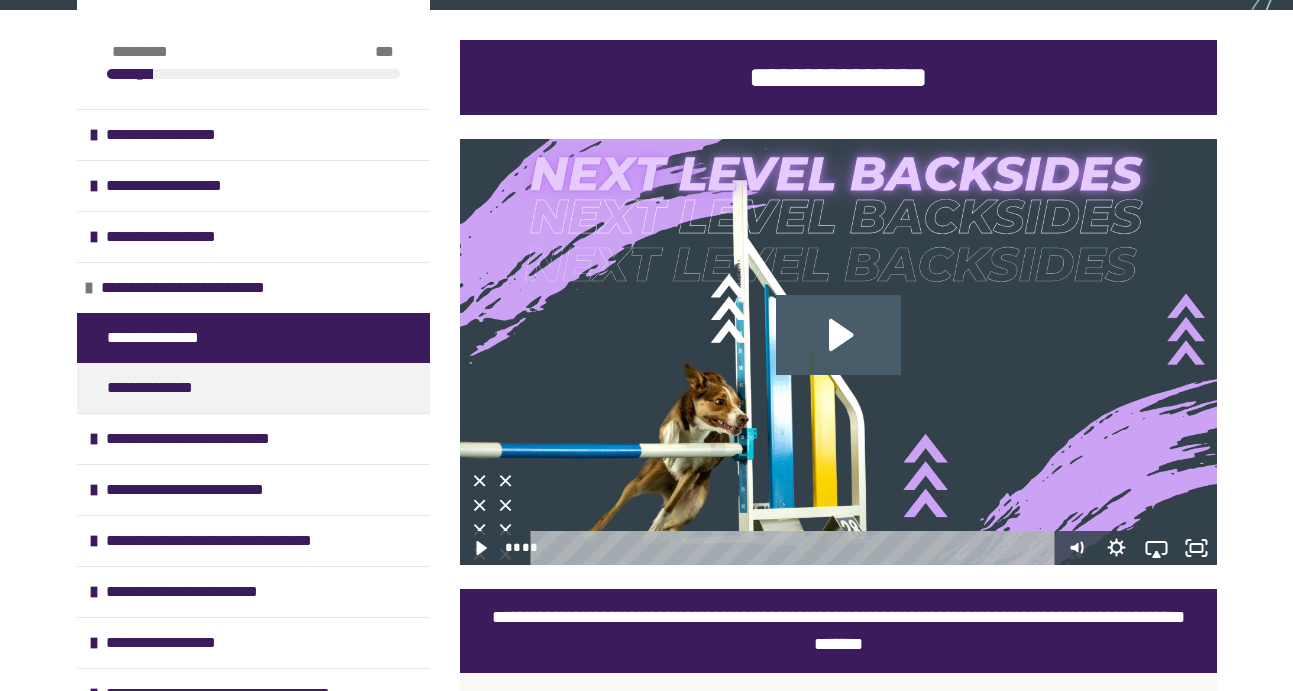 click 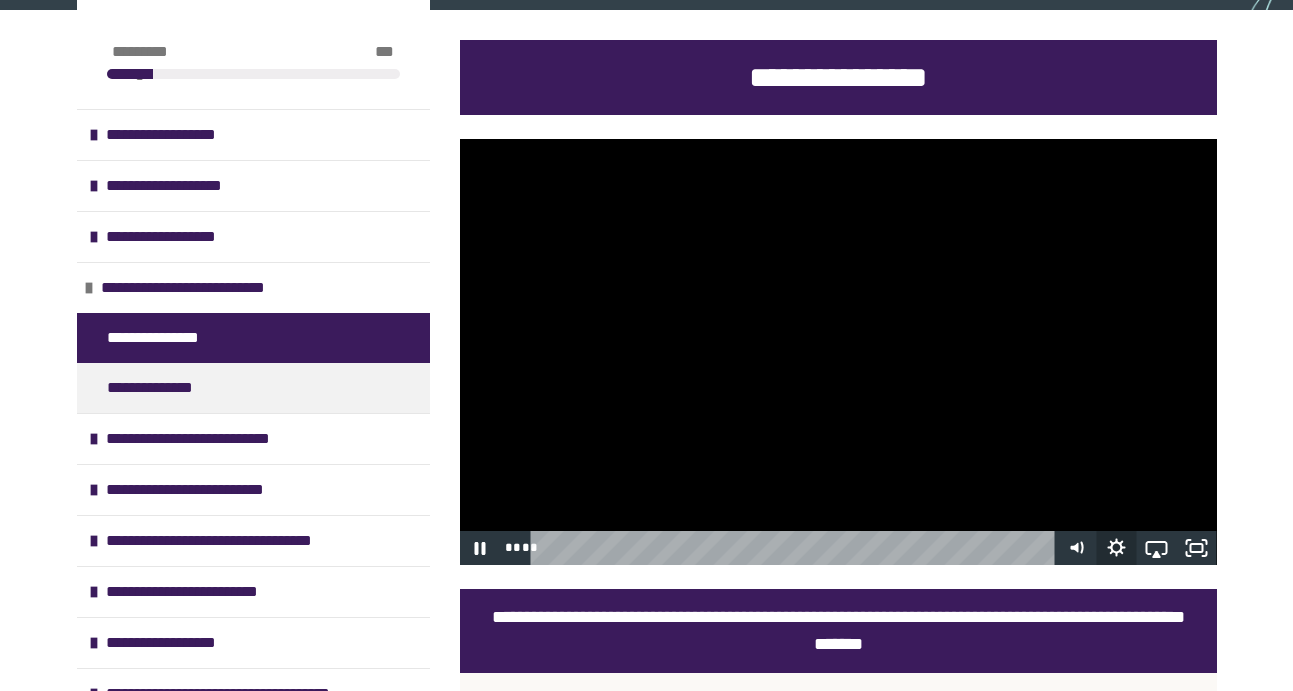 click 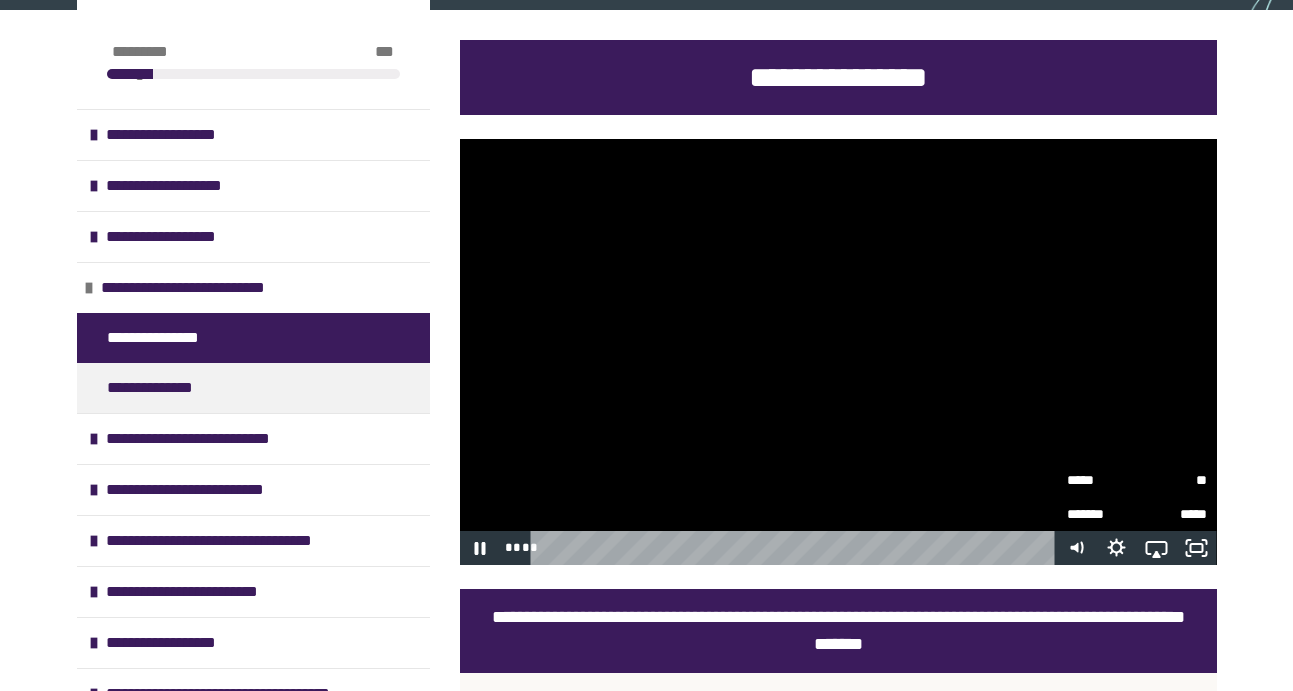 click on "*****" at bounding box center [1102, 480] 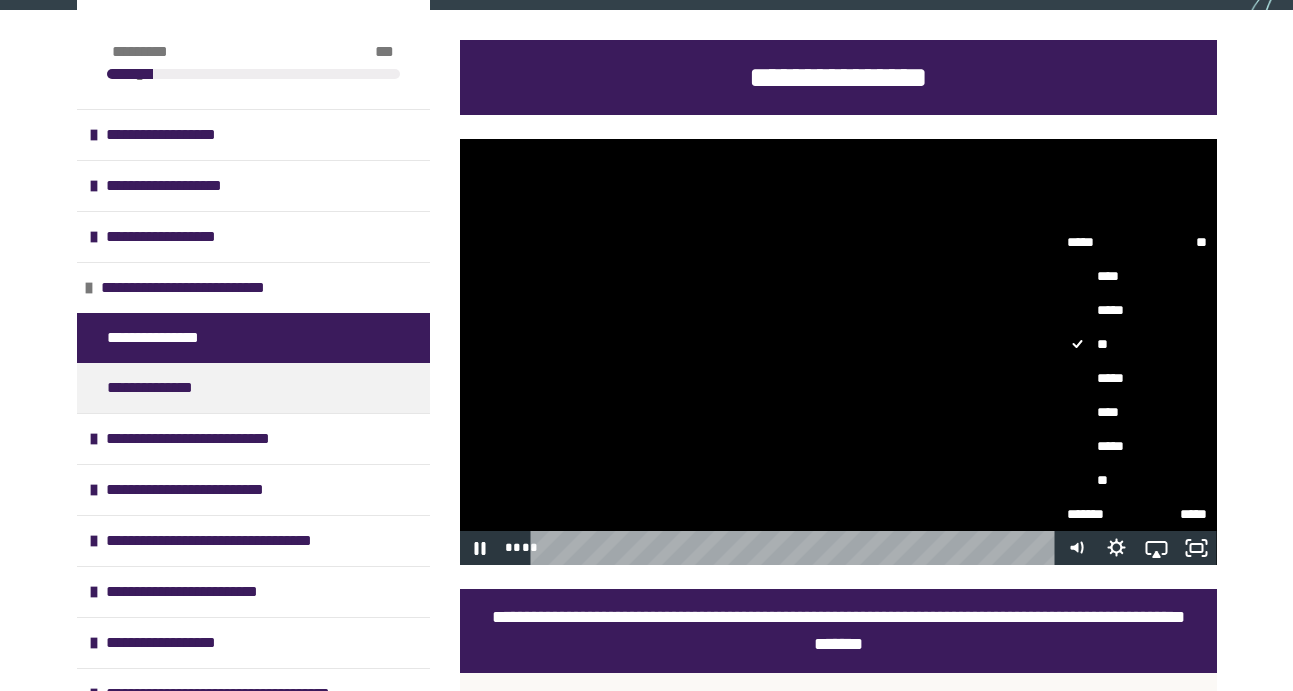 click on "*****" at bounding box center [1137, 378] 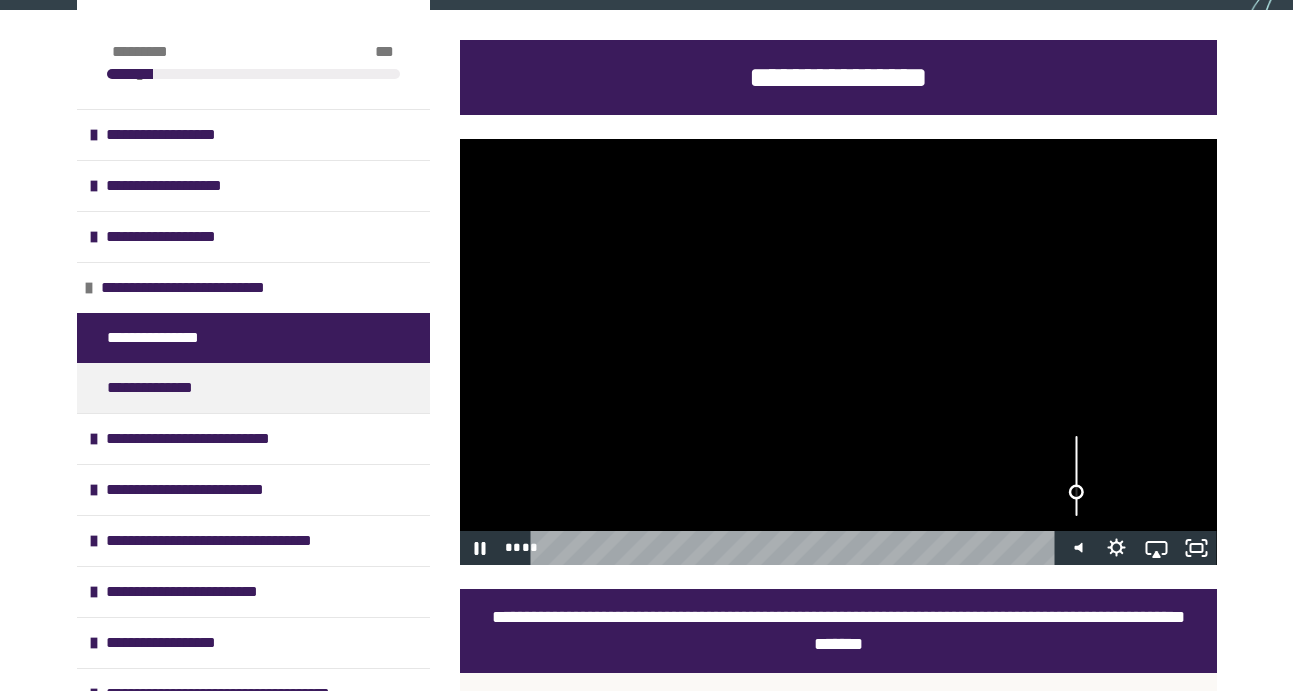 click at bounding box center (1076, 492) 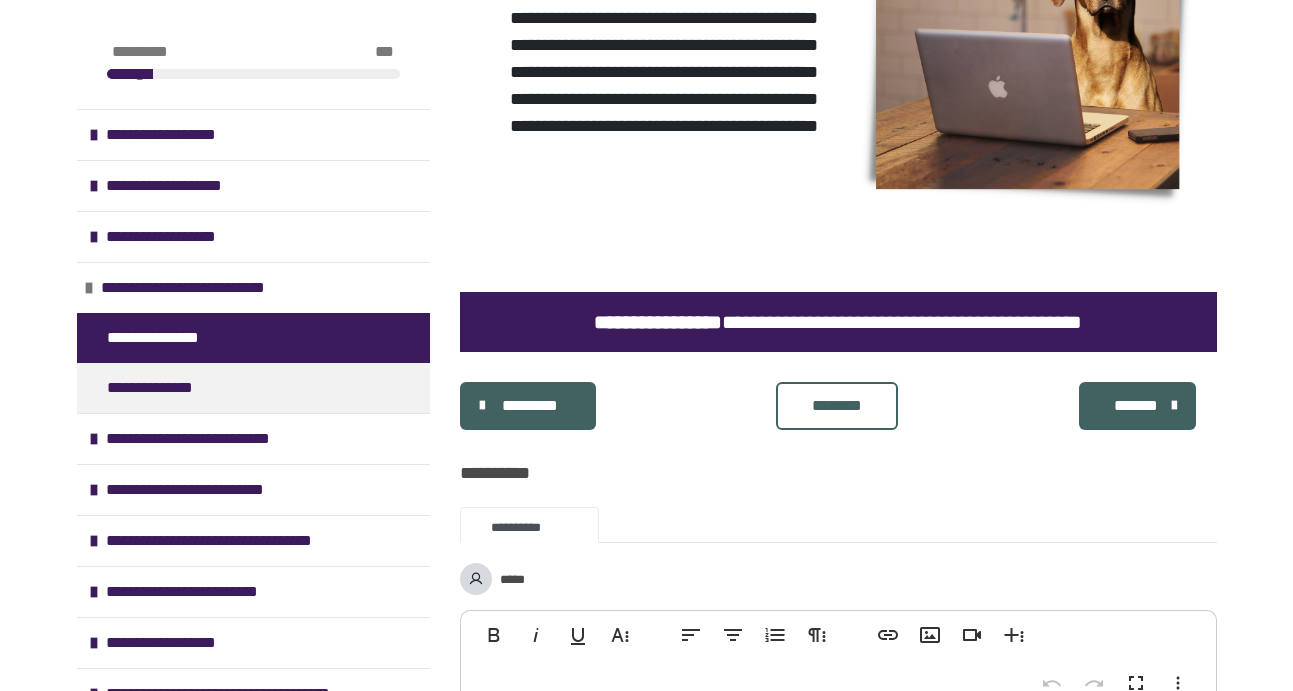 click on "********" at bounding box center [837, 406] 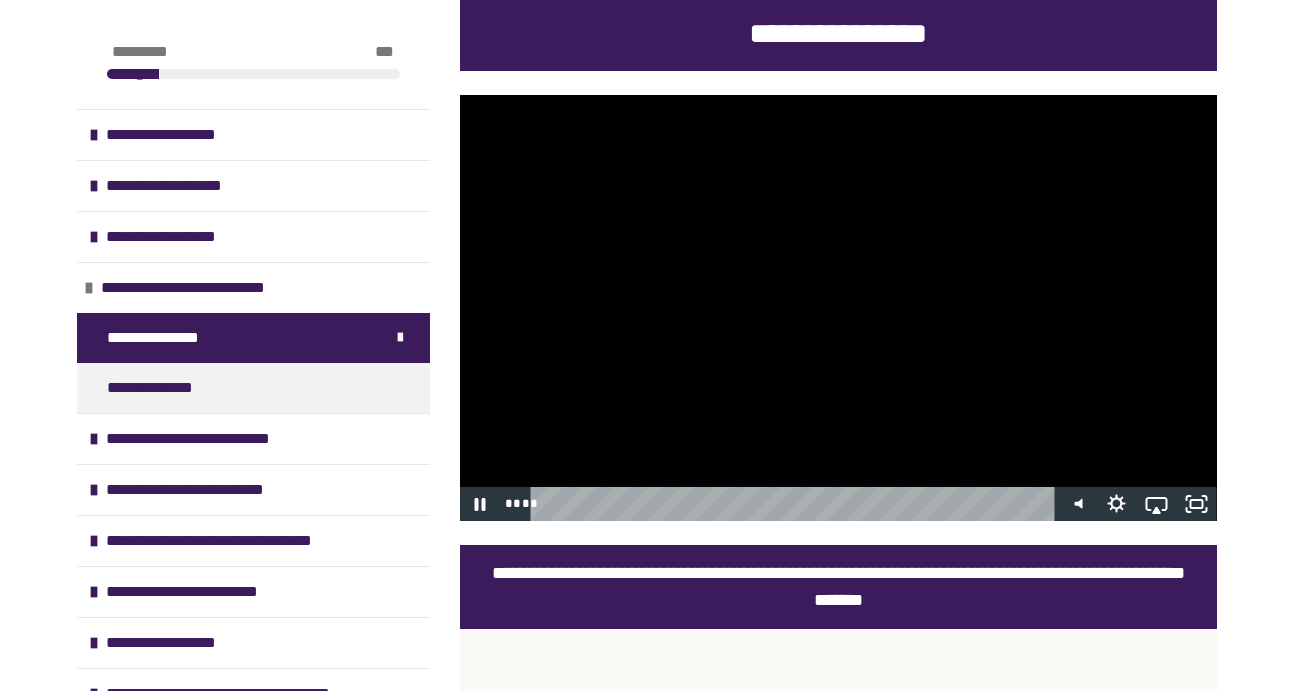 scroll, scrollTop: 335, scrollLeft: 0, axis: vertical 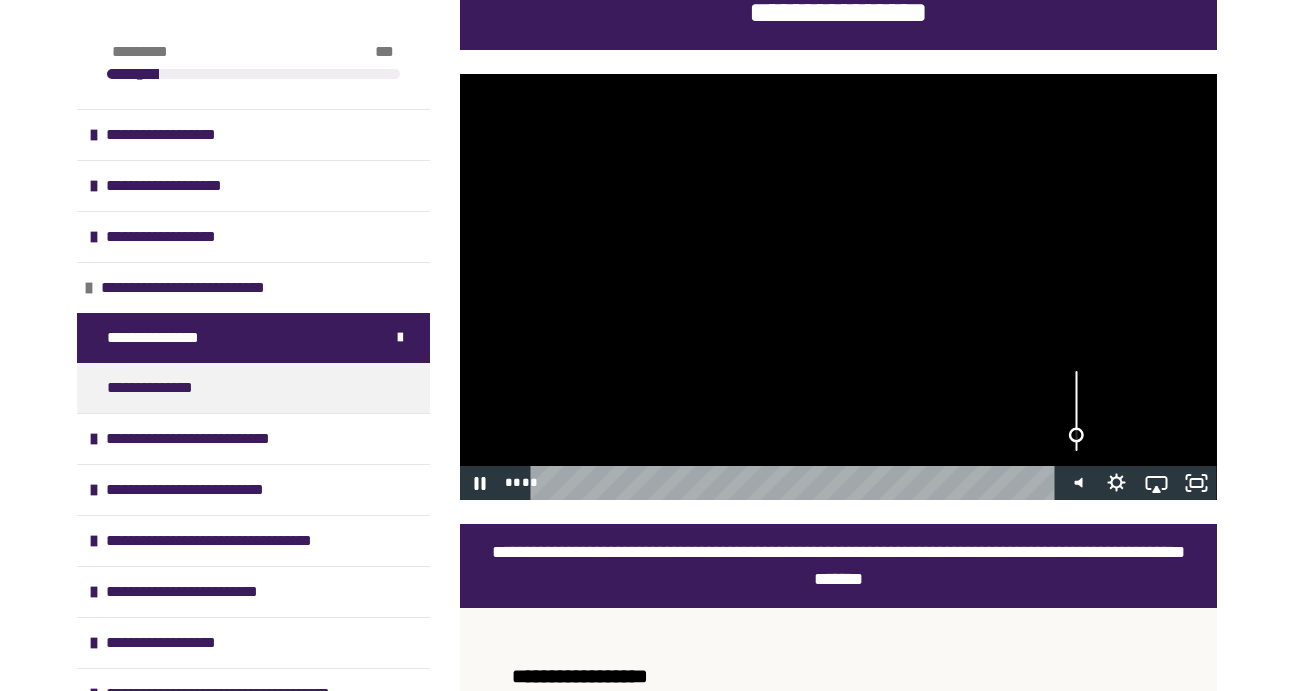 click at bounding box center [1076, 435] 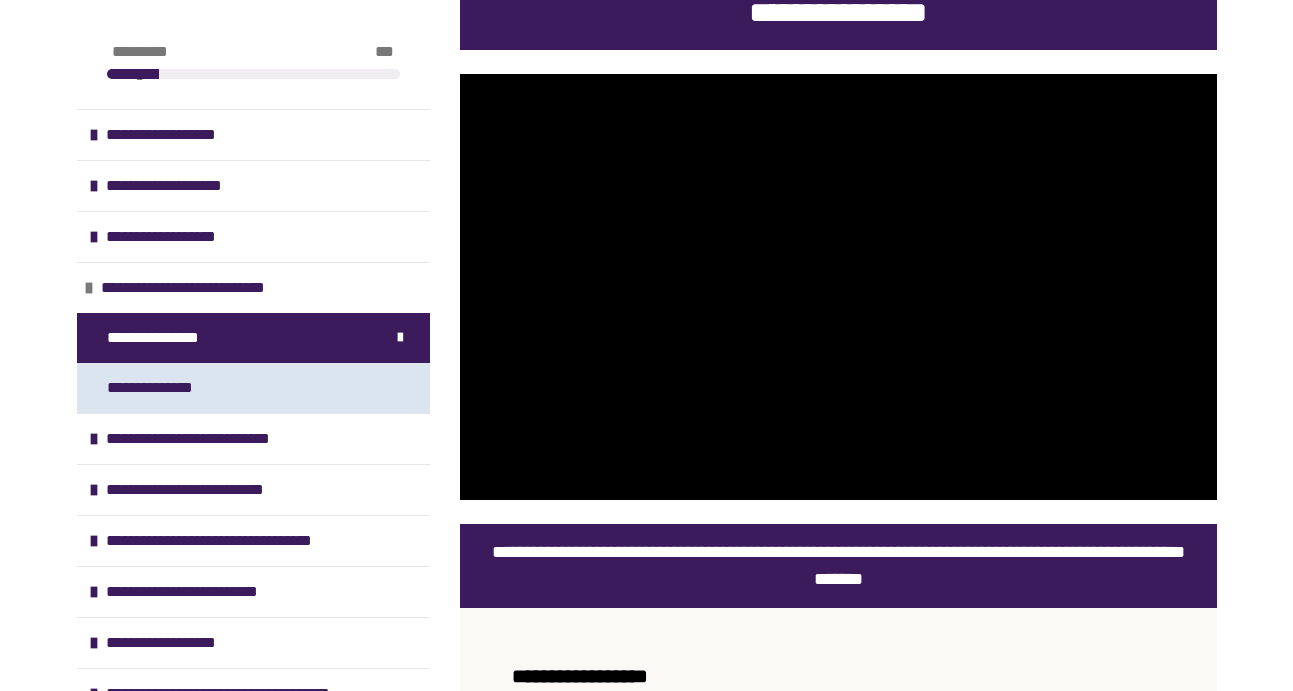 click on "**********" at bounding box center (253, 388) 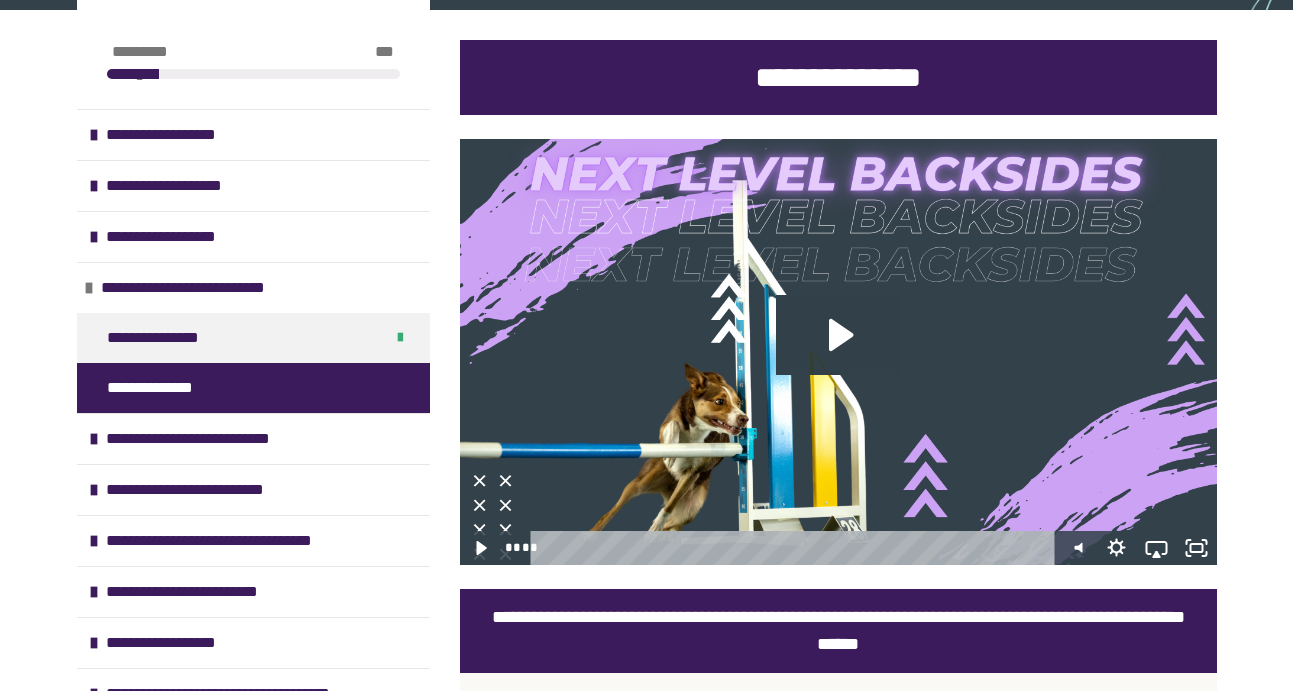 click at bounding box center [838, 352] 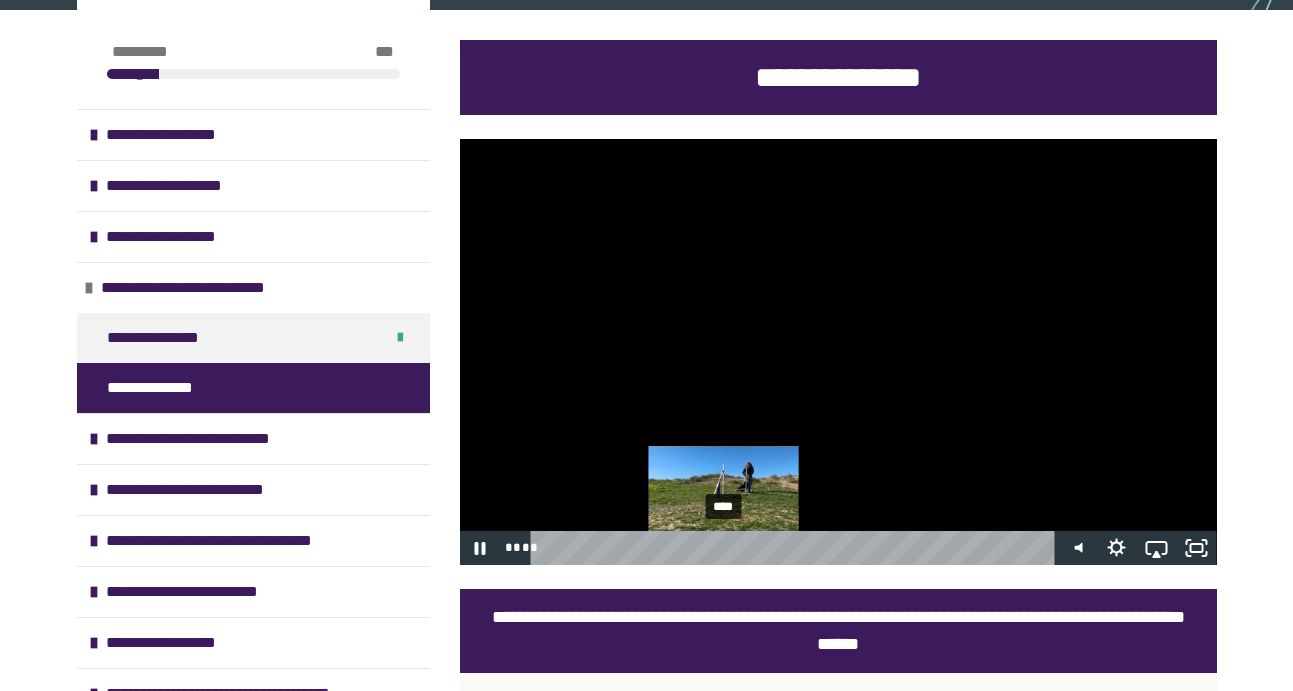 click on "****" at bounding box center [796, 548] 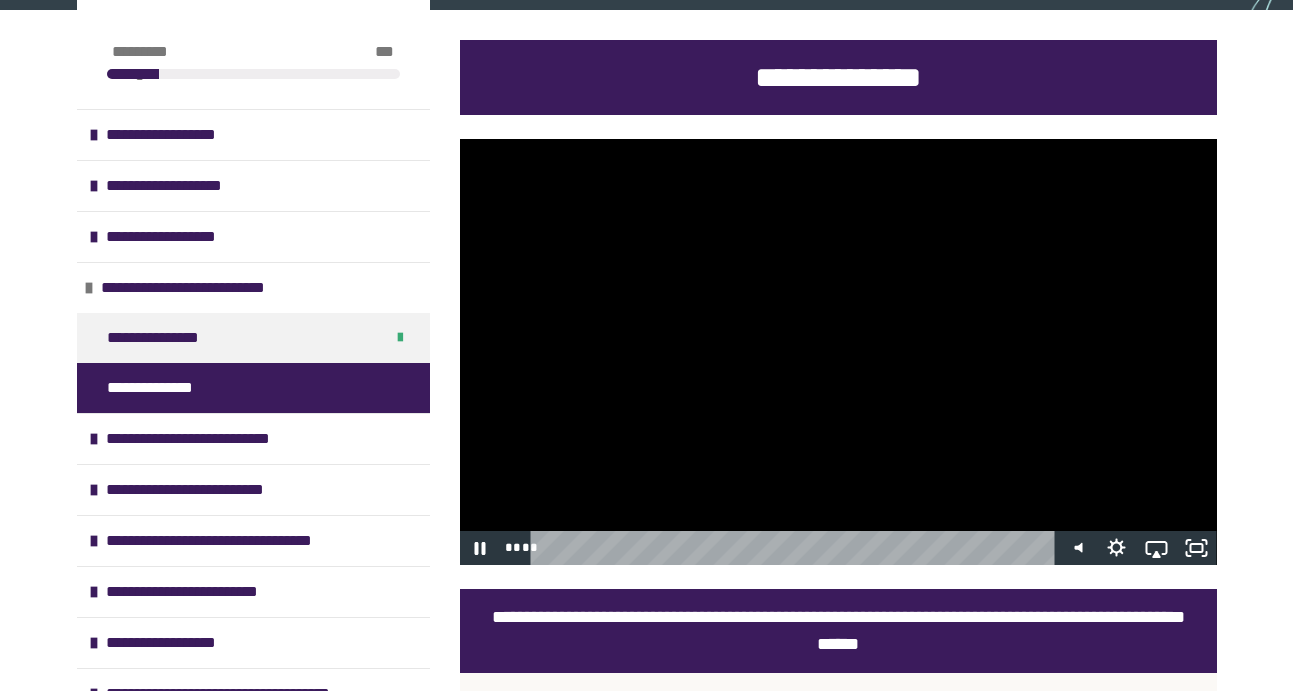 click at bounding box center [838, 352] 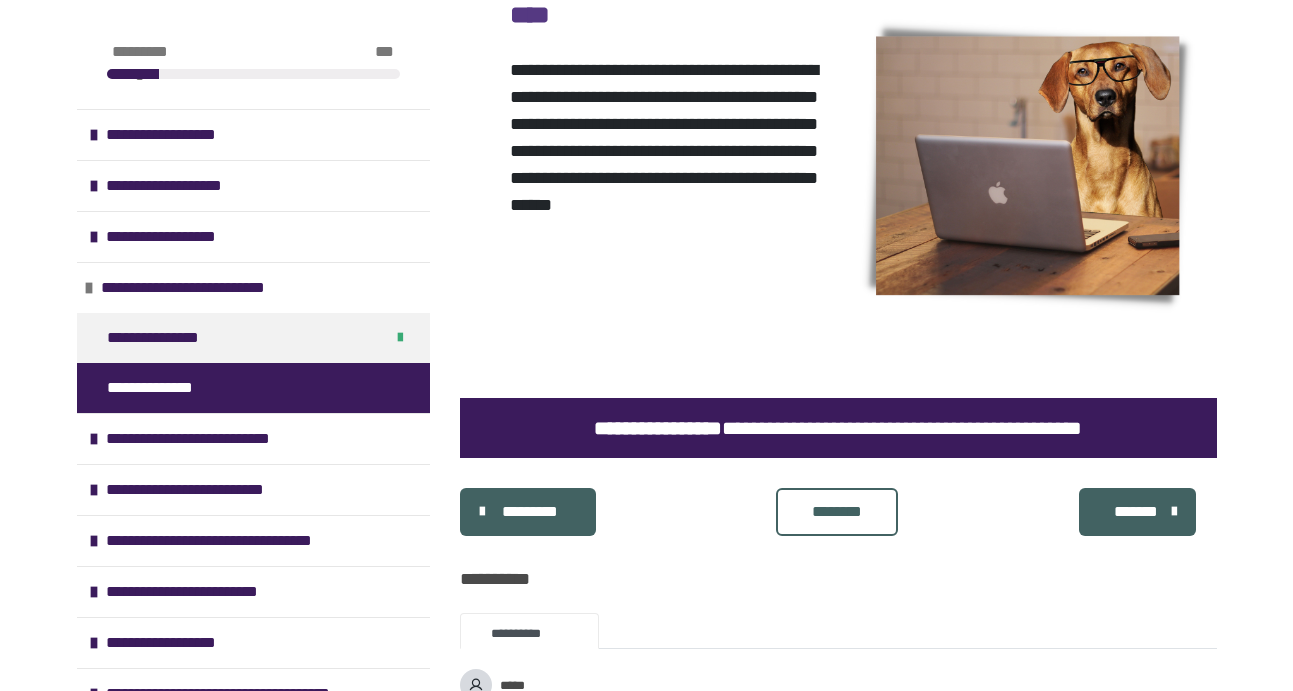 scroll, scrollTop: 1502, scrollLeft: 0, axis: vertical 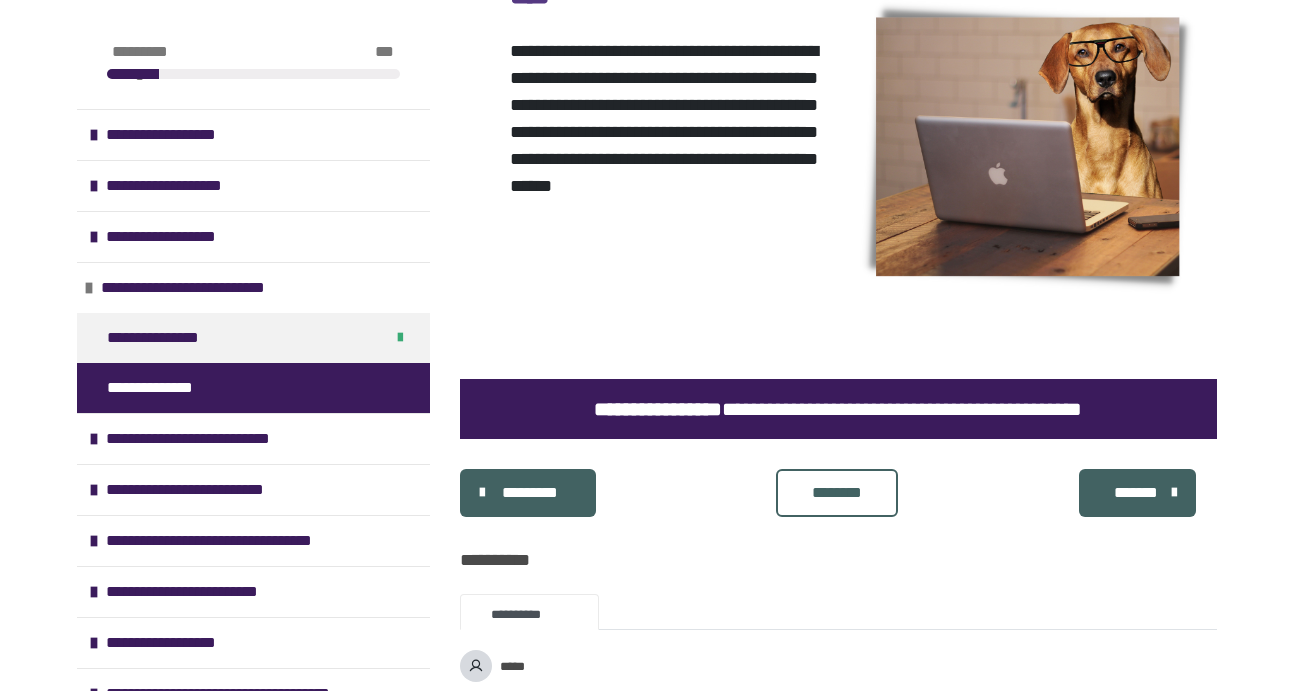 click on "********" at bounding box center [837, 493] 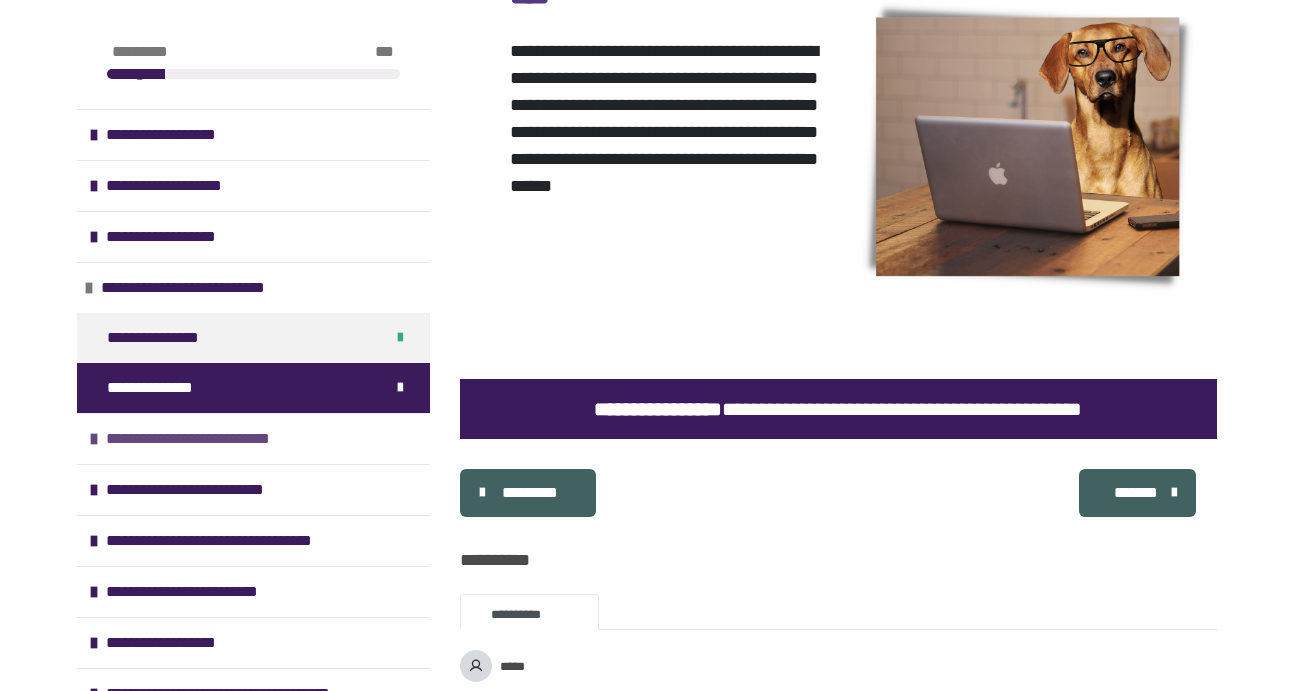 click at bounding box center (94, 439) 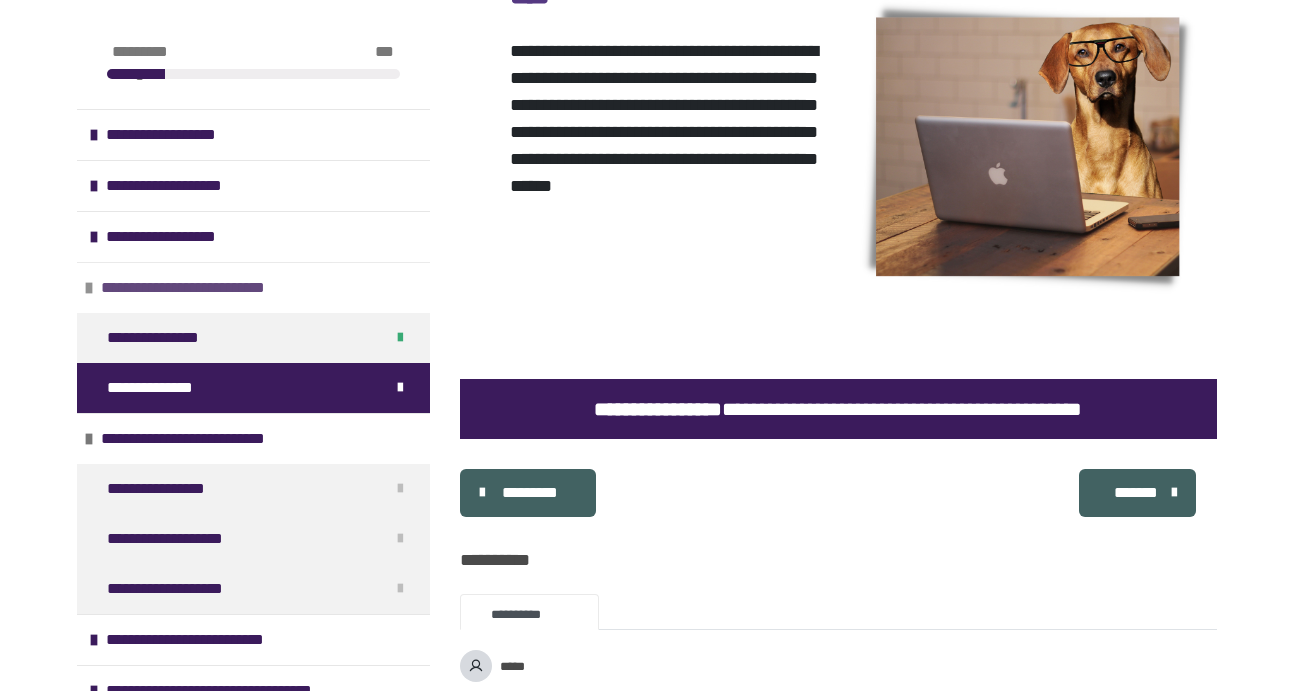 click at bounding box center [89, 288] 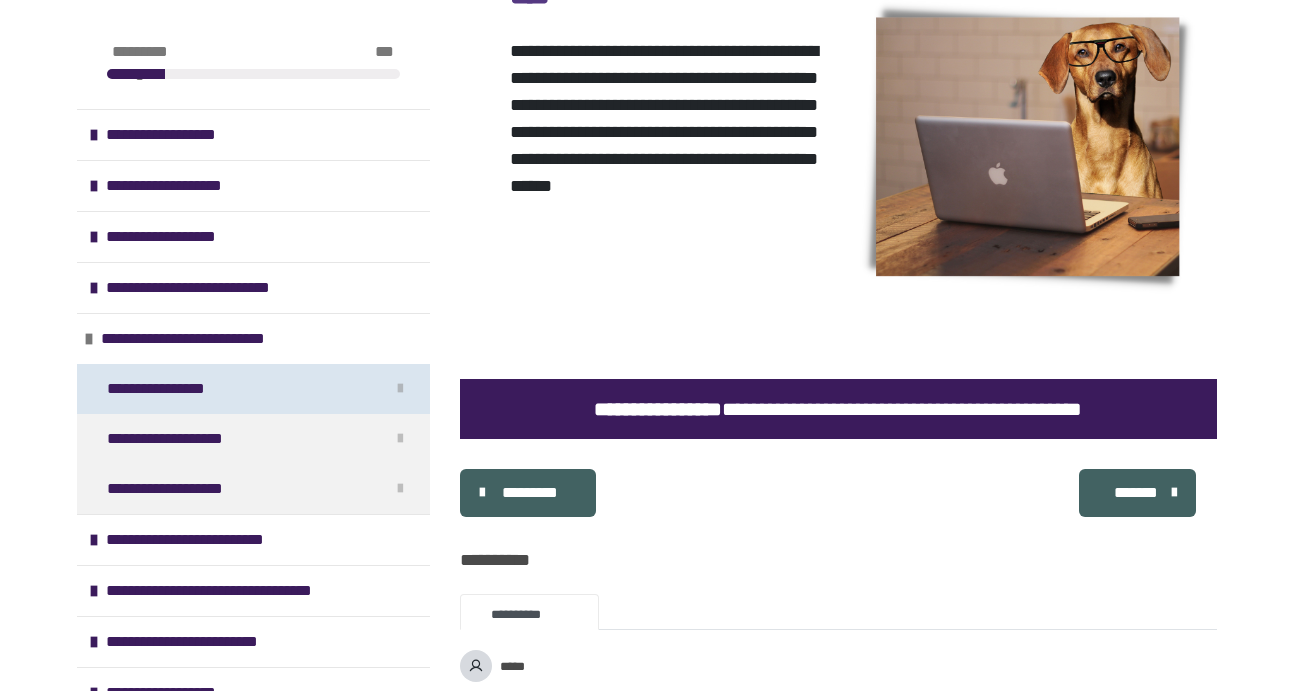 click on "**********" at bounding box center [253, 389] 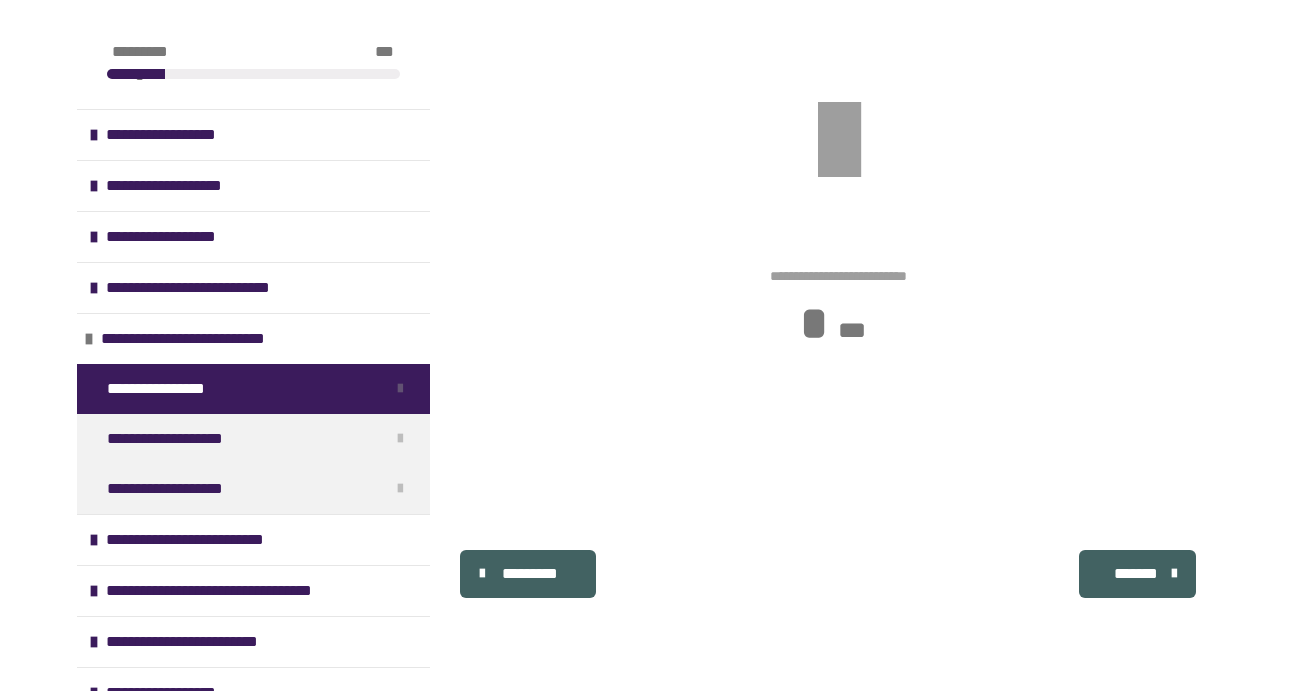 scroll, scrollTop: 340, scrollLeft: 0, axis: vertical 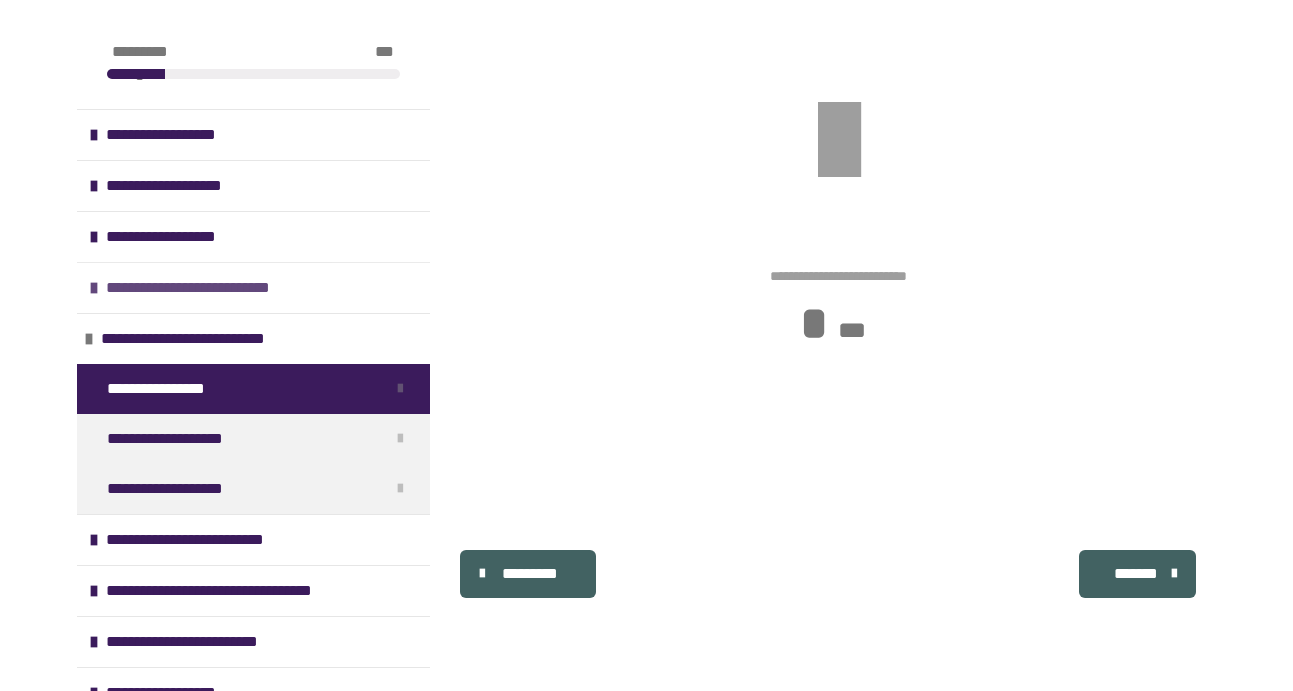 click on "**********" at bounding box center (199, 288) 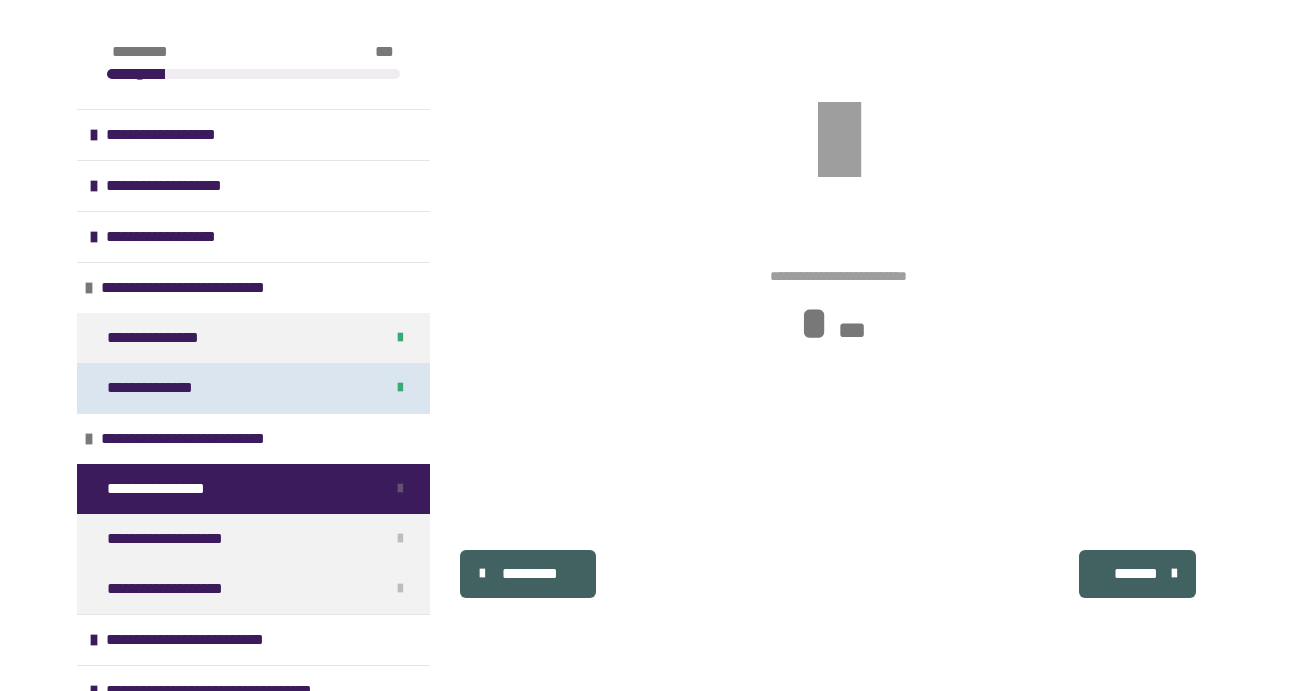 click on "**********" at bounding box center [155, 388] 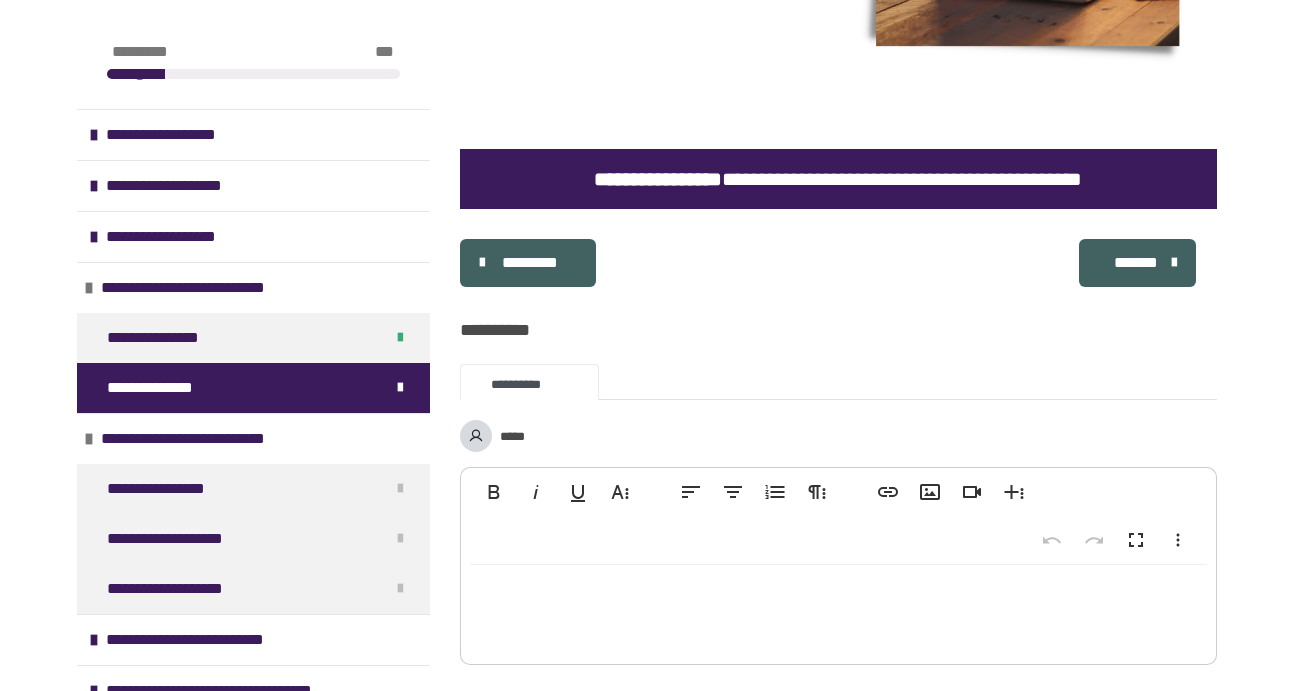 scroll, scrollTop: 1766, scrollLeft: 0, axis: vertical 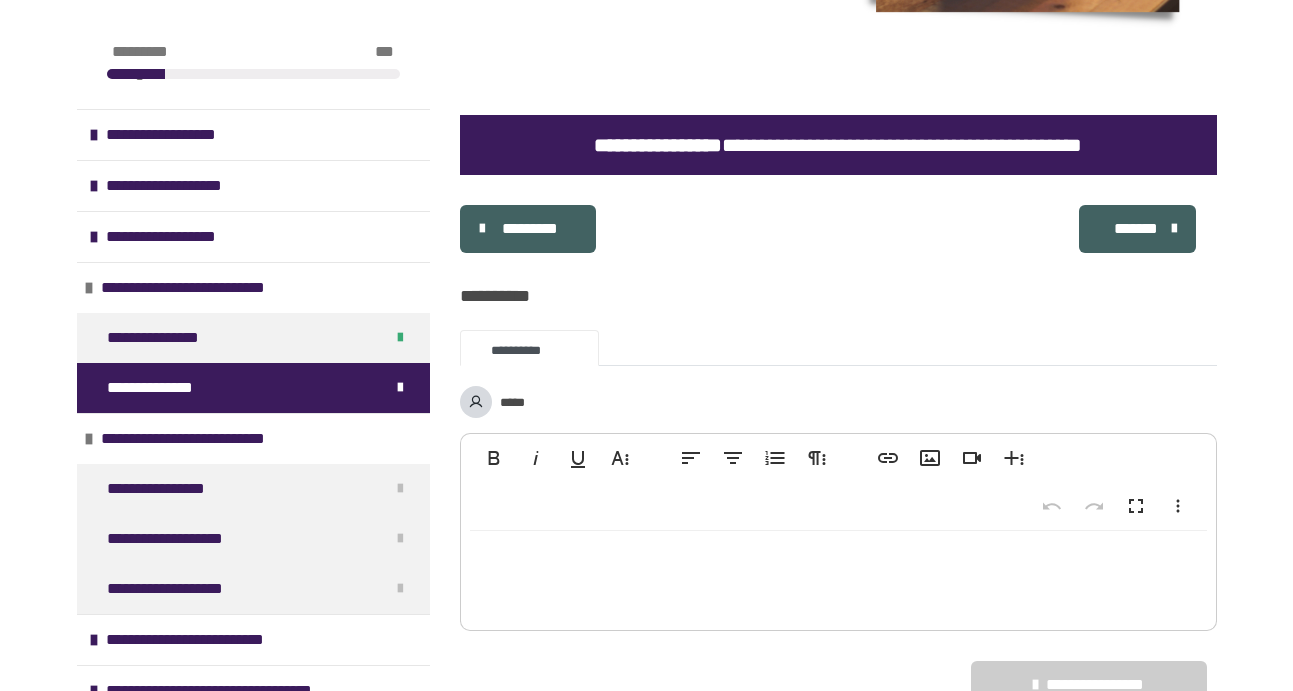 click at bounding box center [838, 576] 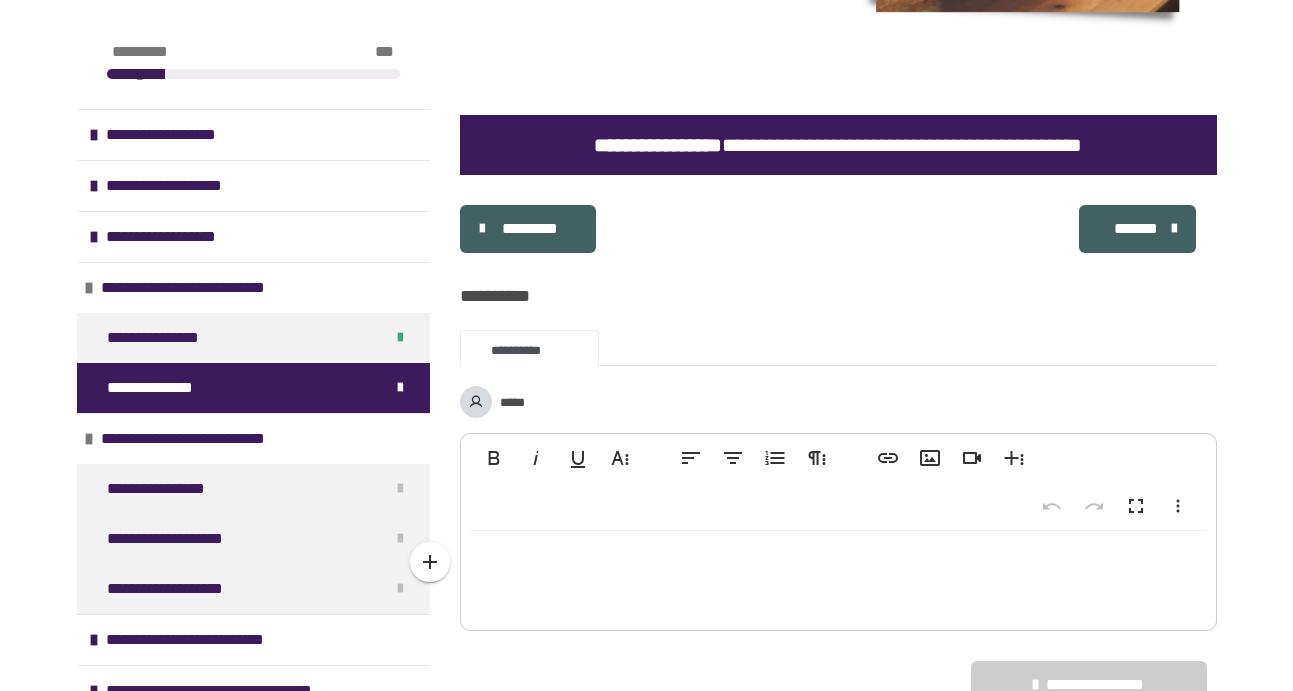 type 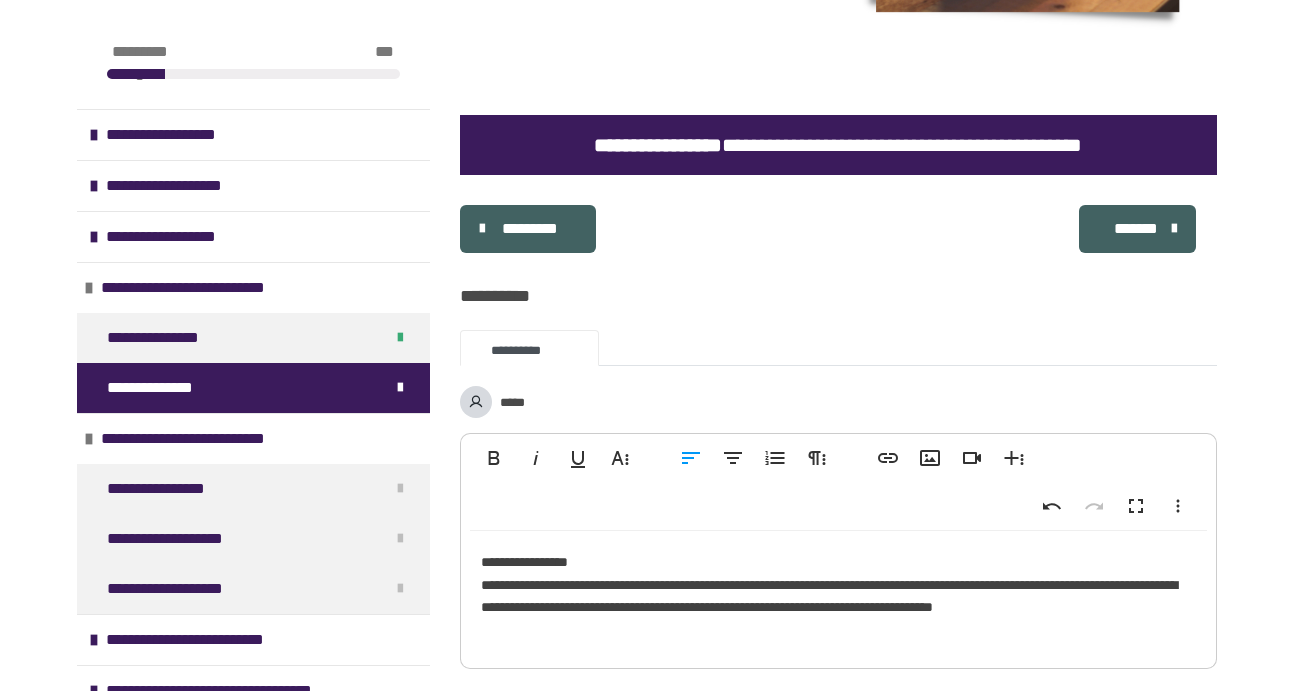 click on "**********" at bounding box center [838, 595] 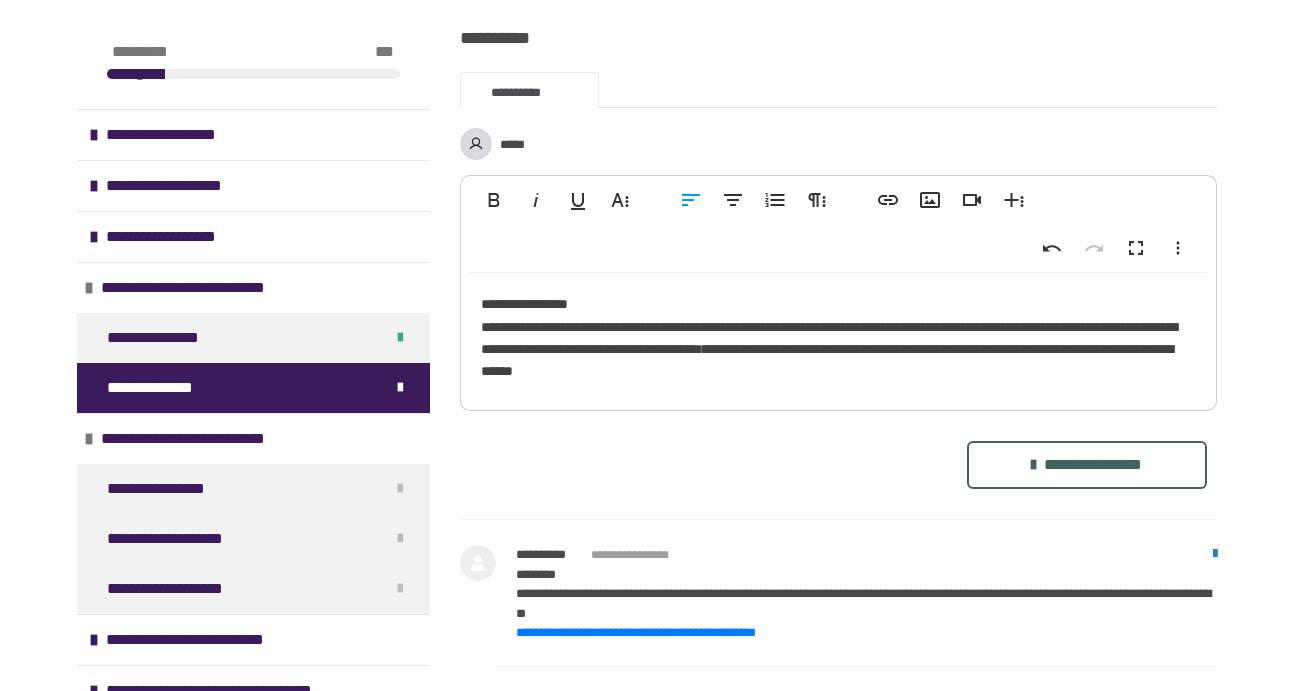 scroll, scrollTop: 2025, scrollLeft: 0, axis: vertical 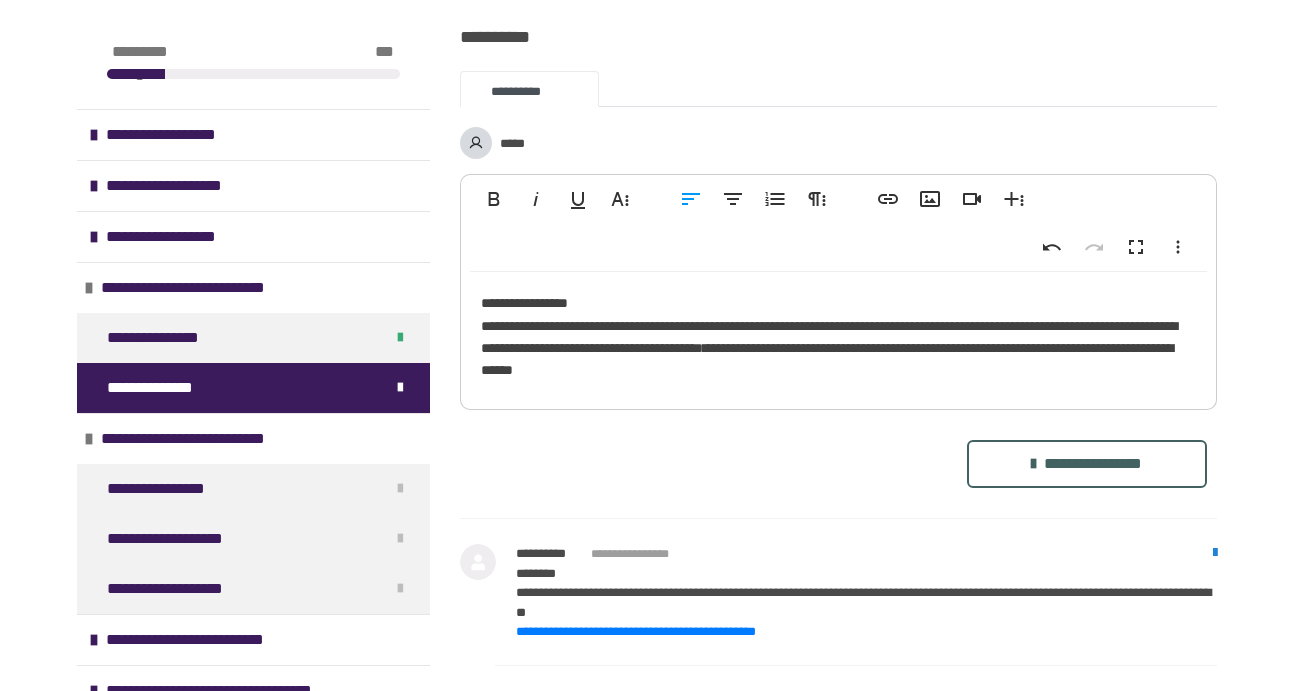 click on "**********" at bounding box center [1087, 464] 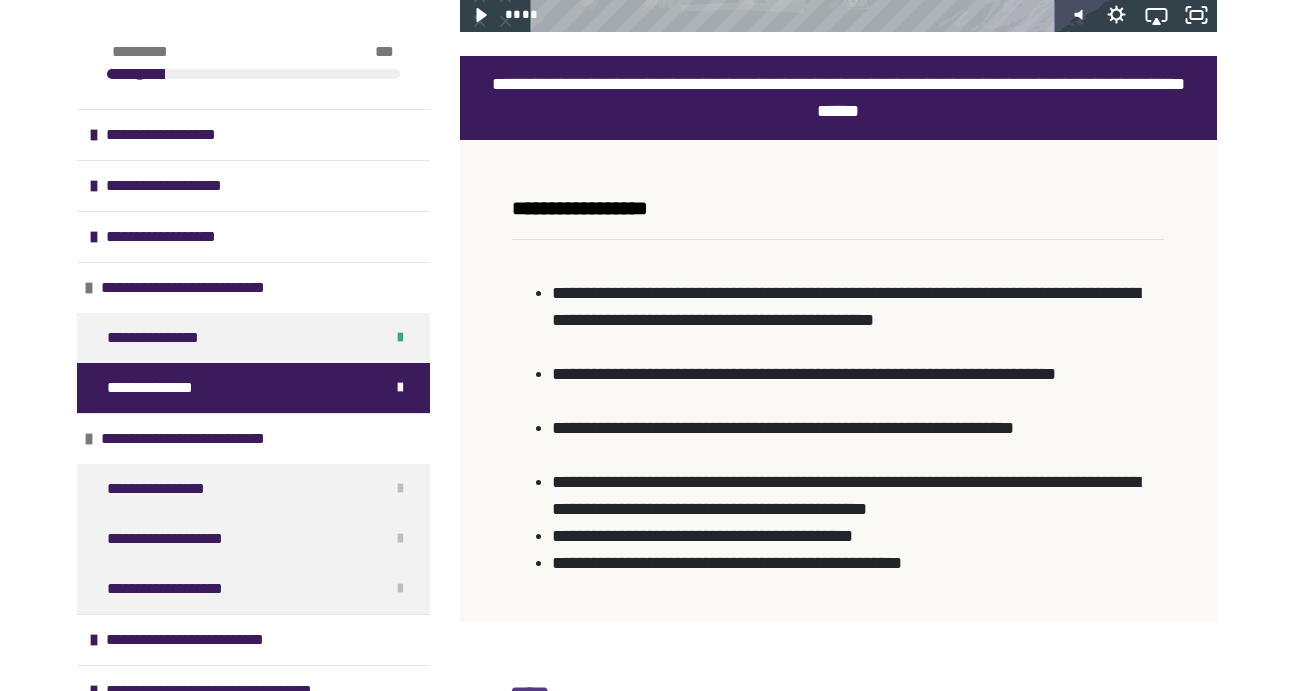 scroll, scrollTop: 785, scrollLeft: 0, axis: vertical 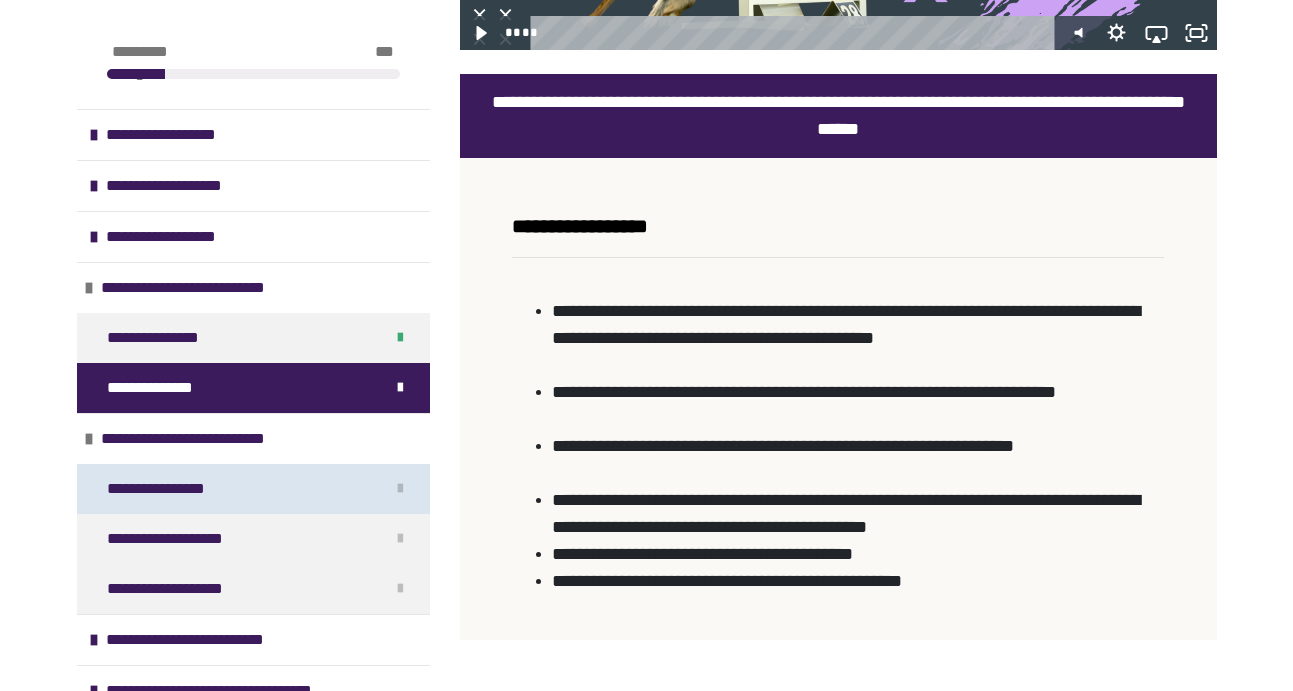 click on "**********" at bounding box center (163, 489) 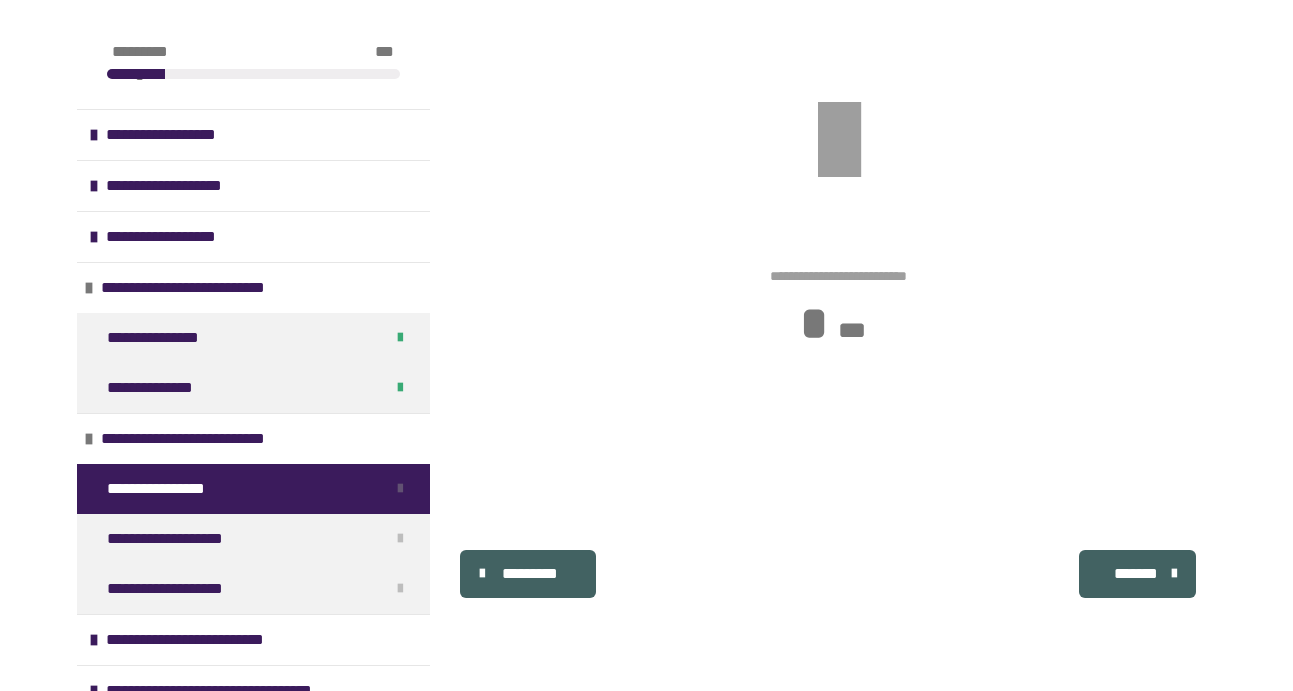 scroll, scrollTop: 340, scrollLeft: 0, axis: vertical 